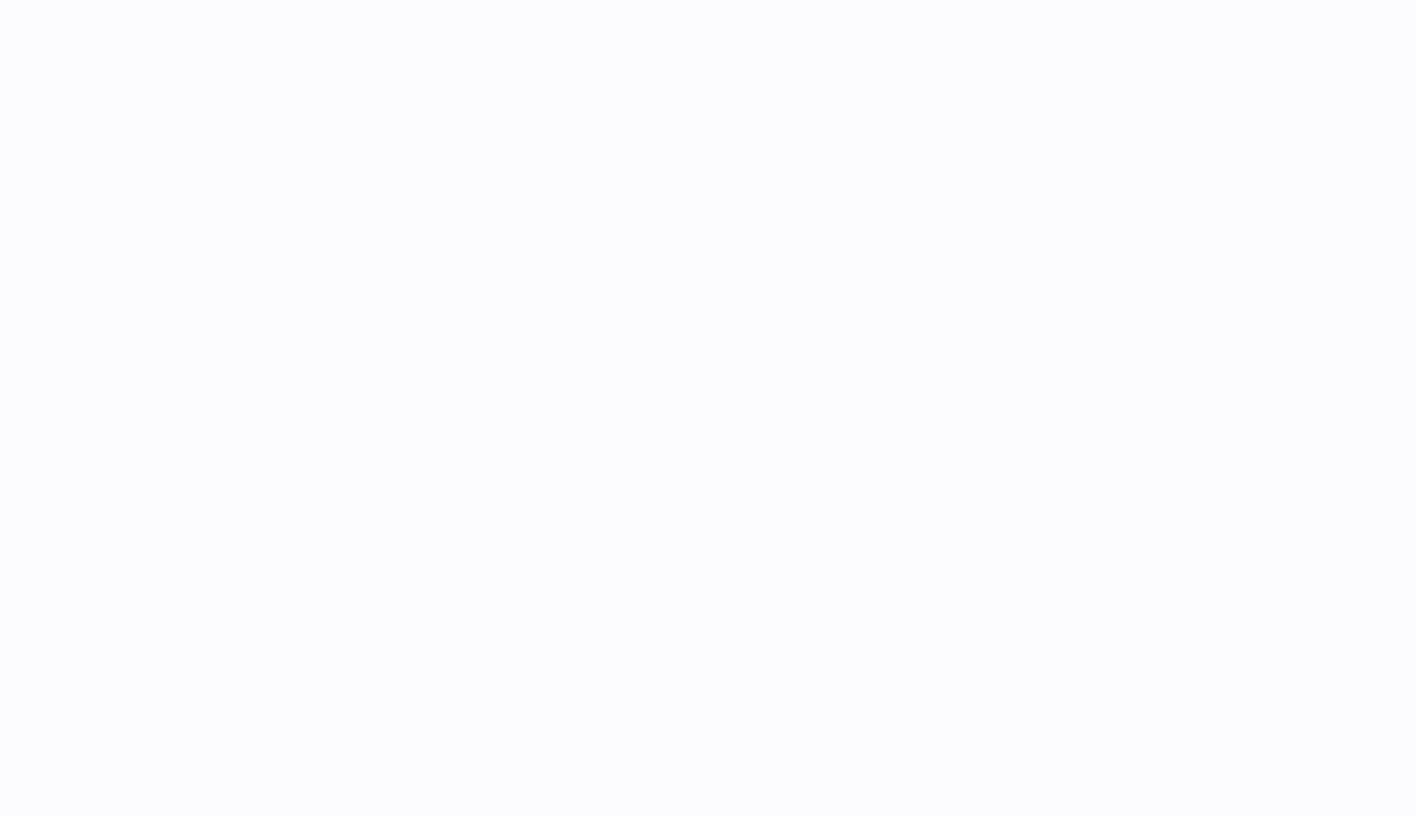 scroll, scrollTop: 0, scrollLeft: 0, axis: both 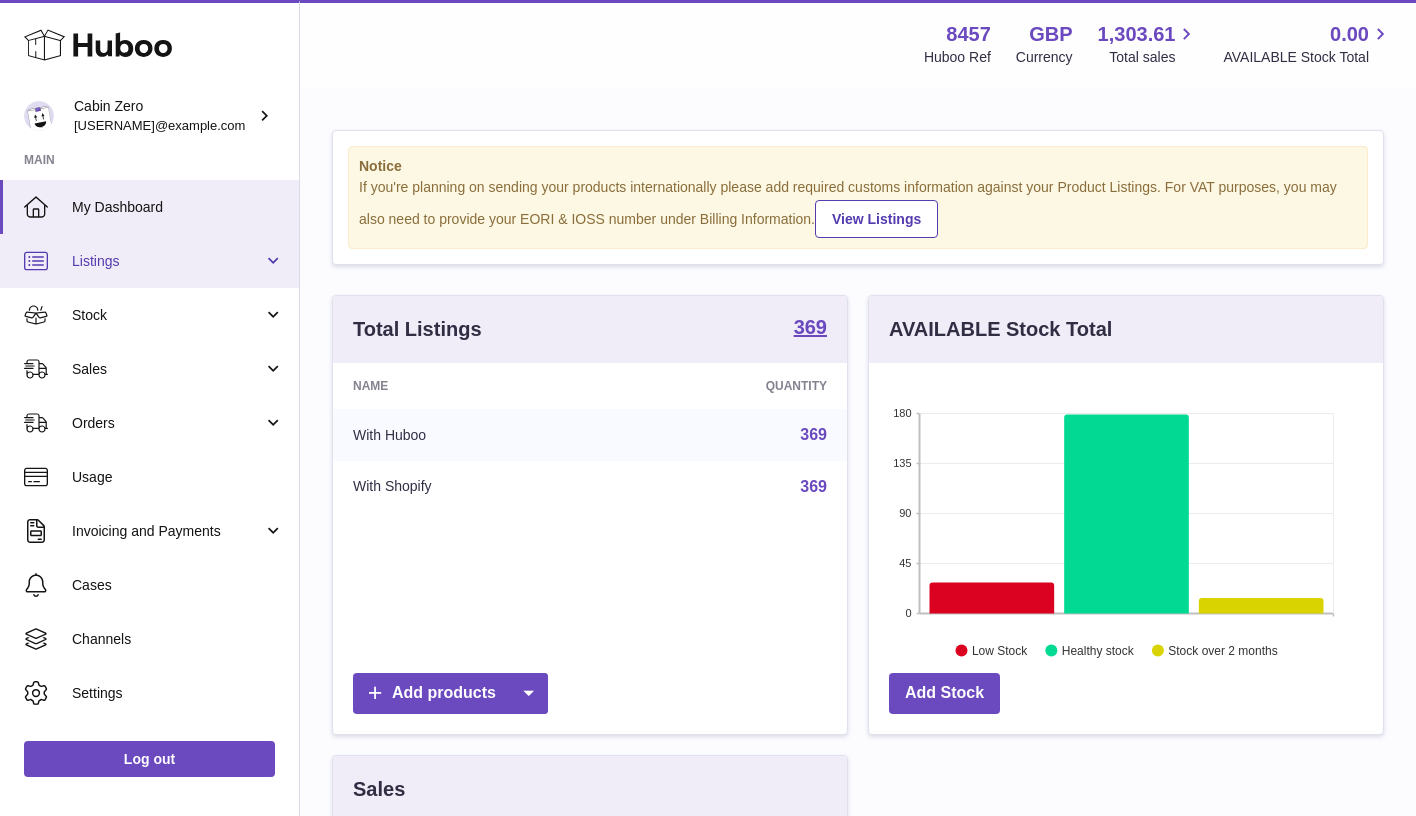 click on "Listings" at bounding box center [149, 261] 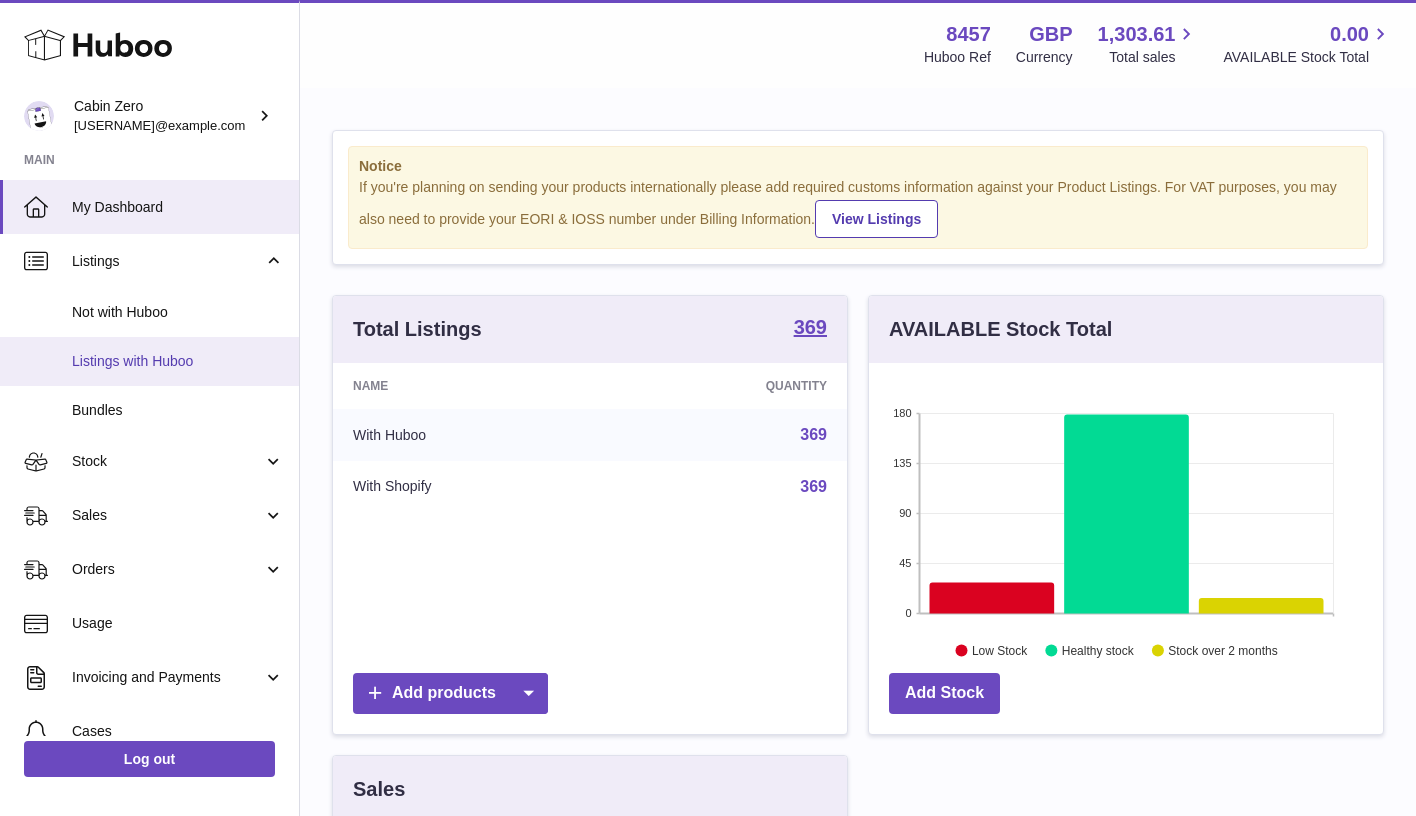 click on "Listings with Huboo" at bounding box center (149, 361) 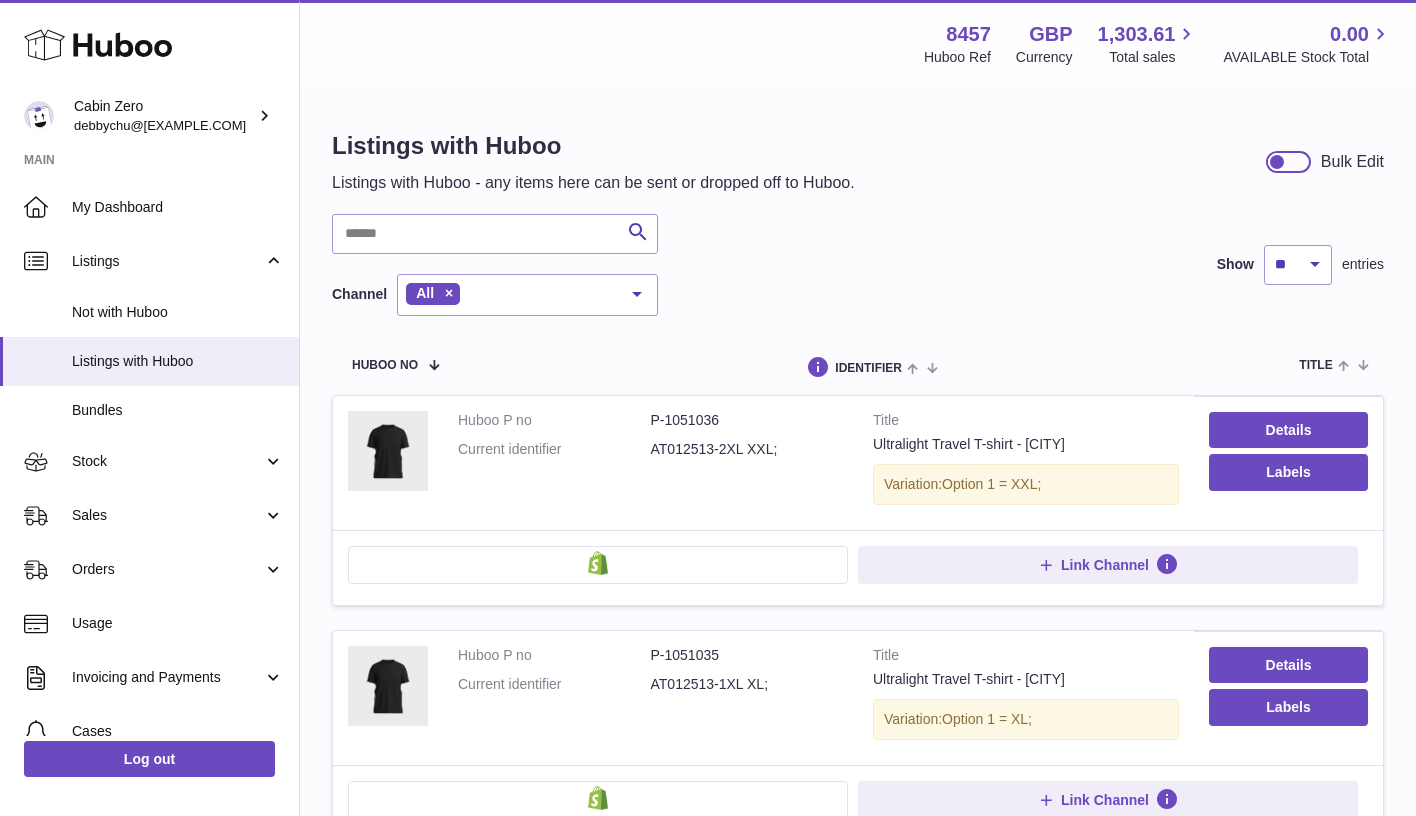 scroll, scrollTop: 0, scrollLeft: 0, axis: both 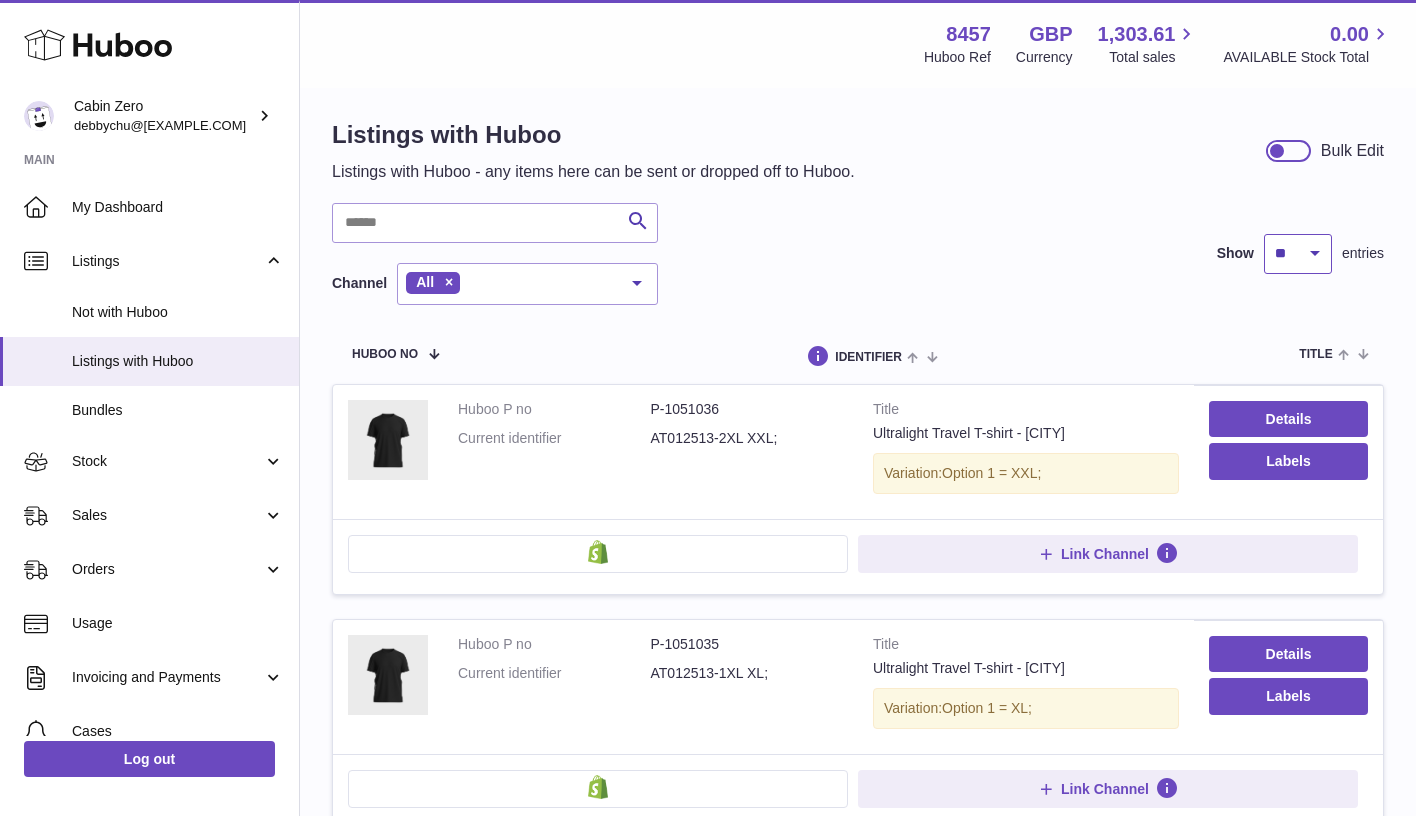 select on "**" 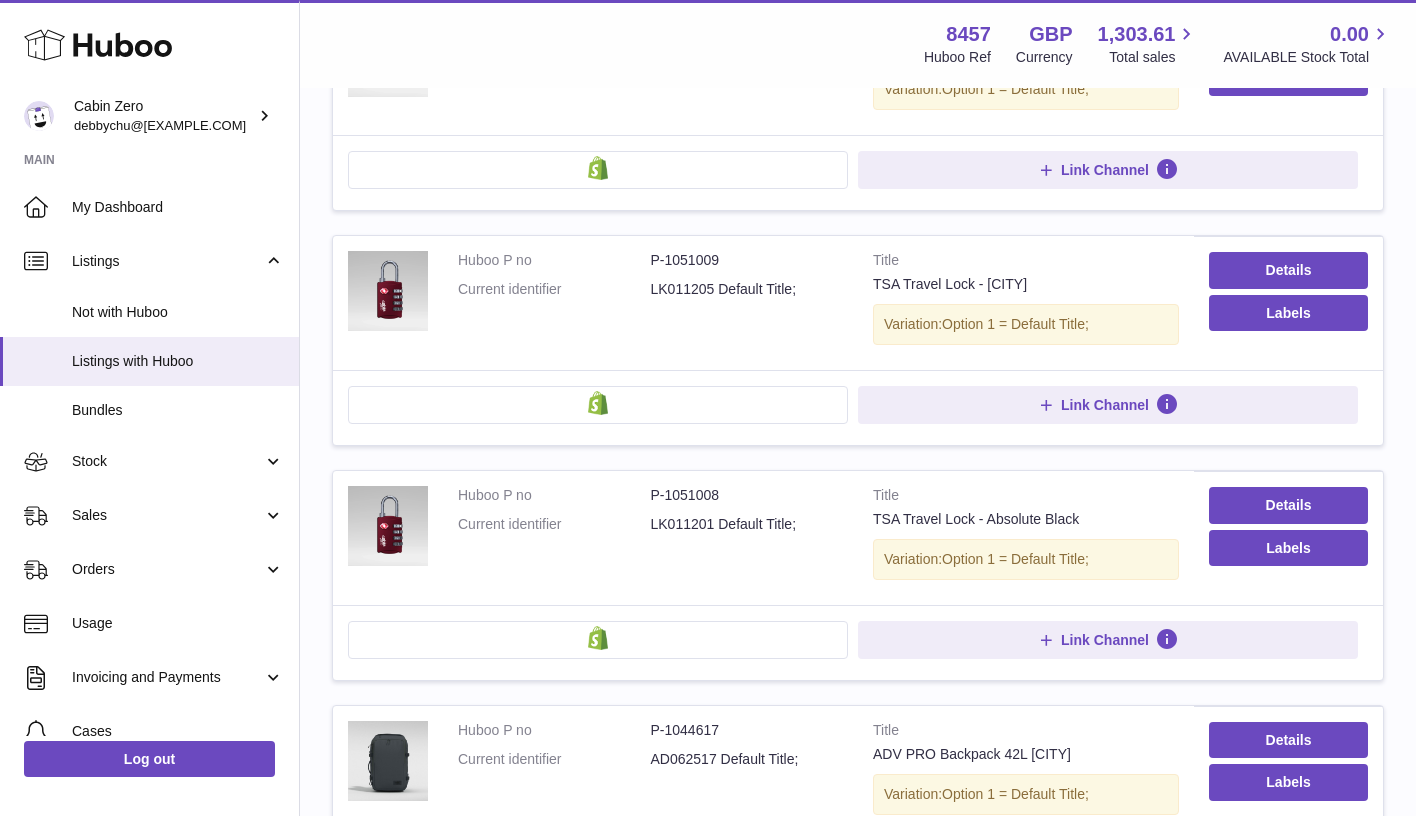 scroll, scrollTop: 6910, scrollLeft: 0, axis: vertical 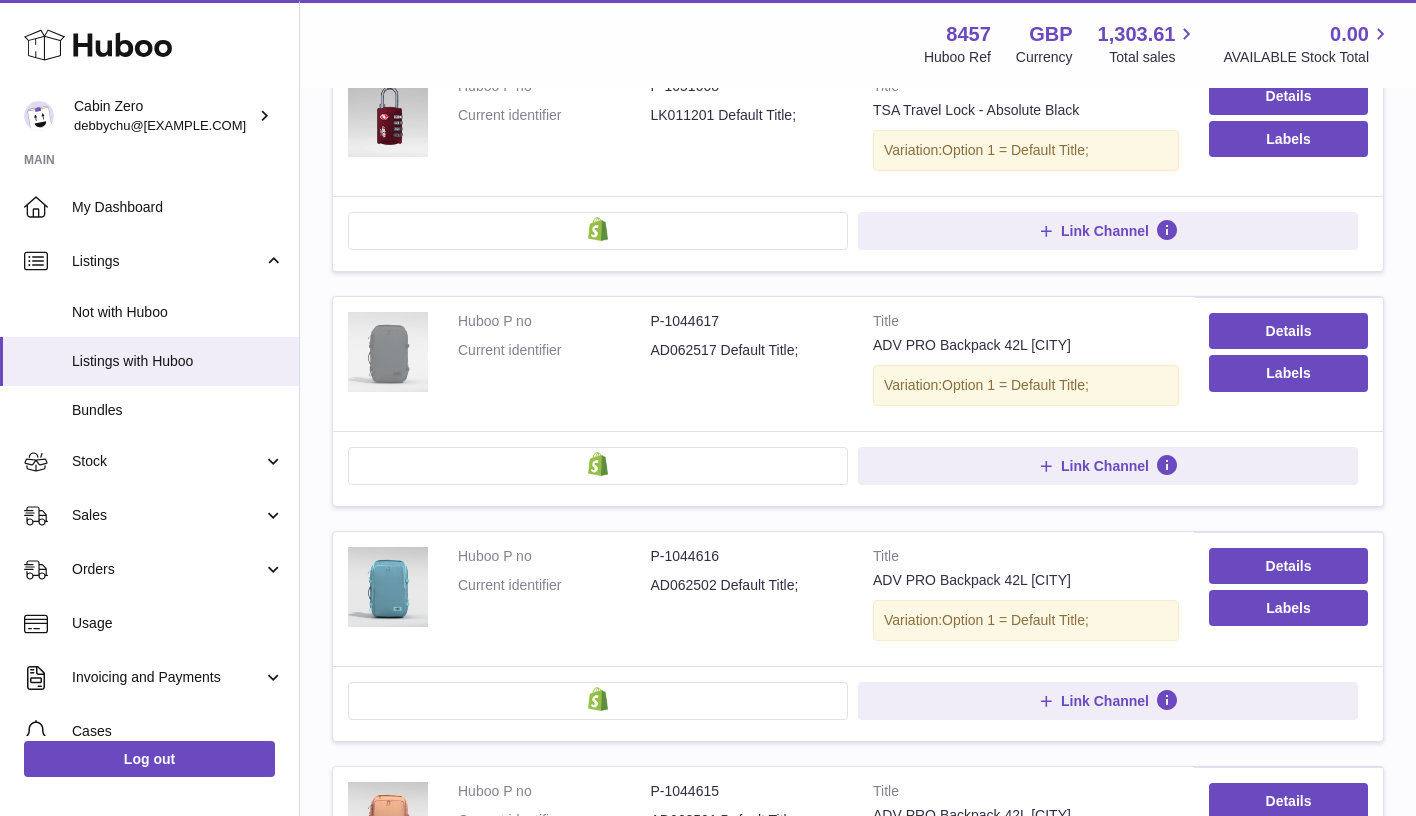click at bounding box center [388, 352] 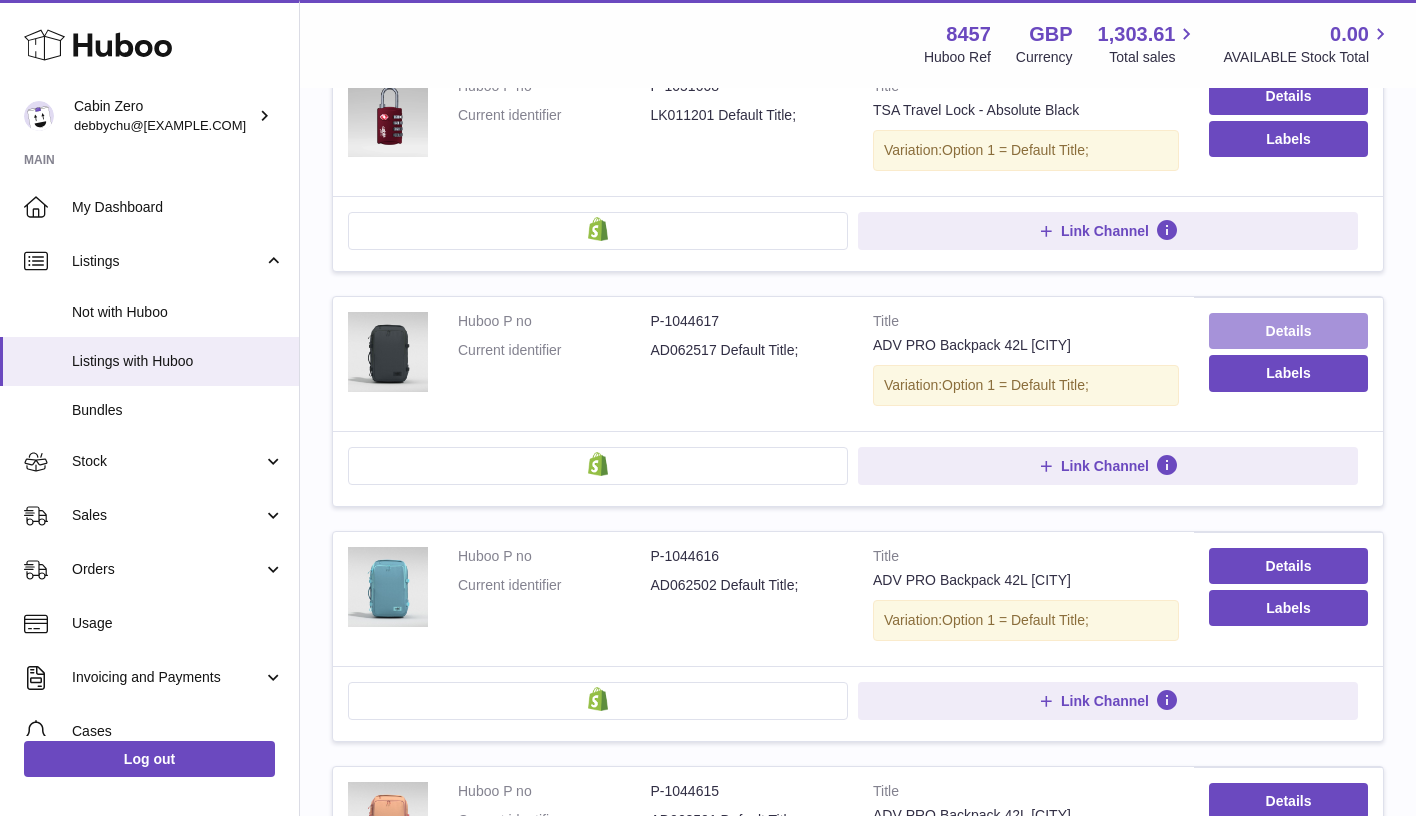 click on "Details" at bounding box center (1288, 331) 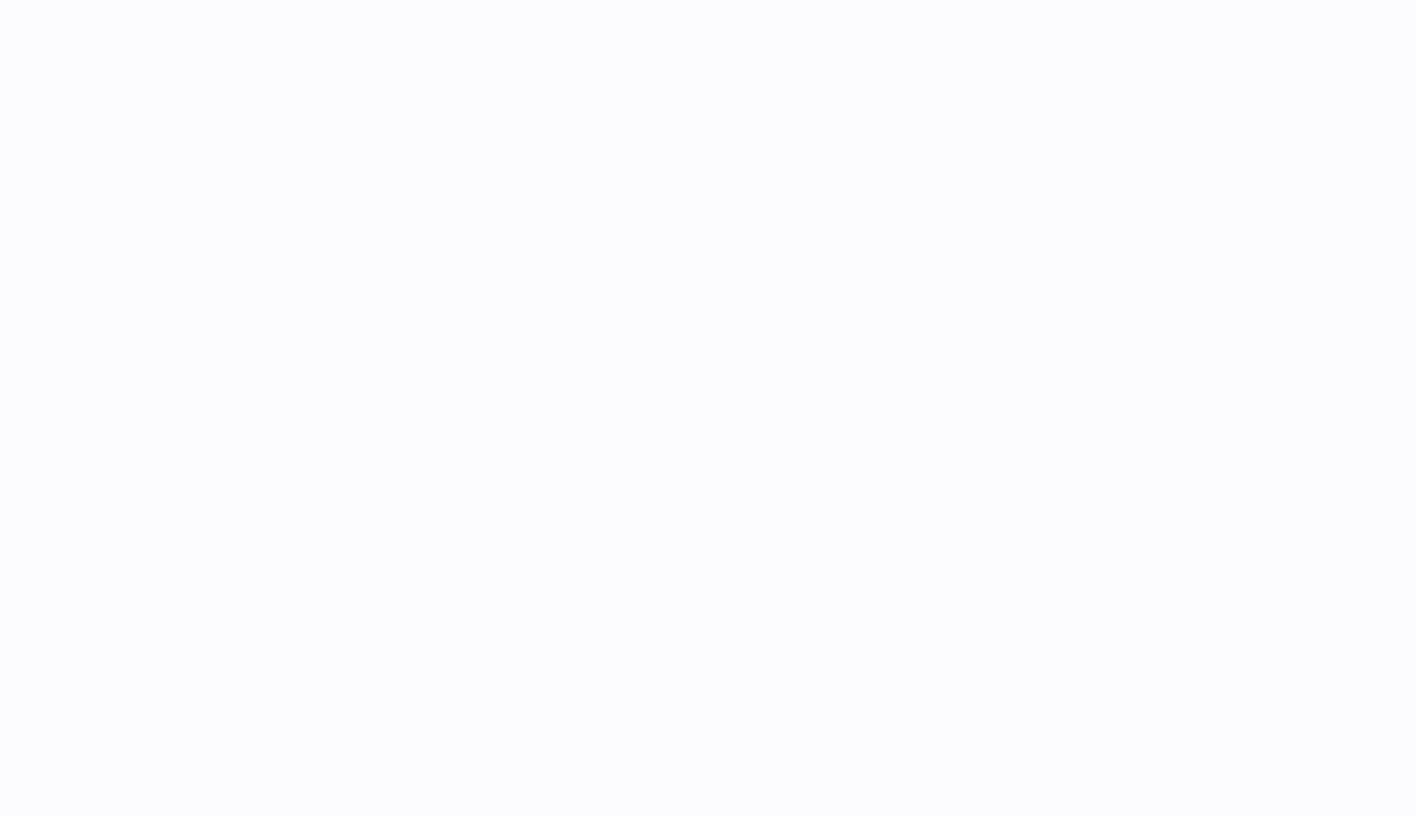 scroll, scrollTop: 0, scrollLeft: 0, axis: both 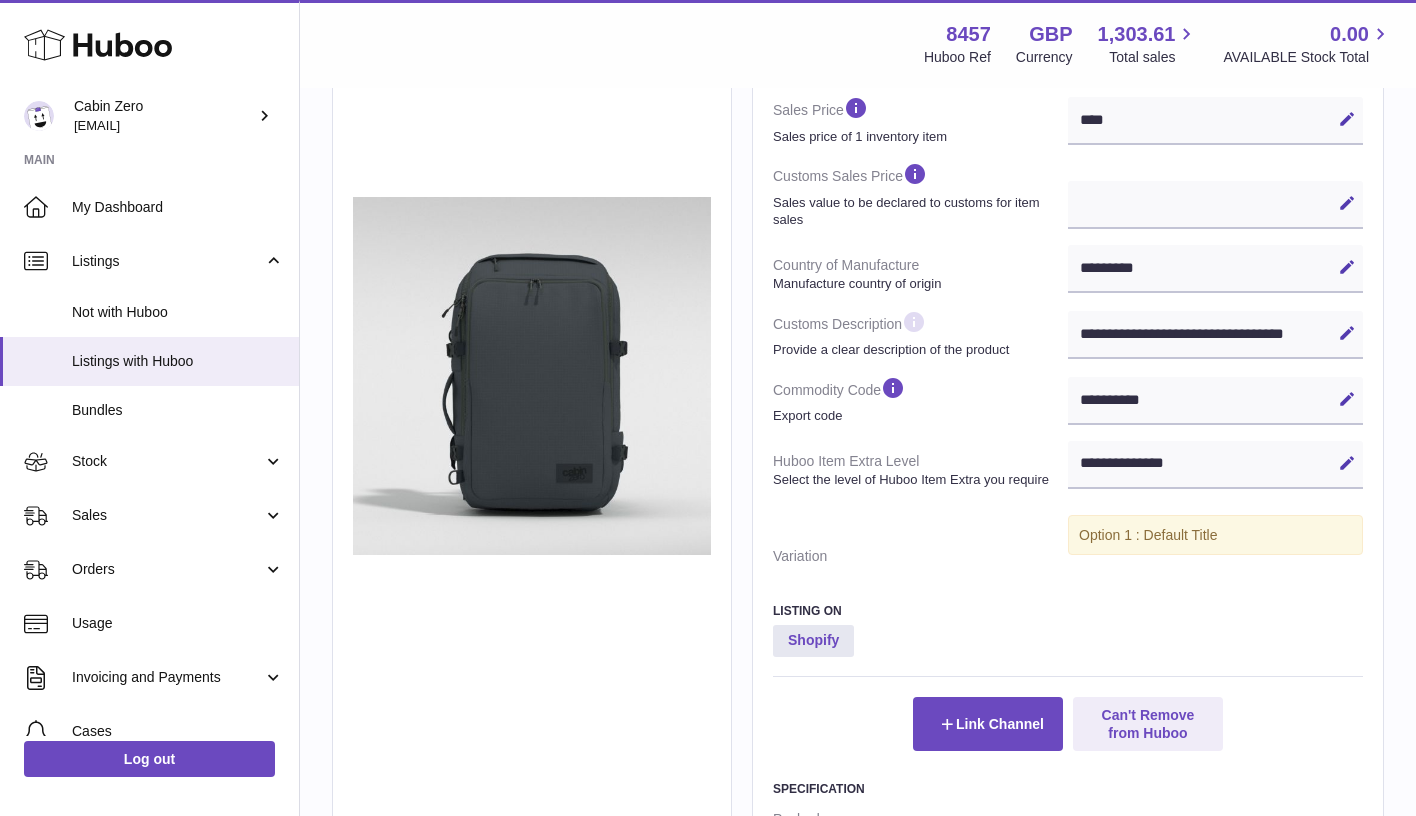 click at bounding box center [914, 322] 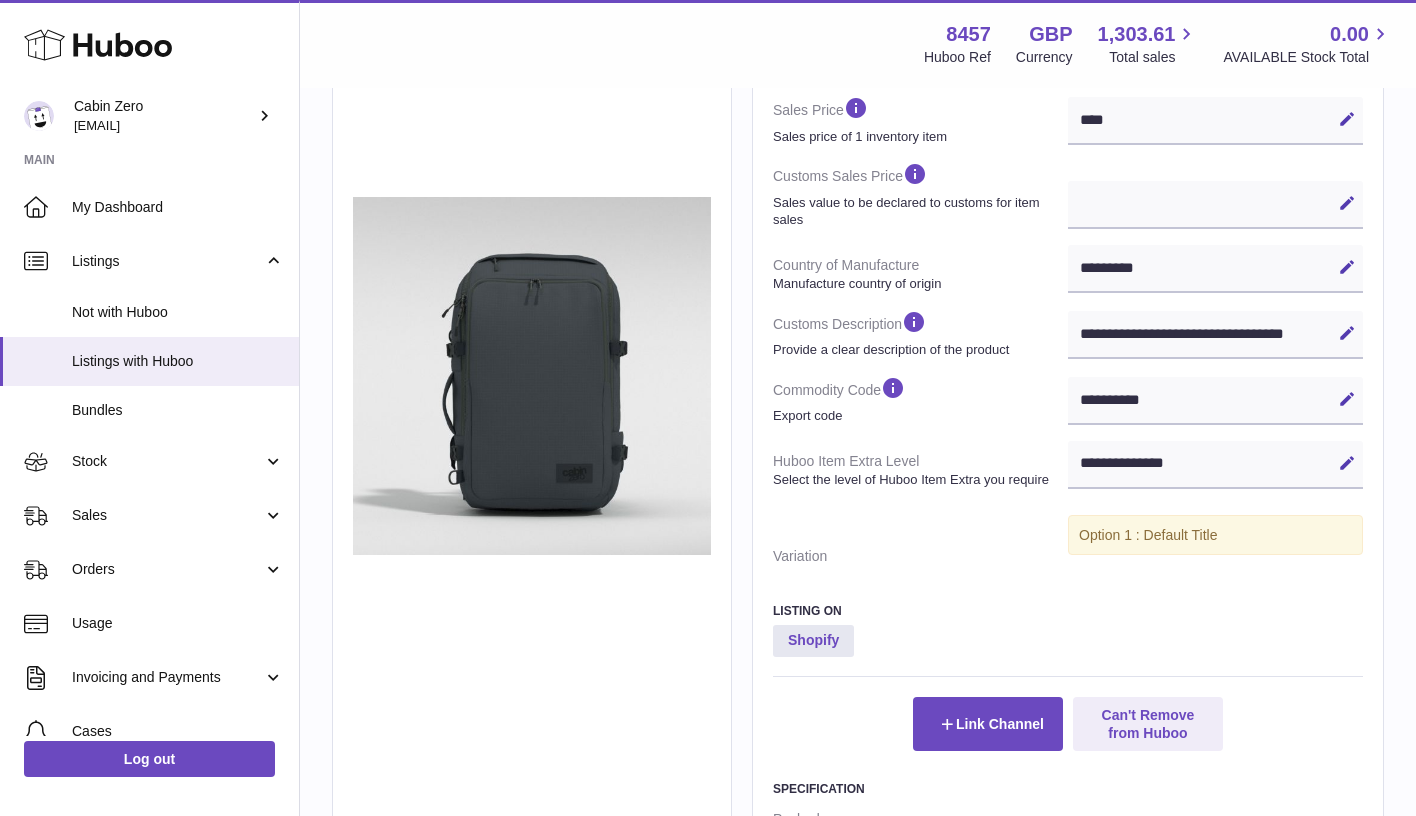 drag, startPoint x: 1133, startPoint y: 260, endPoint x: 1085, endPoint y: 260, distance: 48 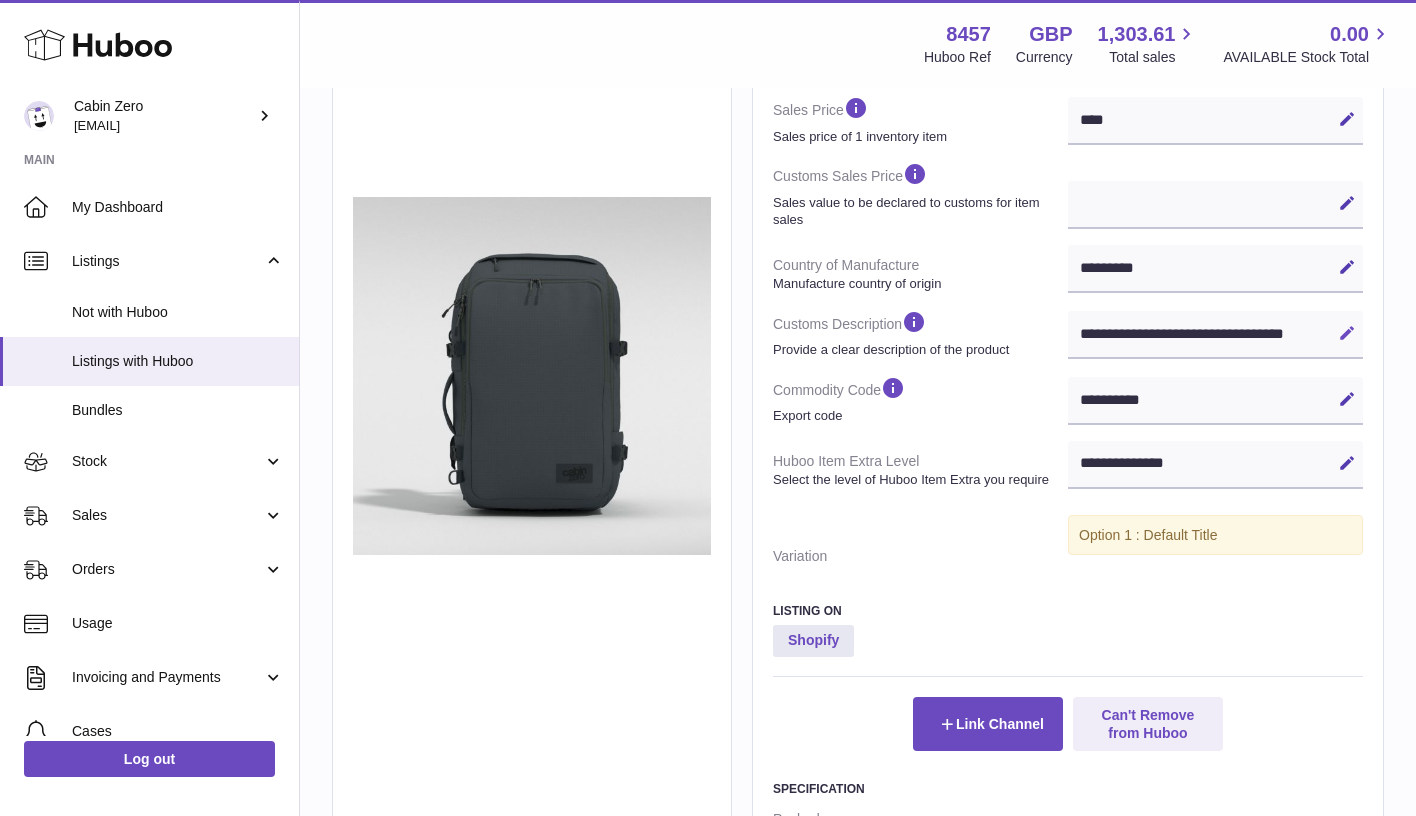 click at bounding box center (1347, 333) 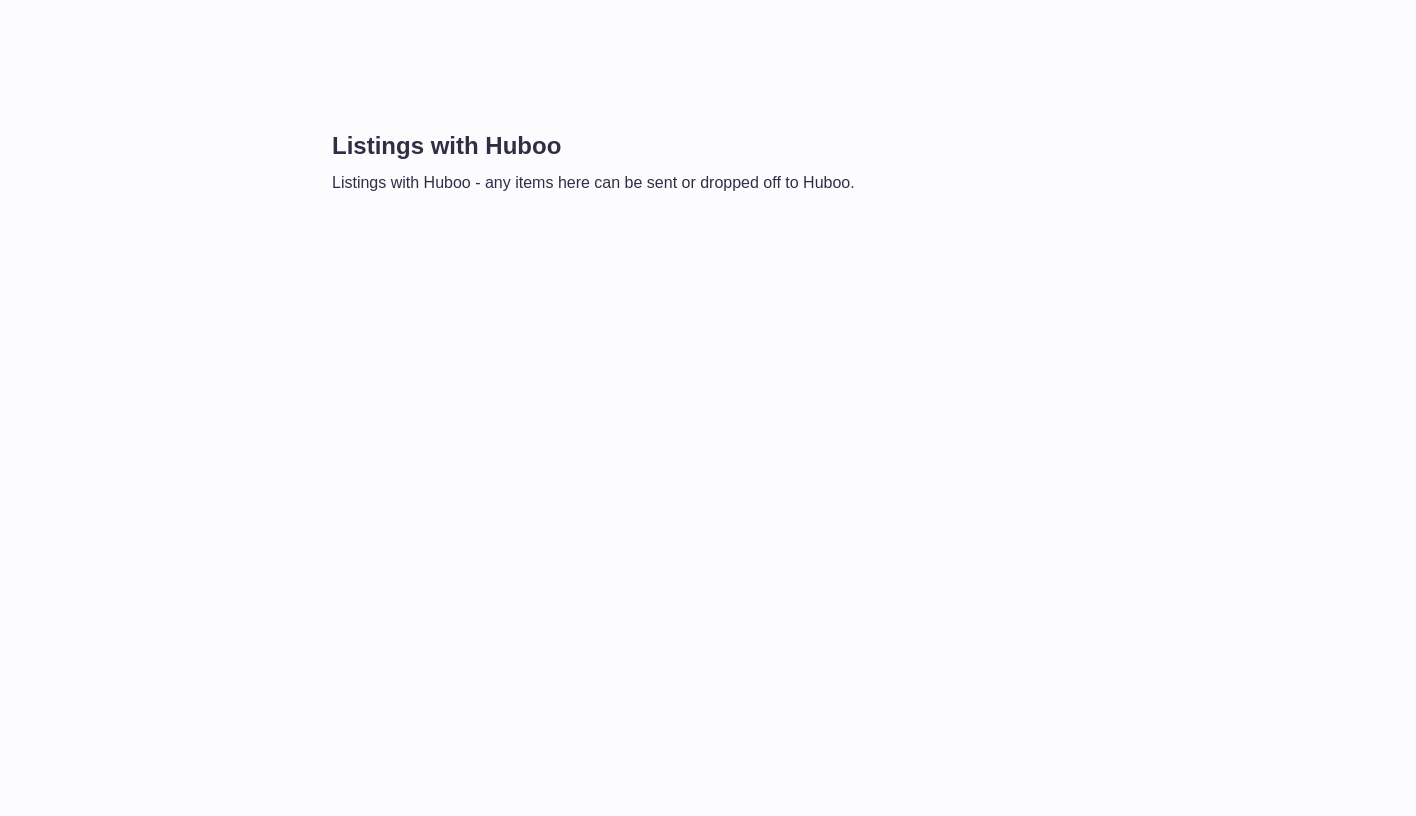 scroll, scrollTop: 0, scrollLeft: 0, axis: both 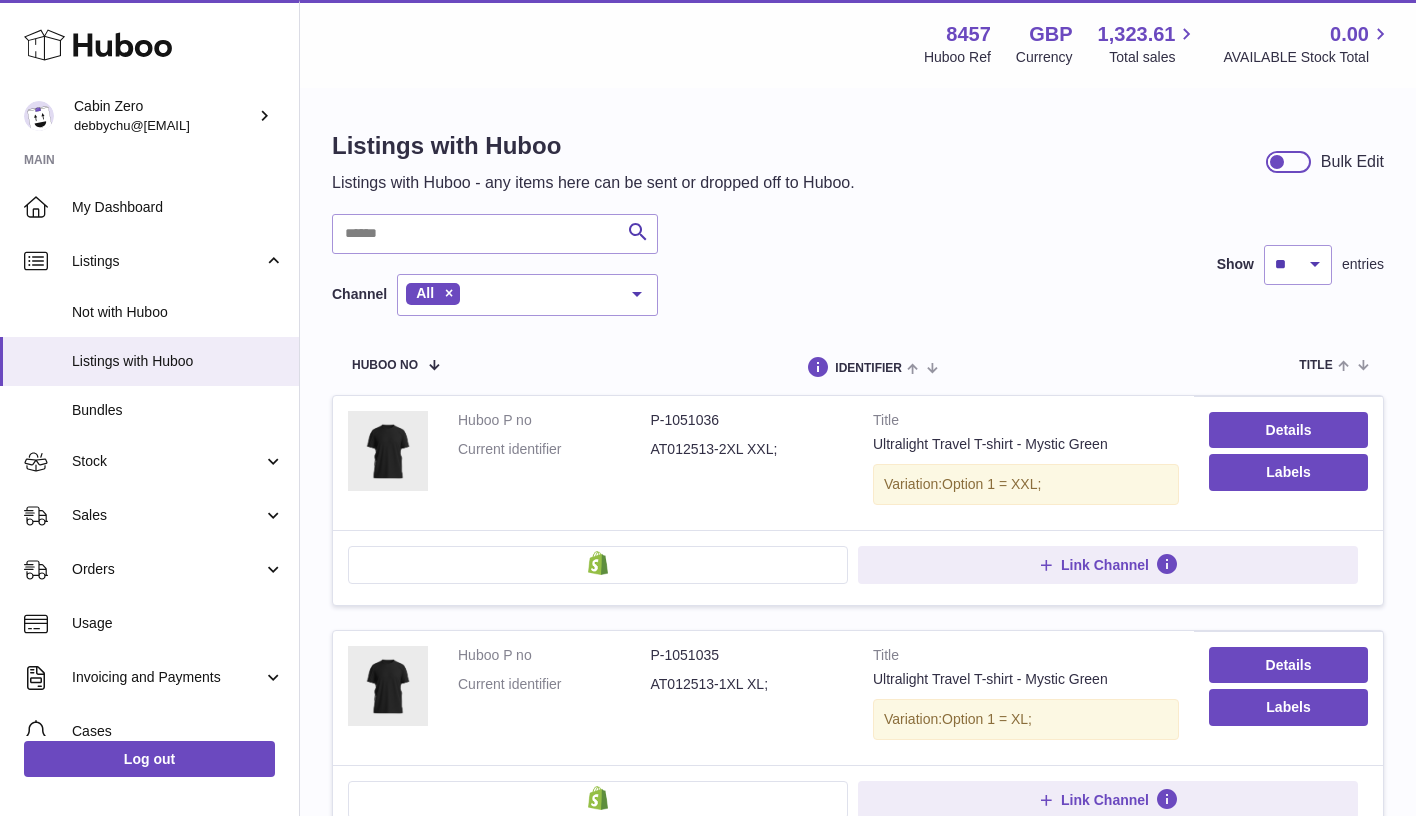 click on "Search
Channel
All                   All   eBay   Amazon   Shopify   Woocommerce   Etsy     No elements found. Consider changing the search query.   List is empty.
Show
** ** ** ***
entries" at bounding box center [858, 265] 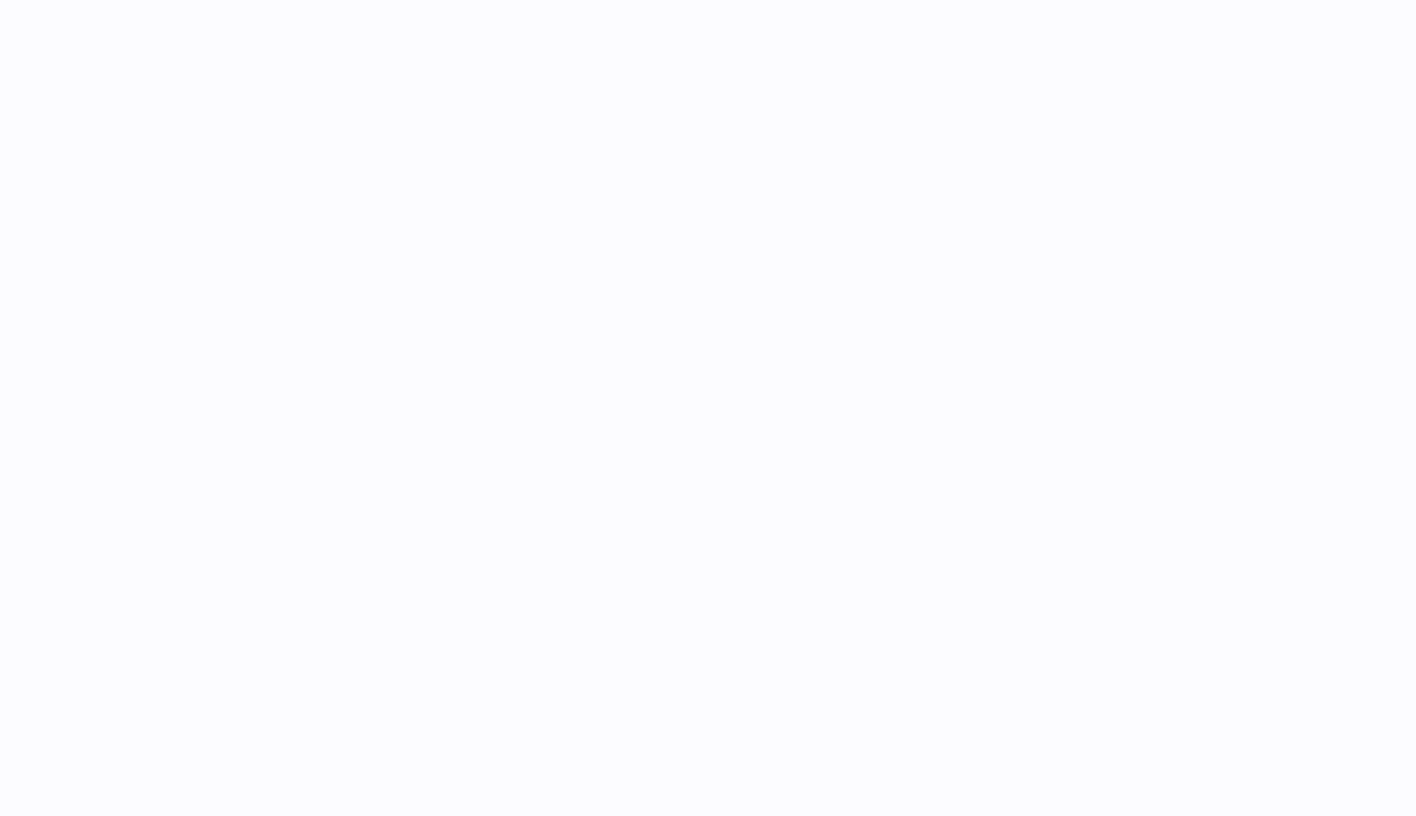 scroll, scrollTop: 0, scrollLeft: 0, axis: both 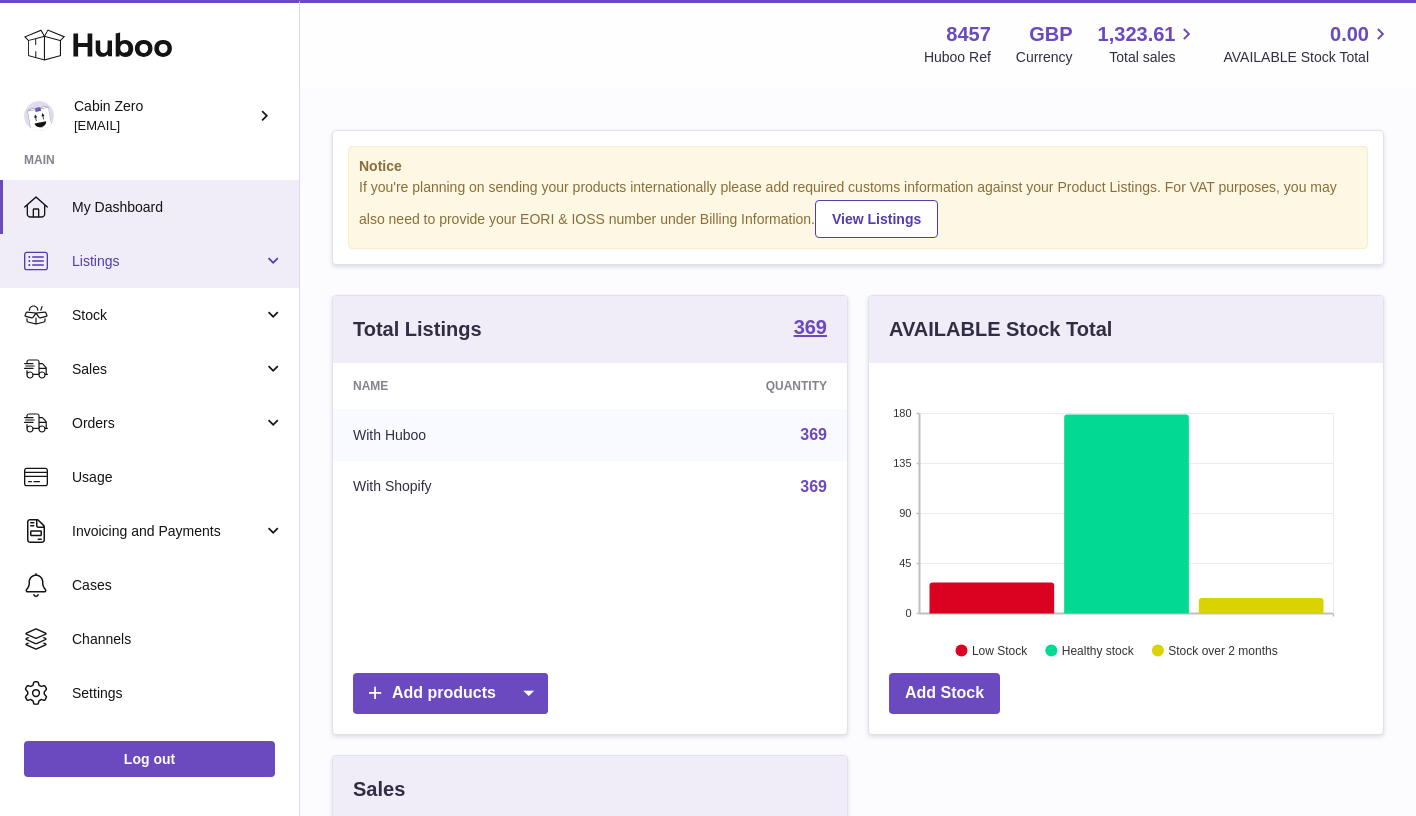 click on "Listings" at bounding box center (149, 261) 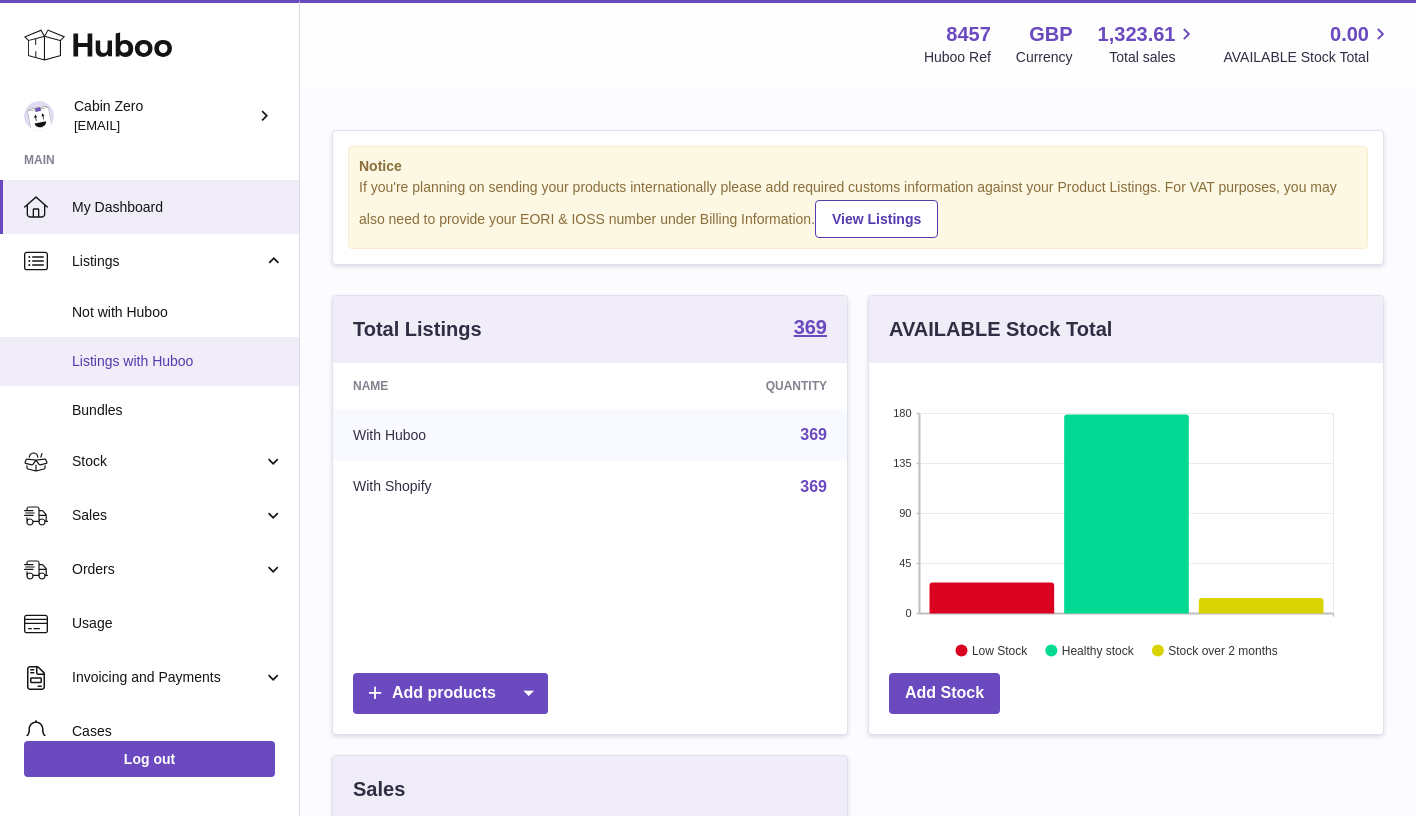 click on "Listings with Huboo" at bounding box center (178, 361) 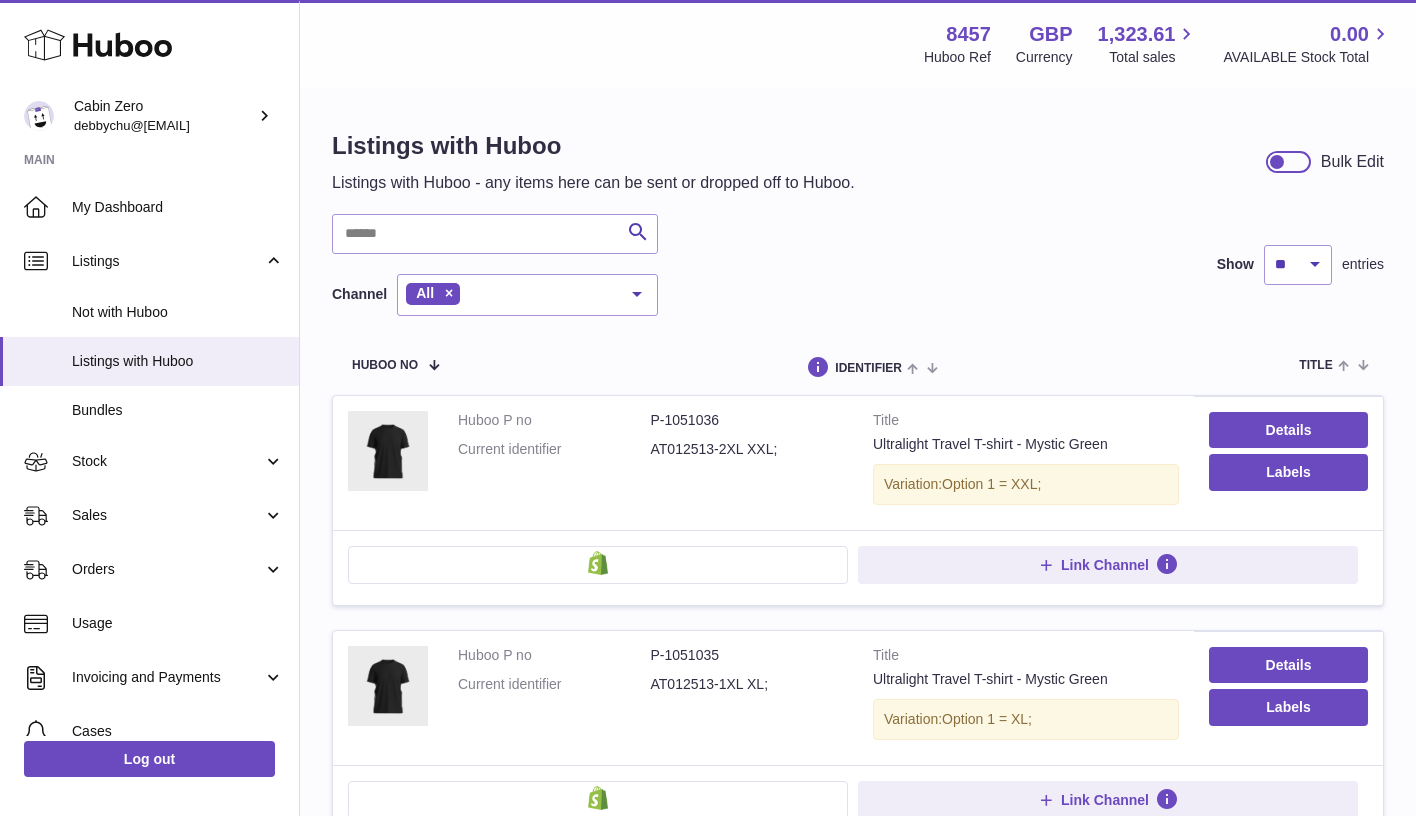 scroll, scrollTop: 0, scrollLeft: 0, axis: both 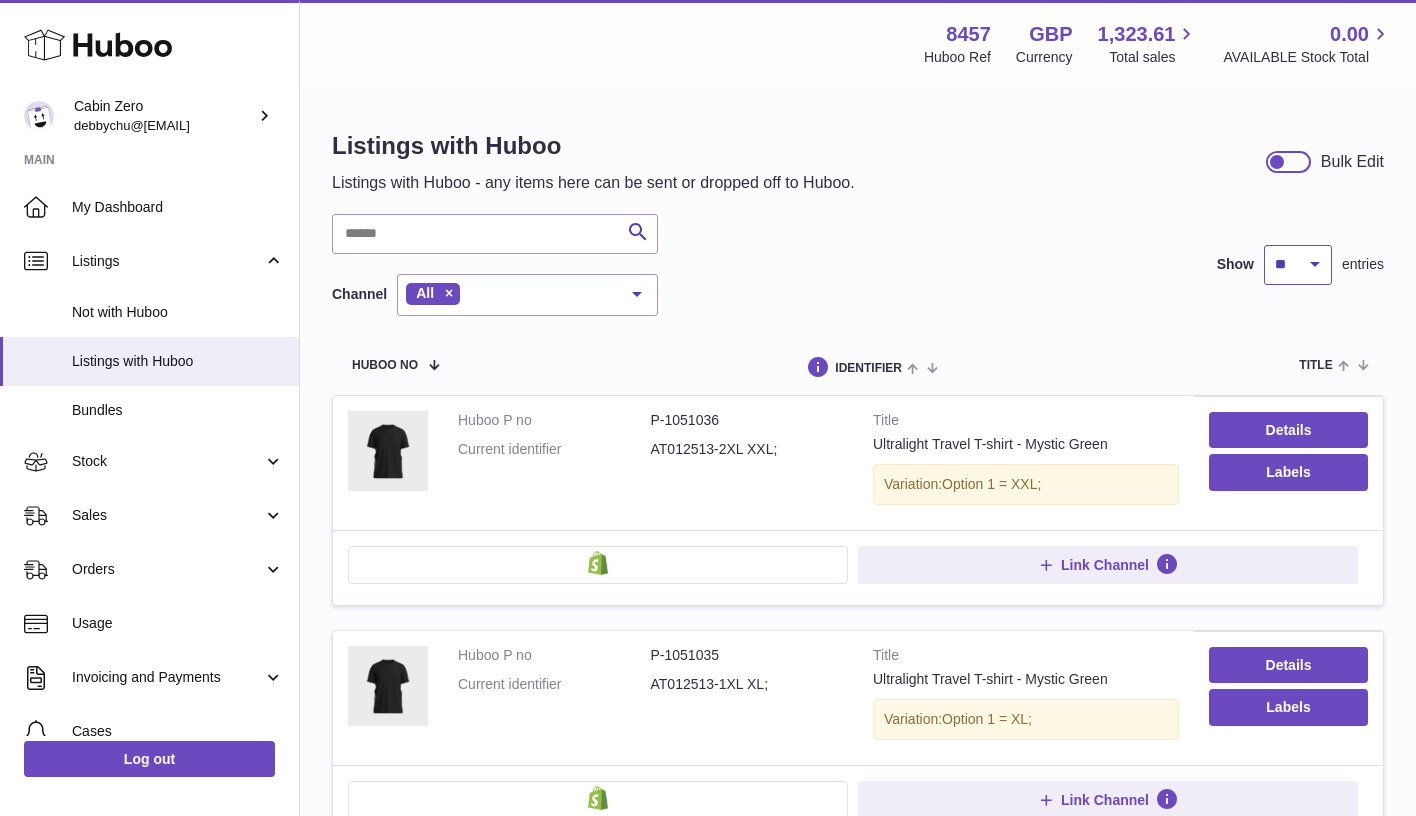 select on "**" 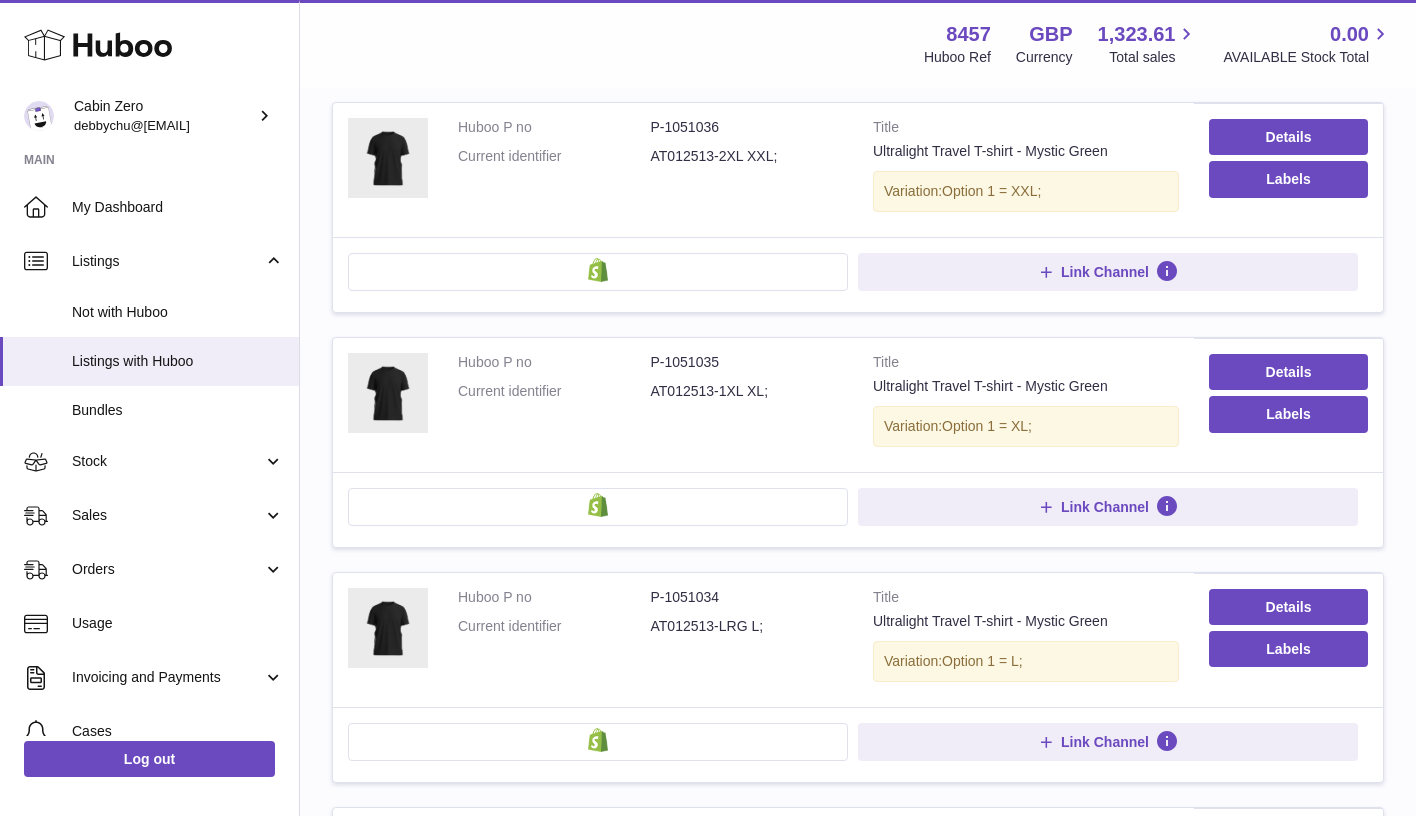 scroll, scrollTop: 350, scrollLeft: 0, axis: vertical 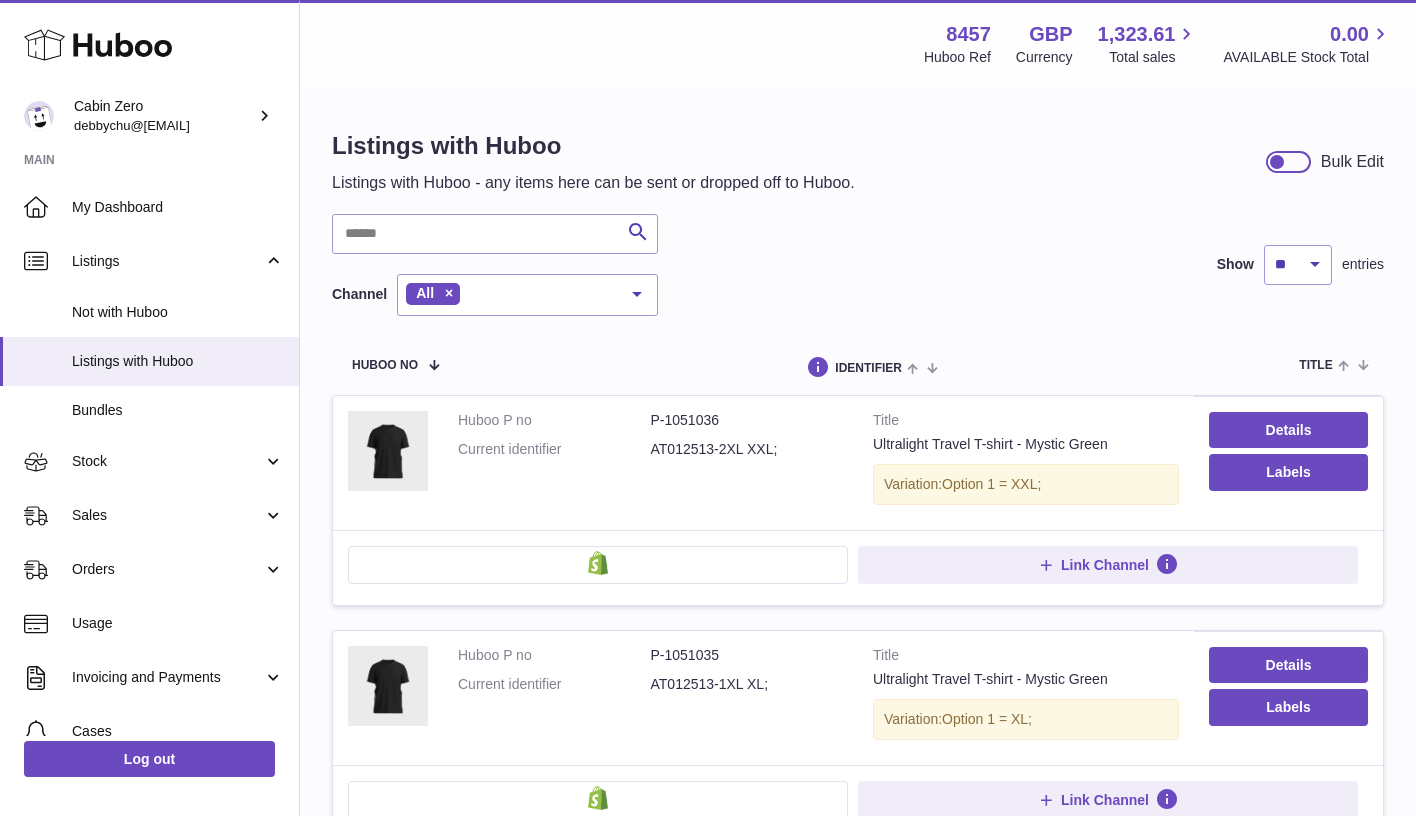 click at bounding box center [1288, 162] 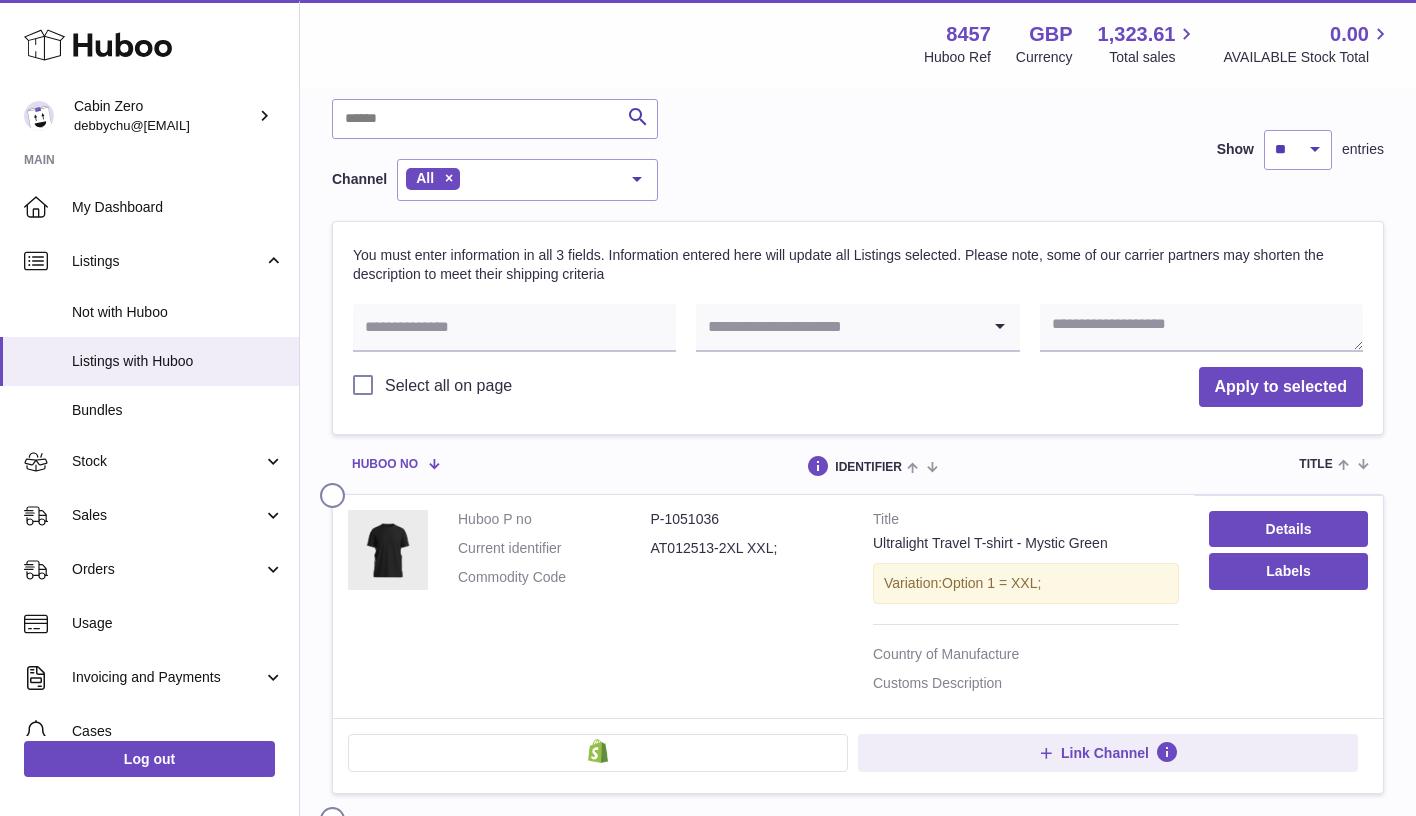 scroll, scrollTop: 118, scrollLeft: 0, axis: vertical 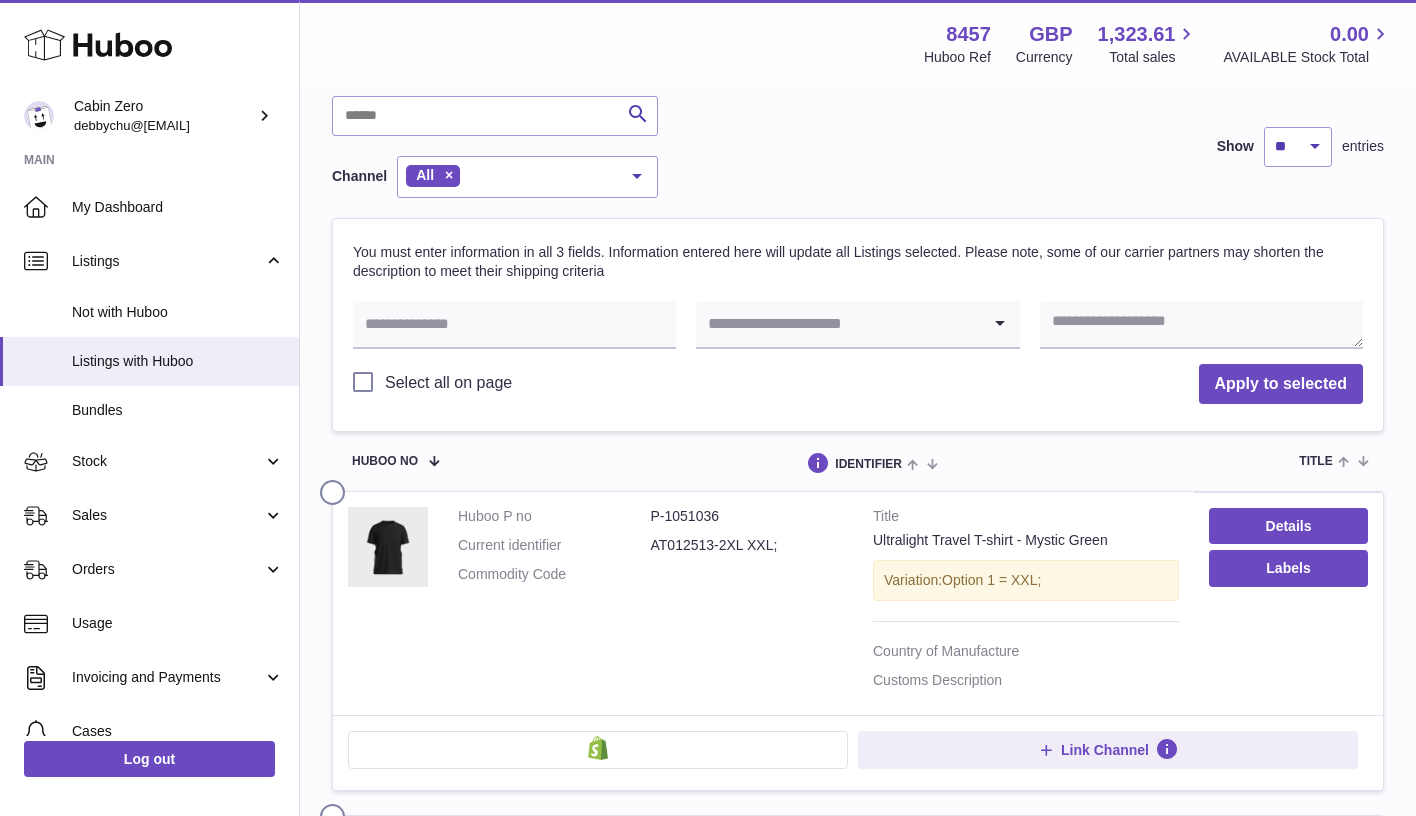 click at bounding box center [336, 488] 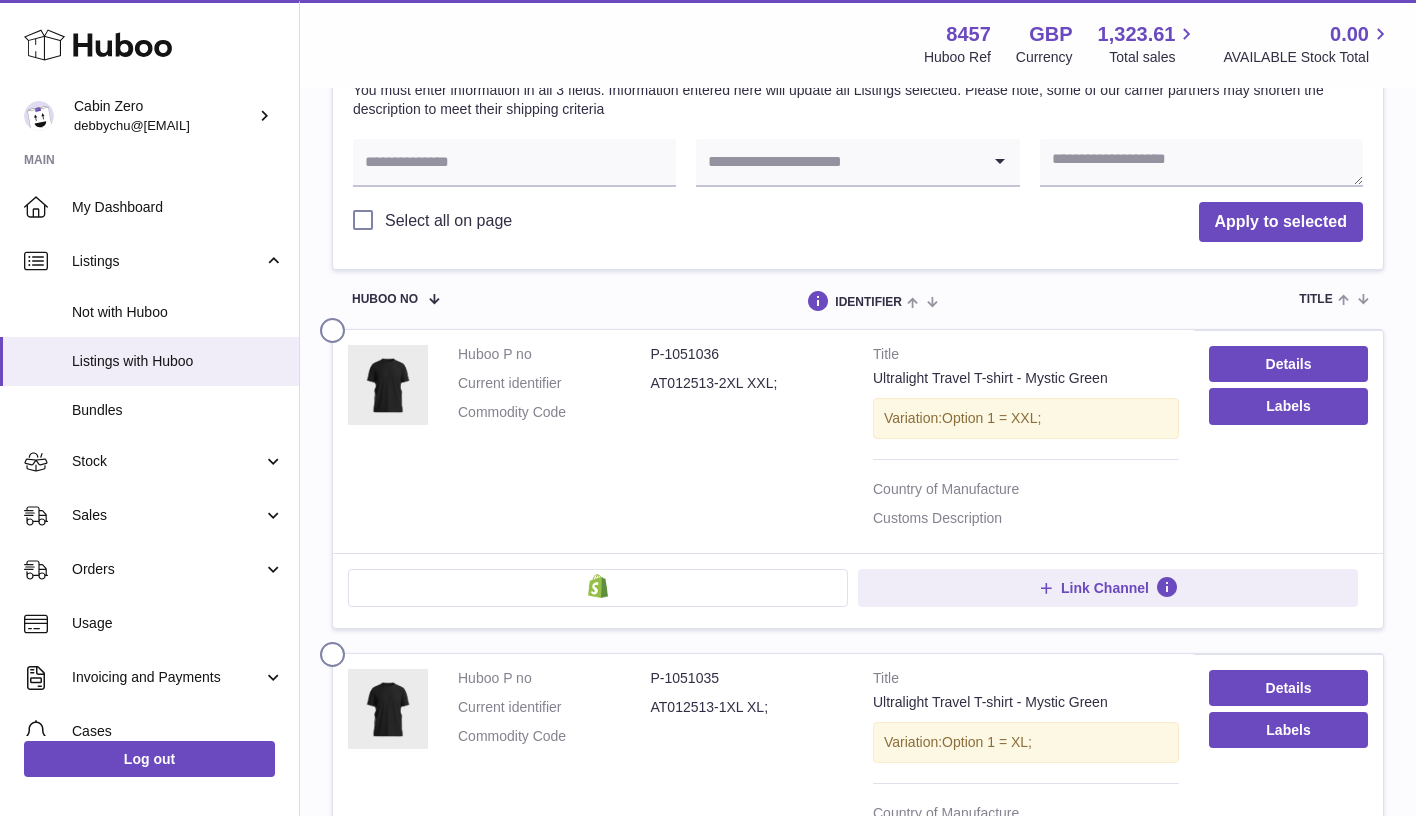 click at bounding box center [336, 650] 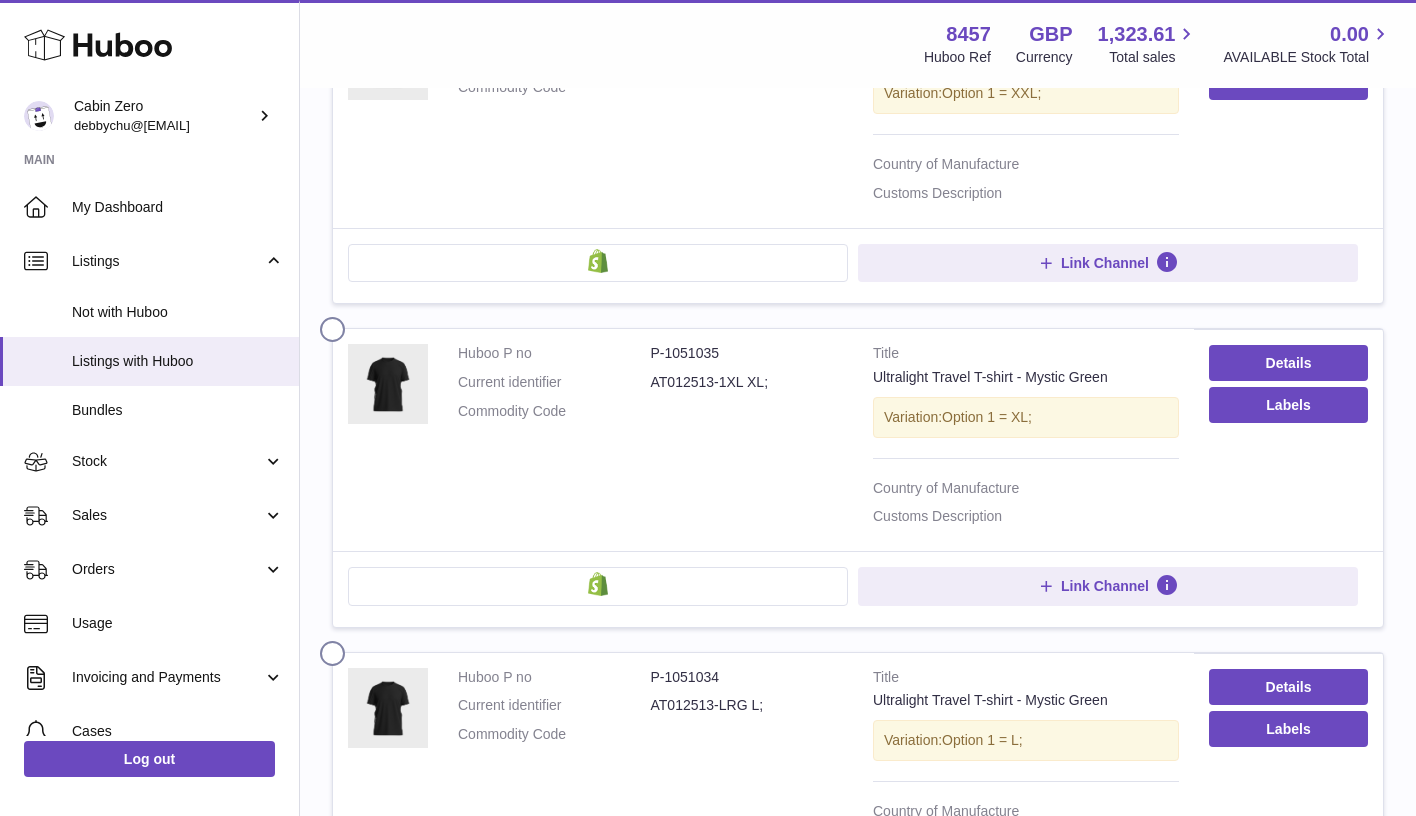 click at bounding box center [336, 649] 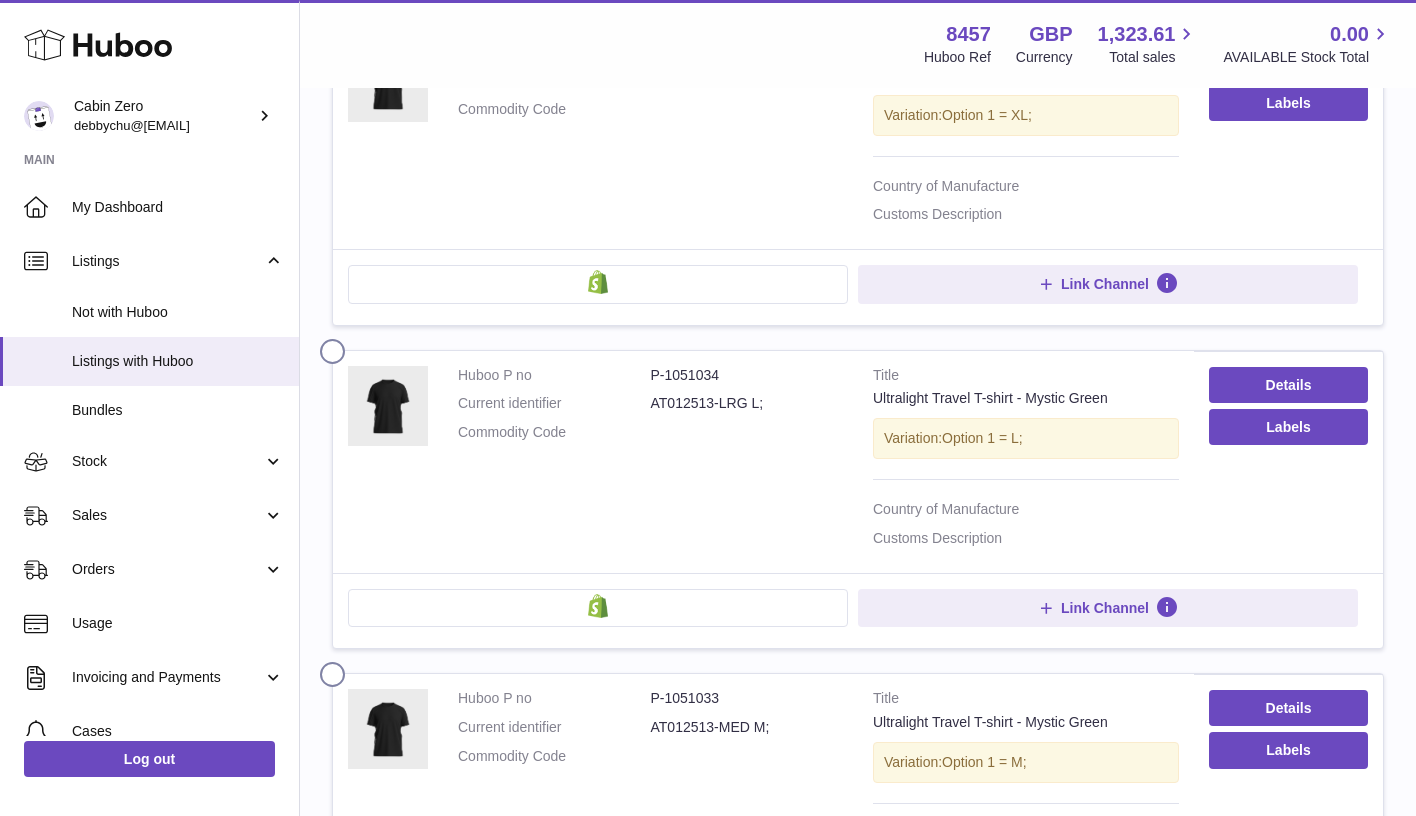 click at bounding box center [336, 670] 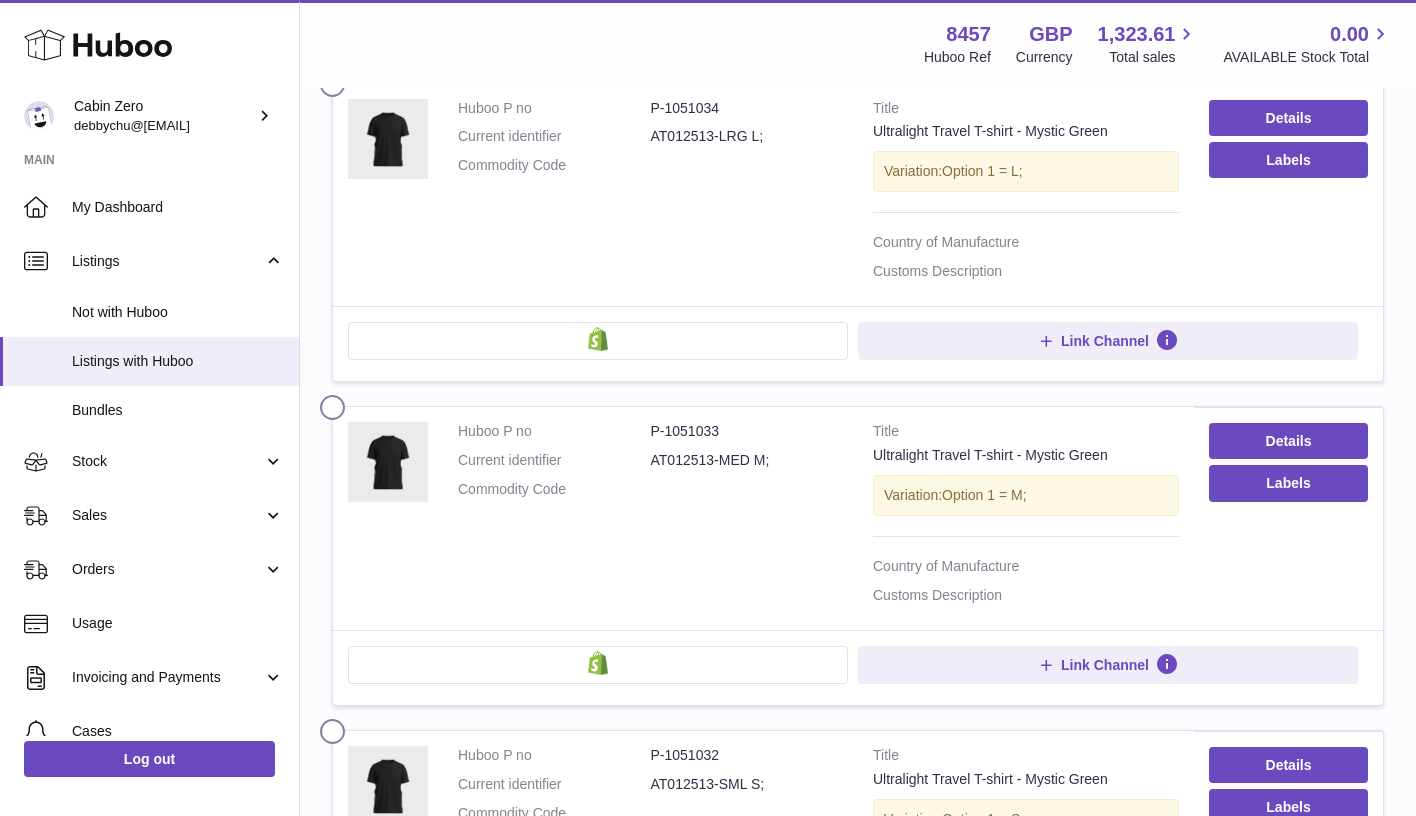 click at bounding box center [336, 727] 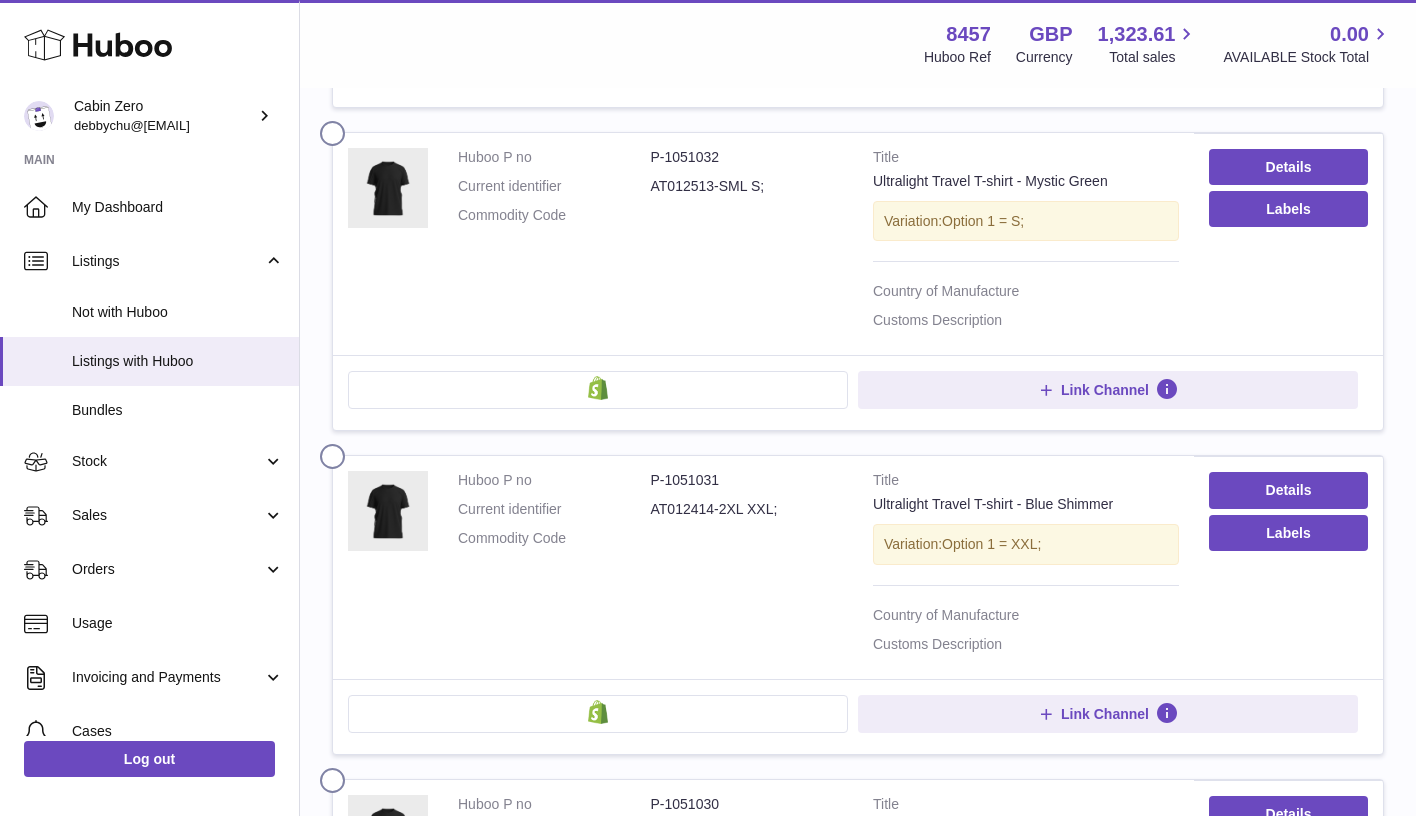 scroll, scrollTop: 1778, scrollLeft: 0, axis: vertical 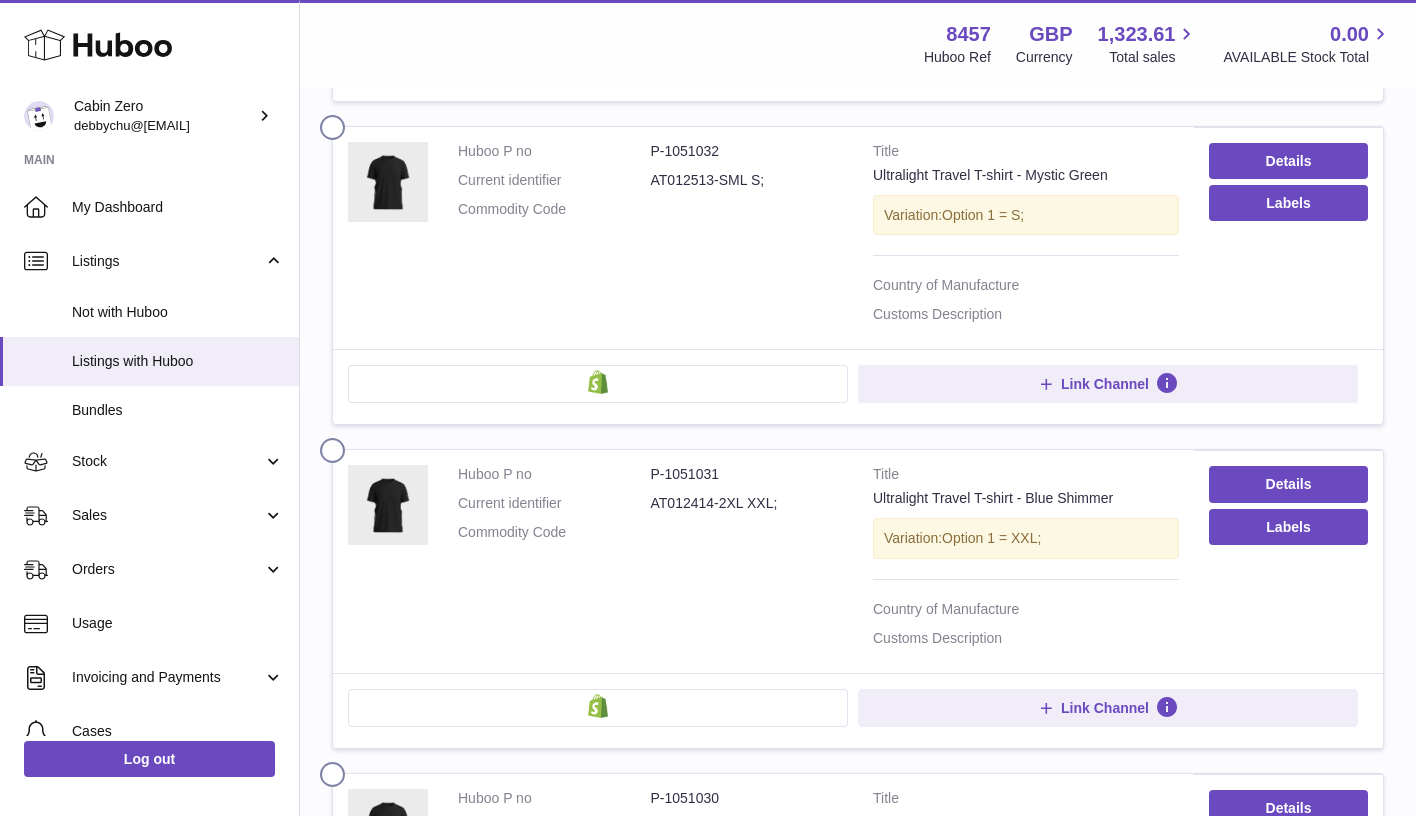 click at bounding box center [336, 446] 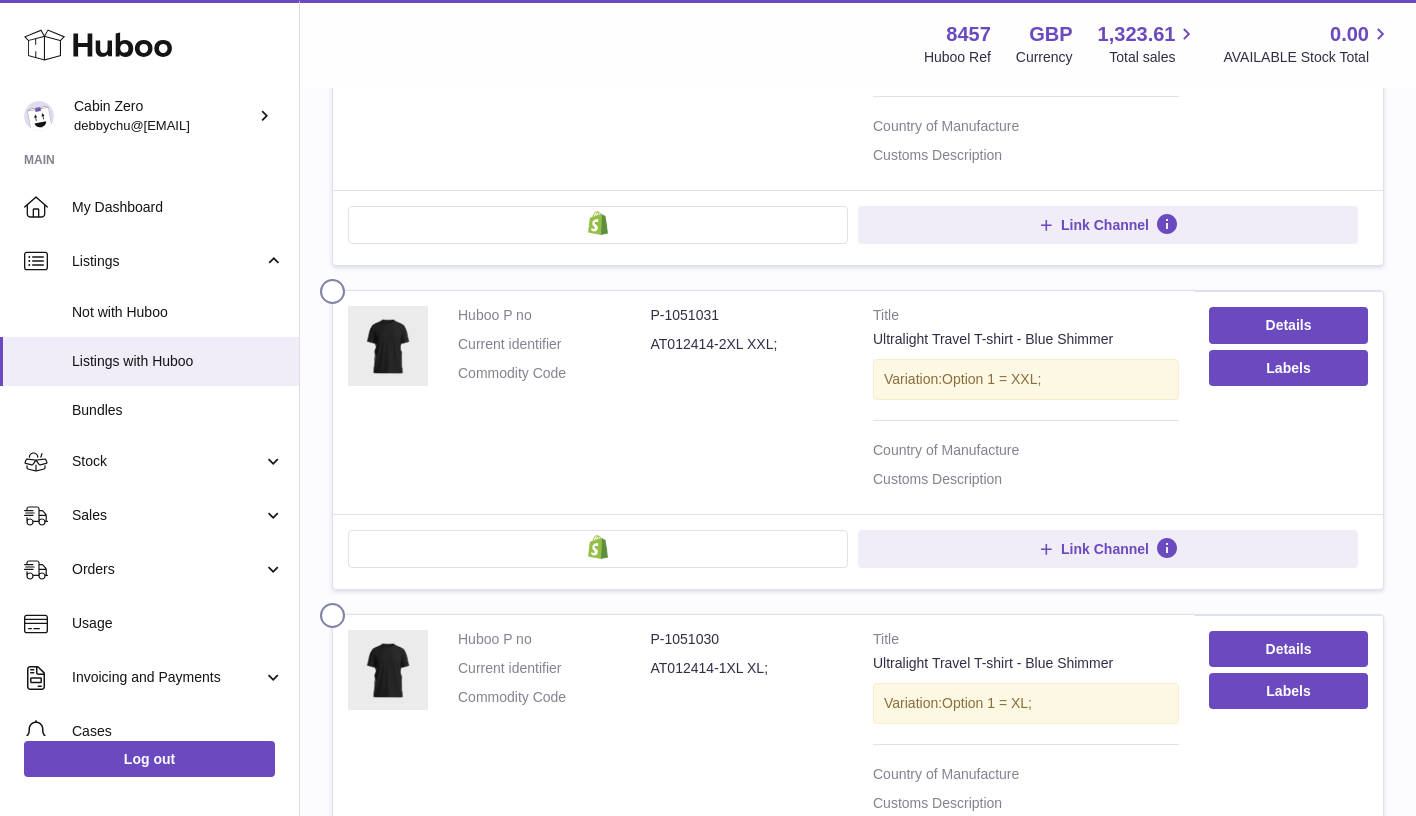 scroll, scrollTop: 1940, scrollLeft: 0, axis: vertical 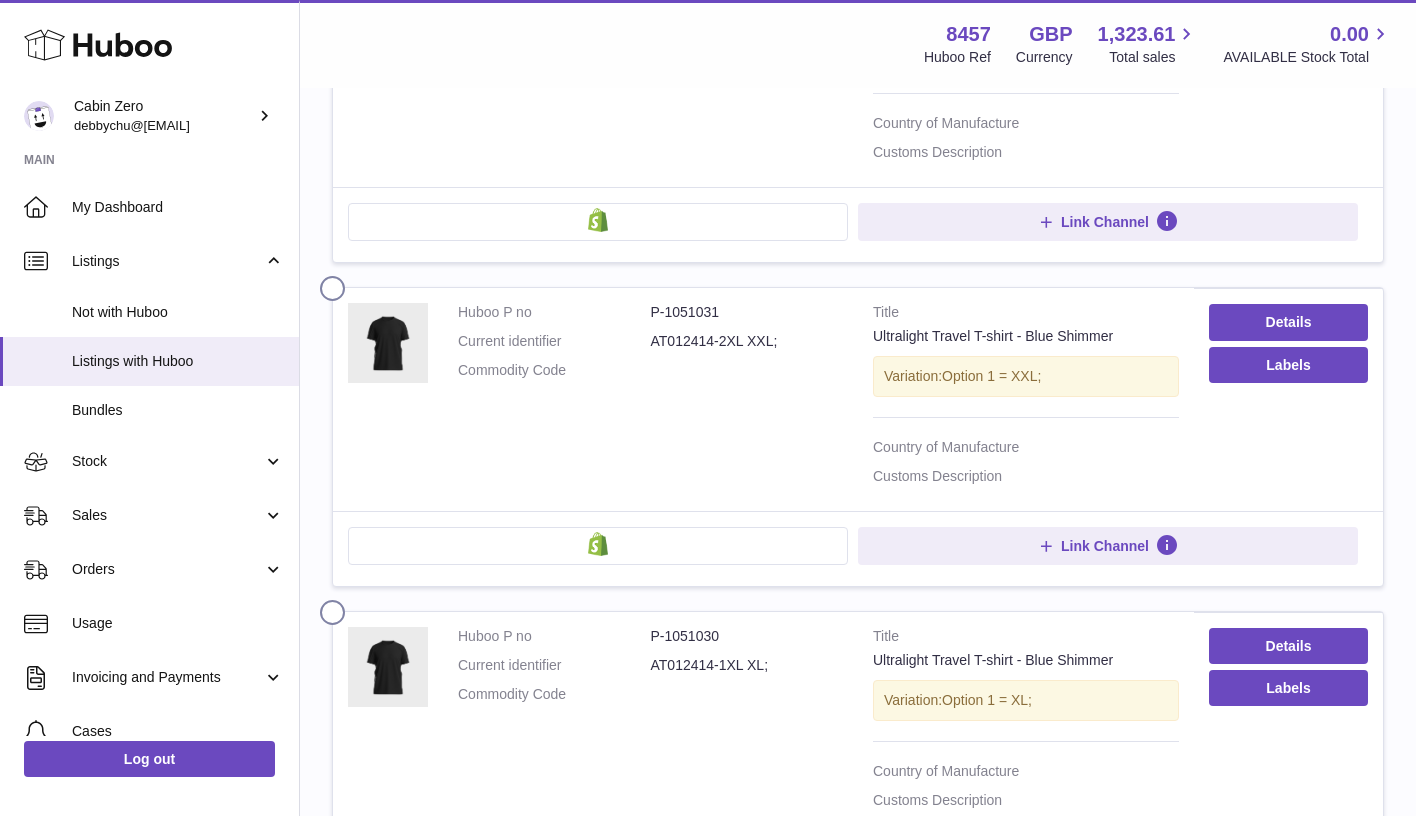 click at bounding box center (336, 608) 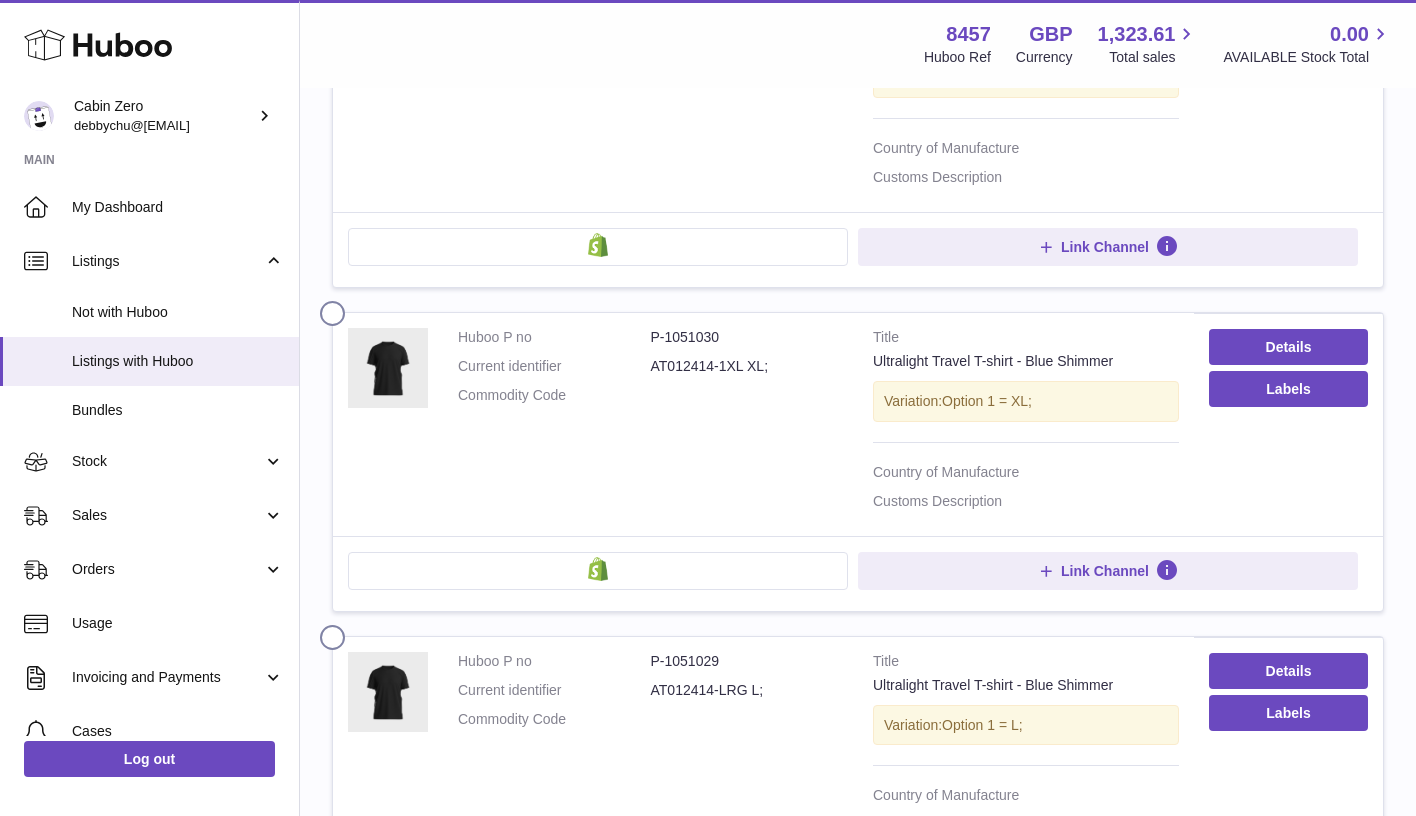click at bounding box center [336, 633] 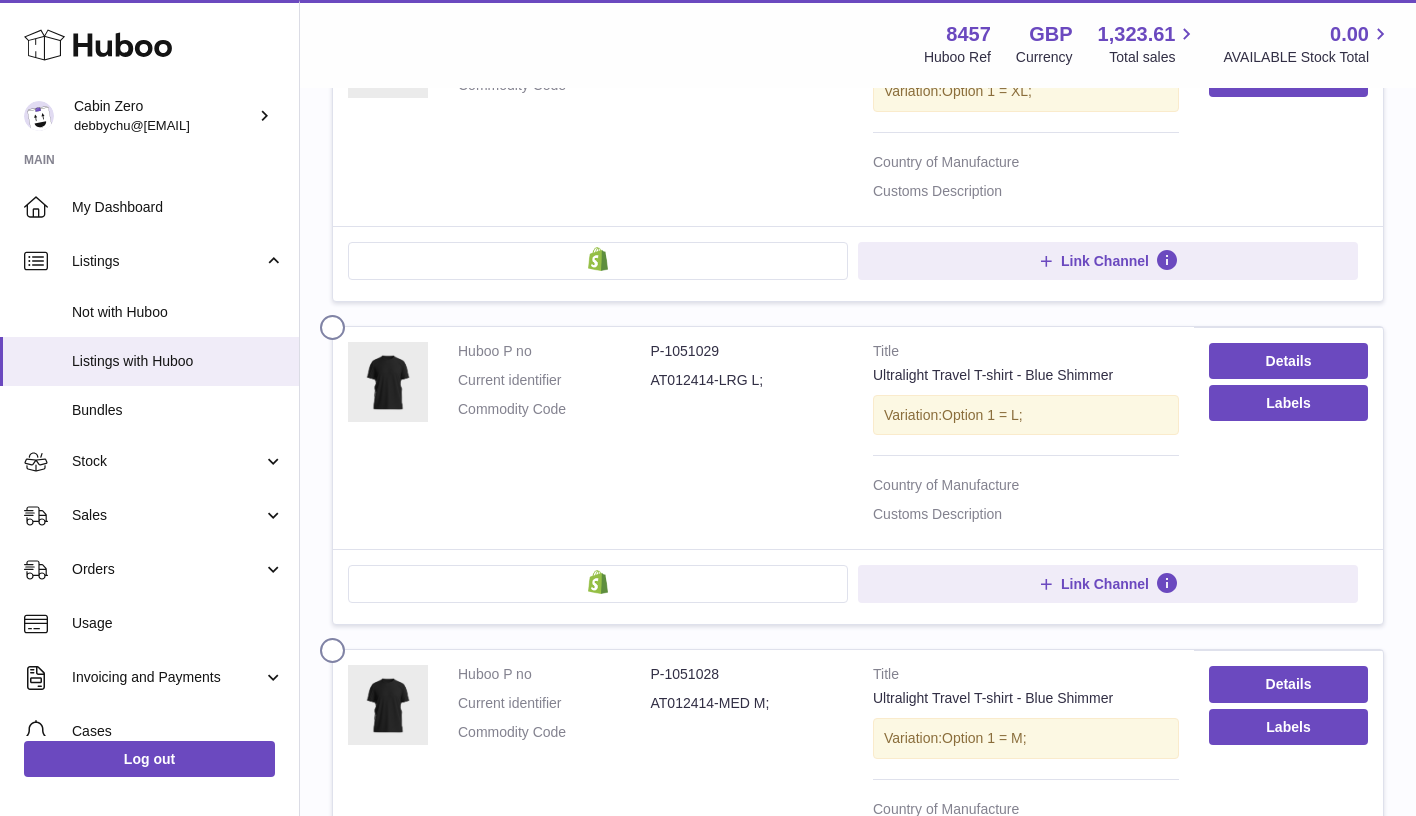 scroll, scrollTop: 2595, scrollLeft: 0, axis: vertical 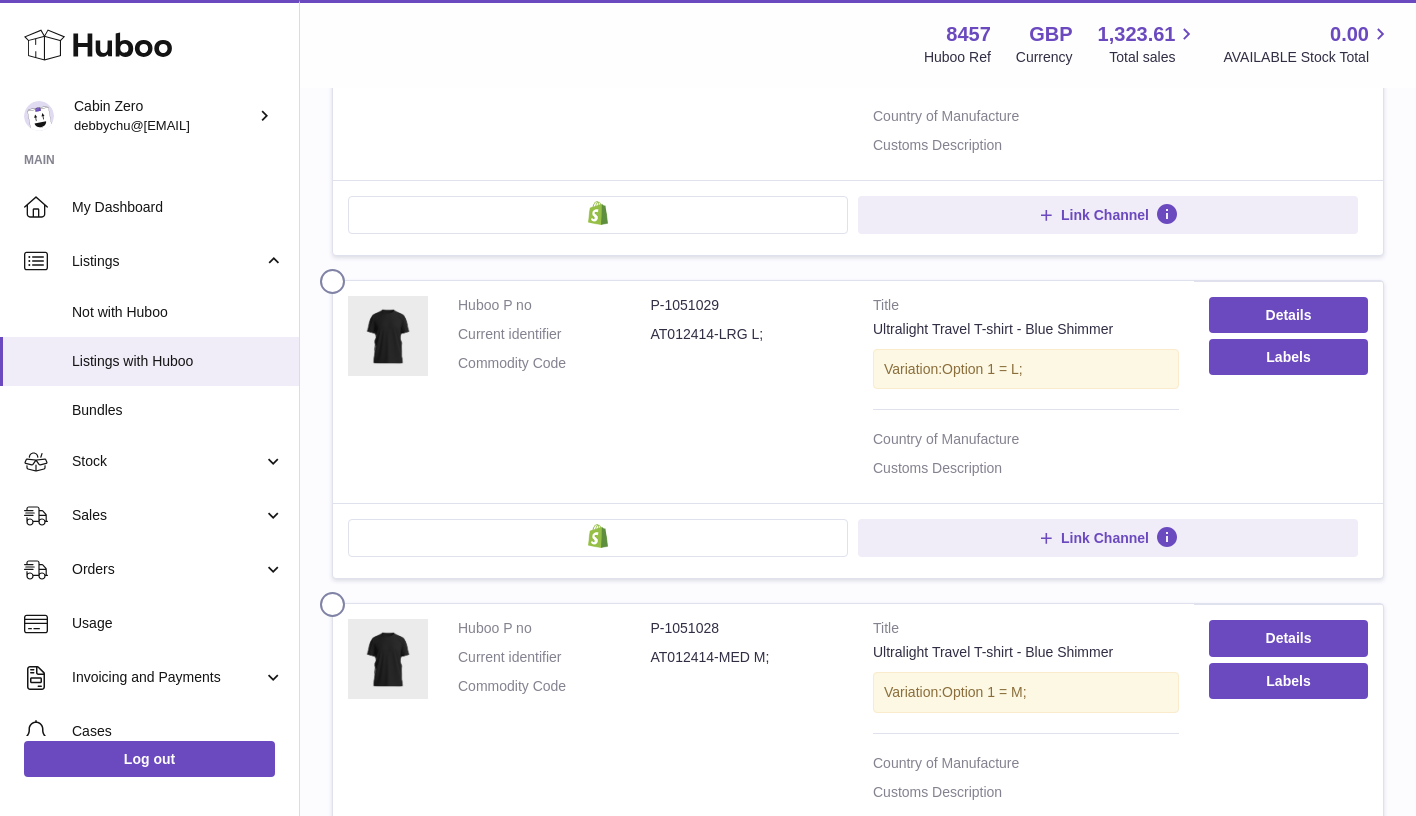 click at bounding box center (336, 600) 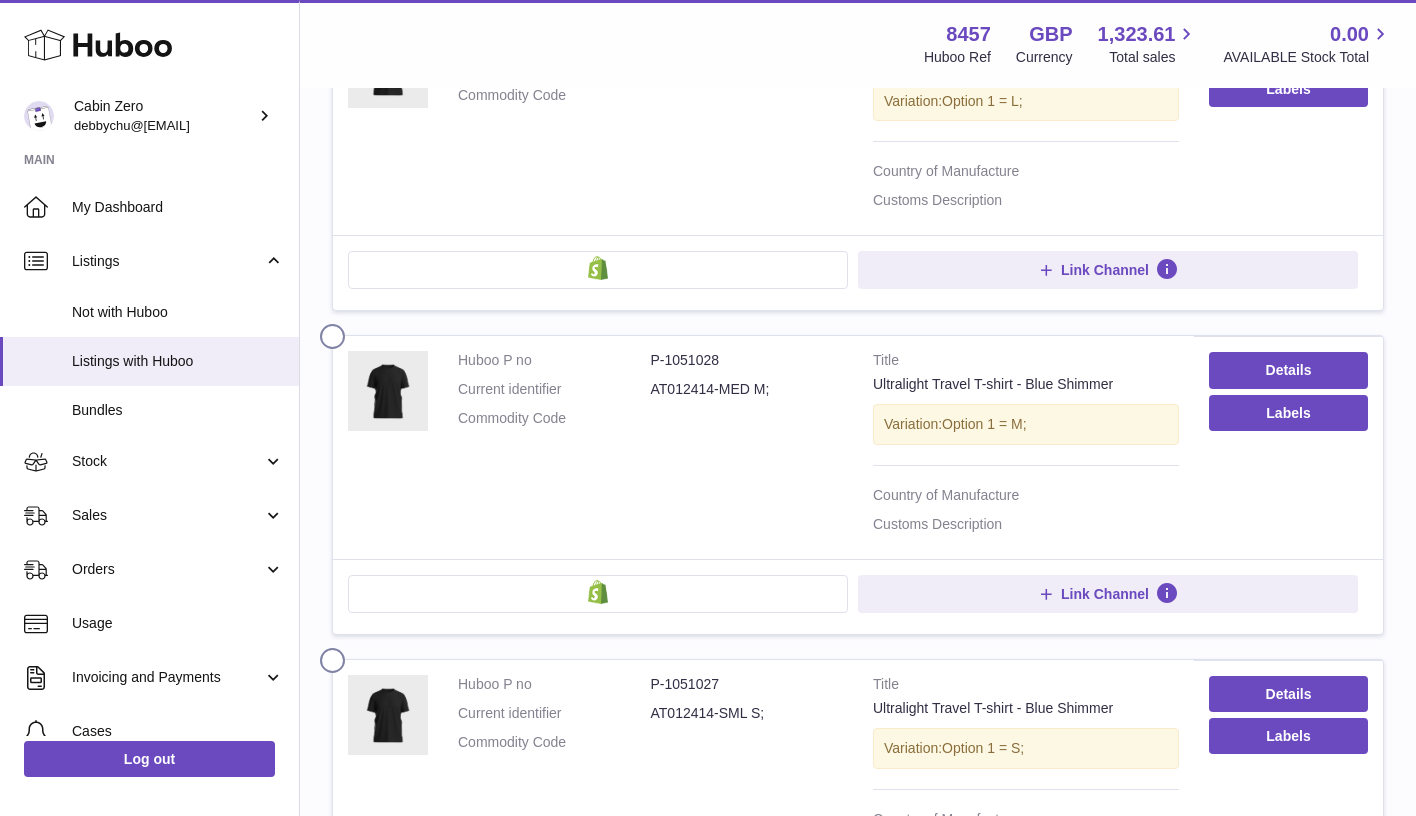 click at bounding box center [336, 656] 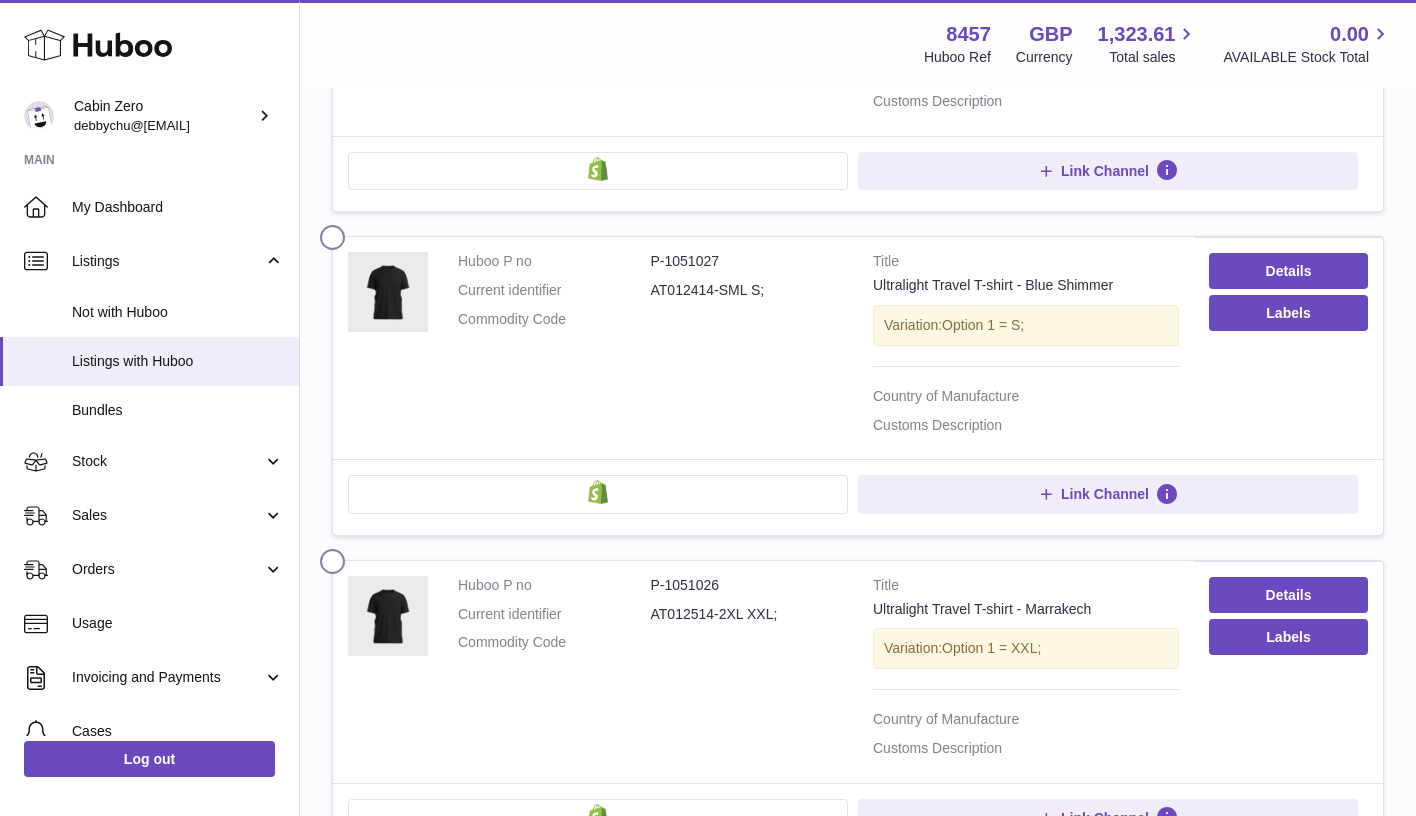 scroll, scrollTop: 3283, scrollLeft: 0, axis: vertical 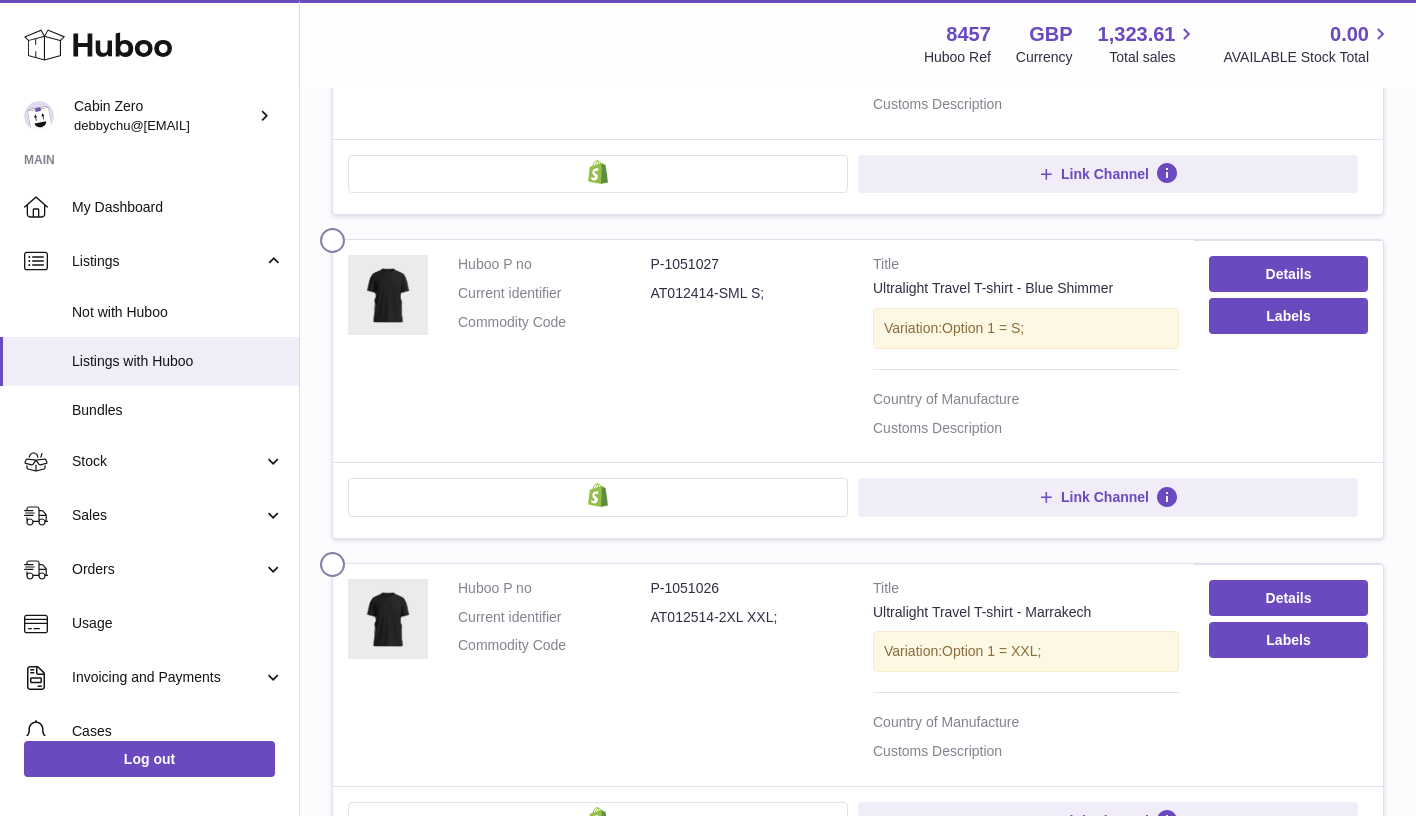 click at bounding box center (336, 560) 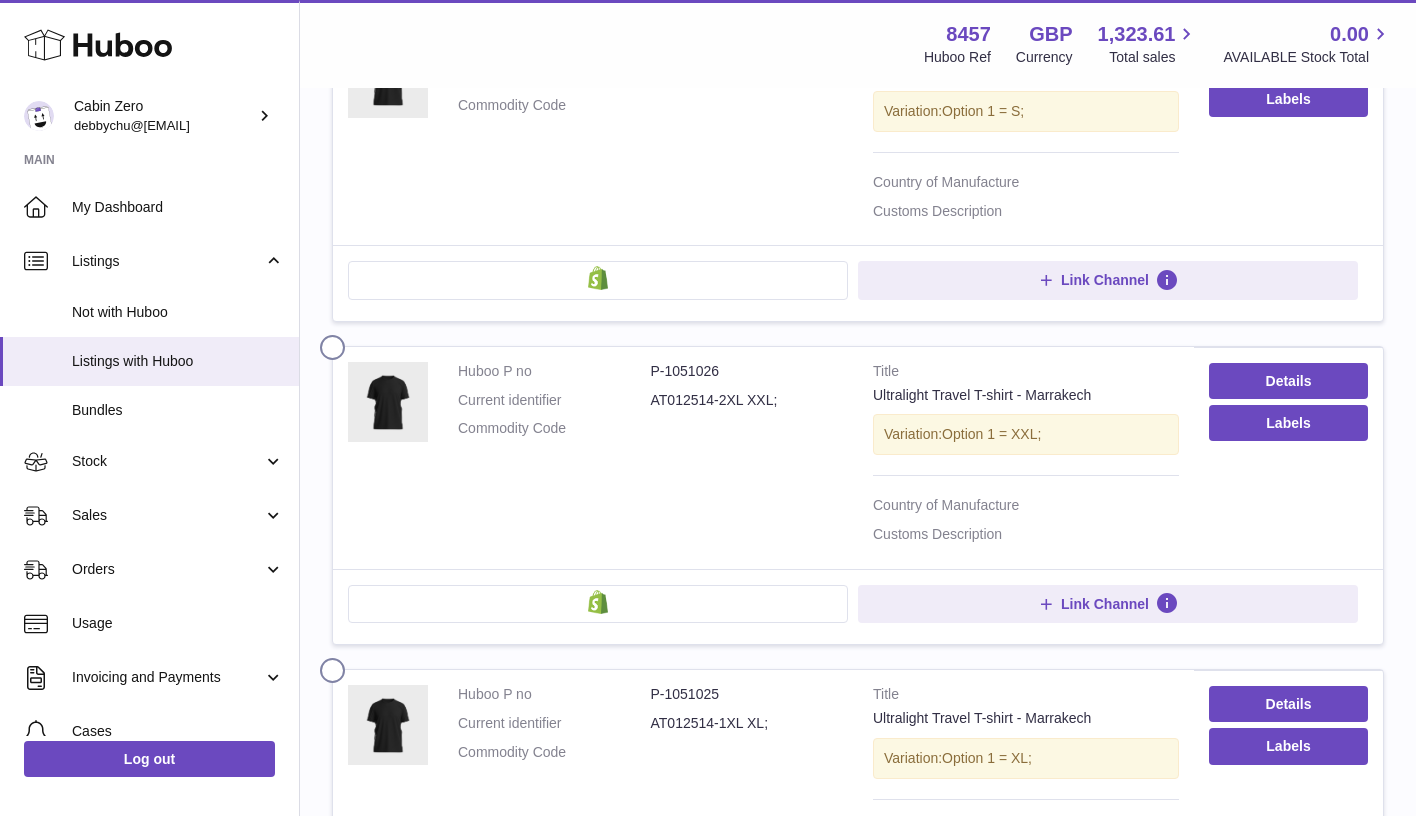 click at bounding box center [336, 666] 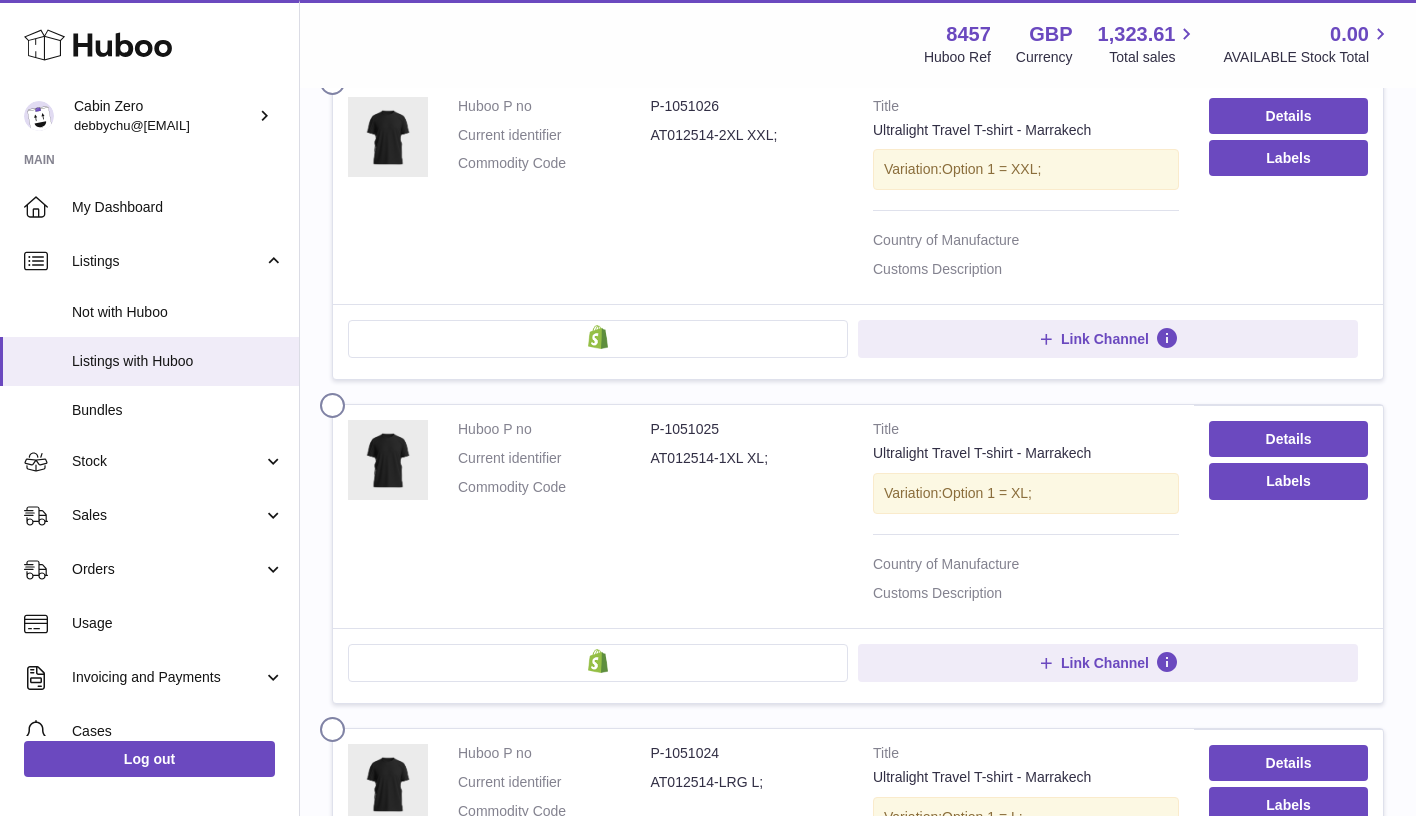 click at bounding box center [336, 725] 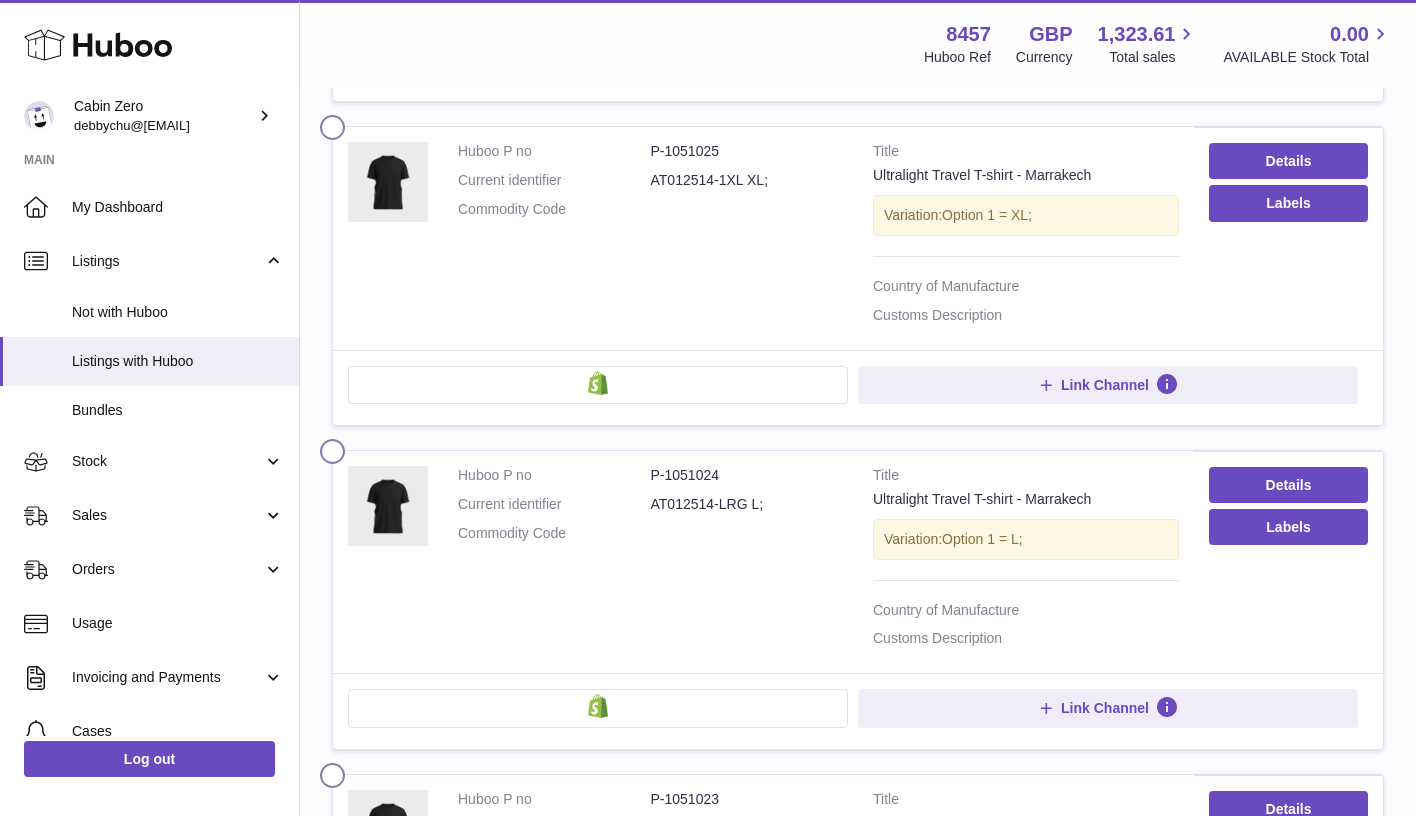 click at bounding box center (336, 771) 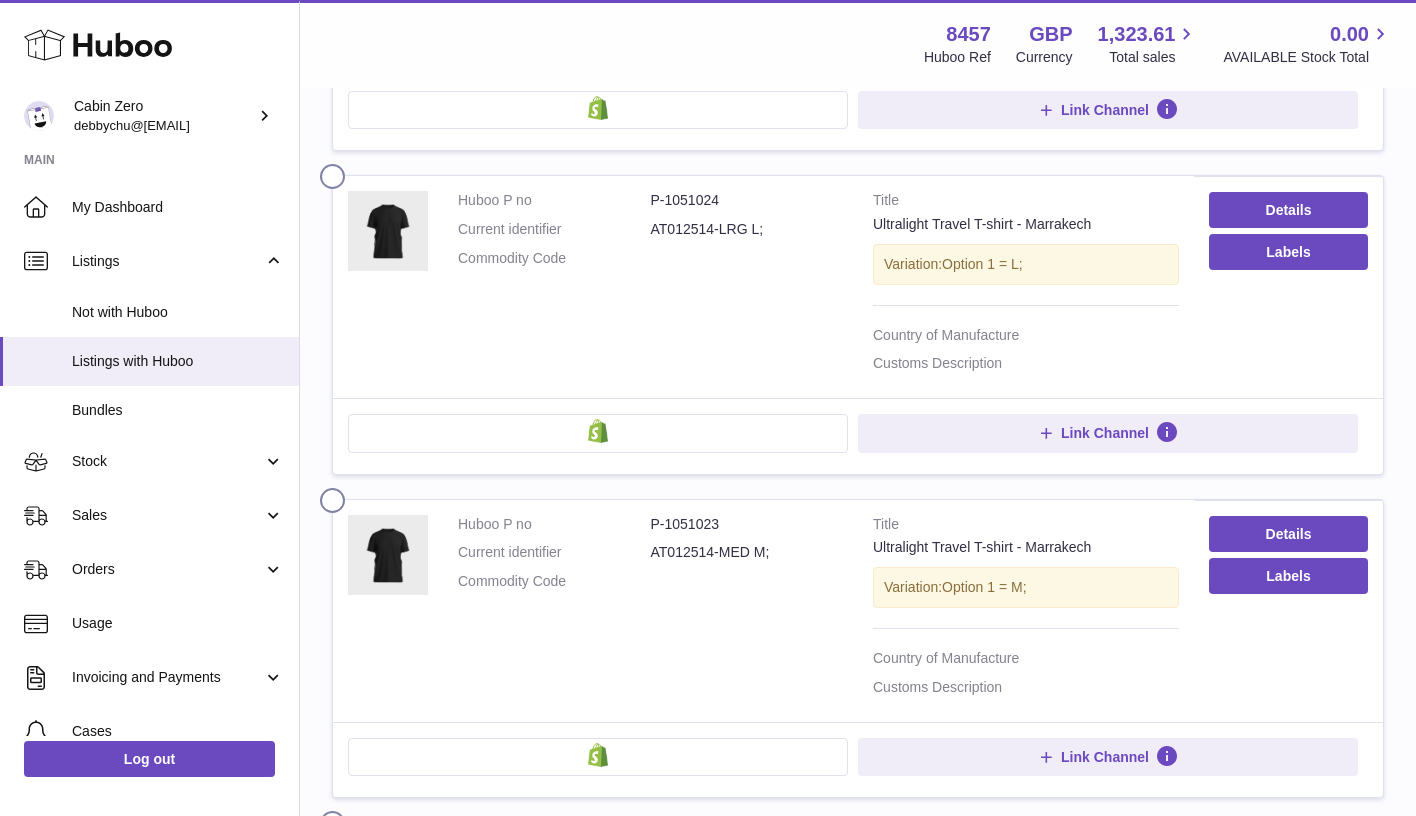 click at bounding box center (336, 819) 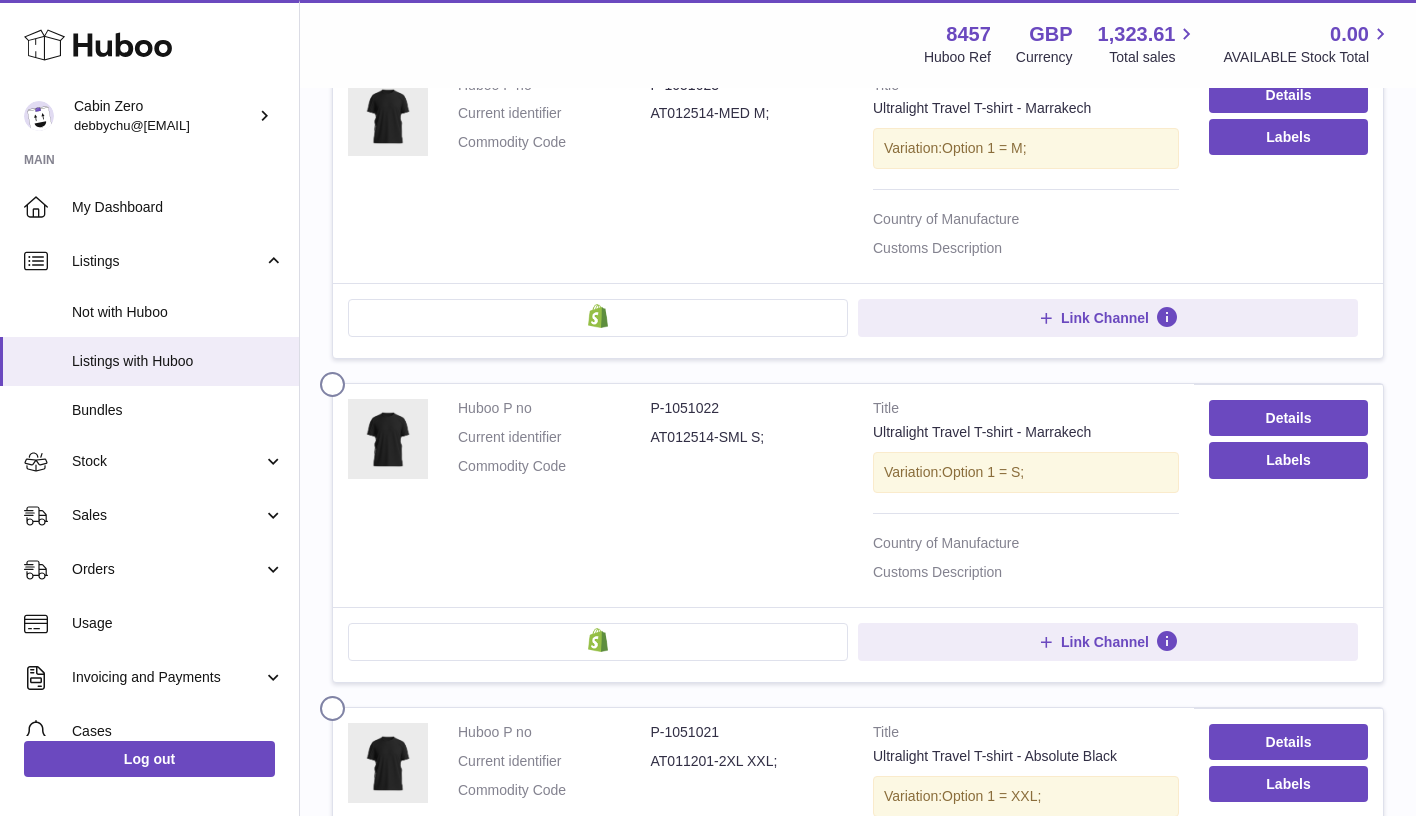 scroll, scrollTop: 4762, scrollLeft: 0, axis: vertical 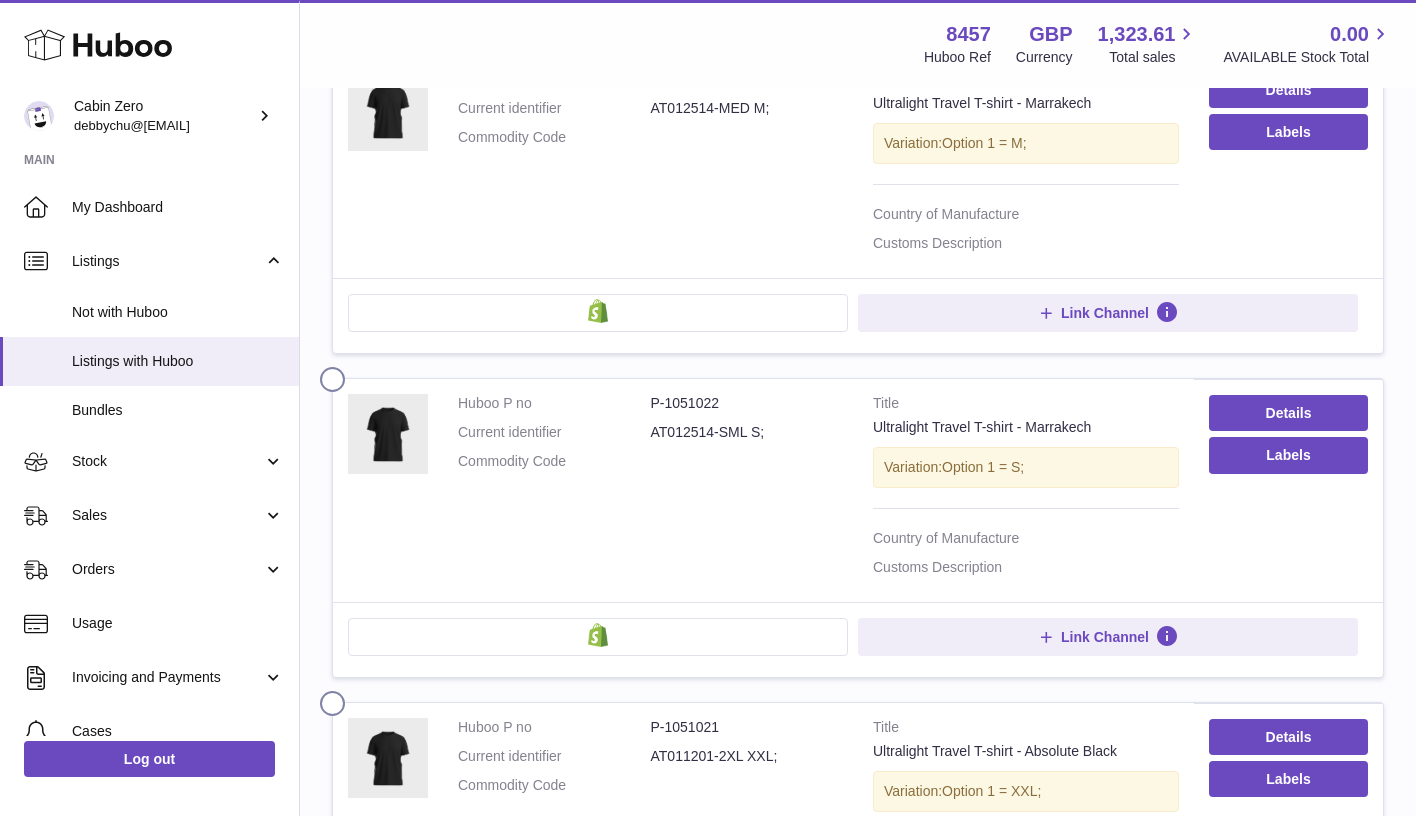 click at bounding box center [336, 699] 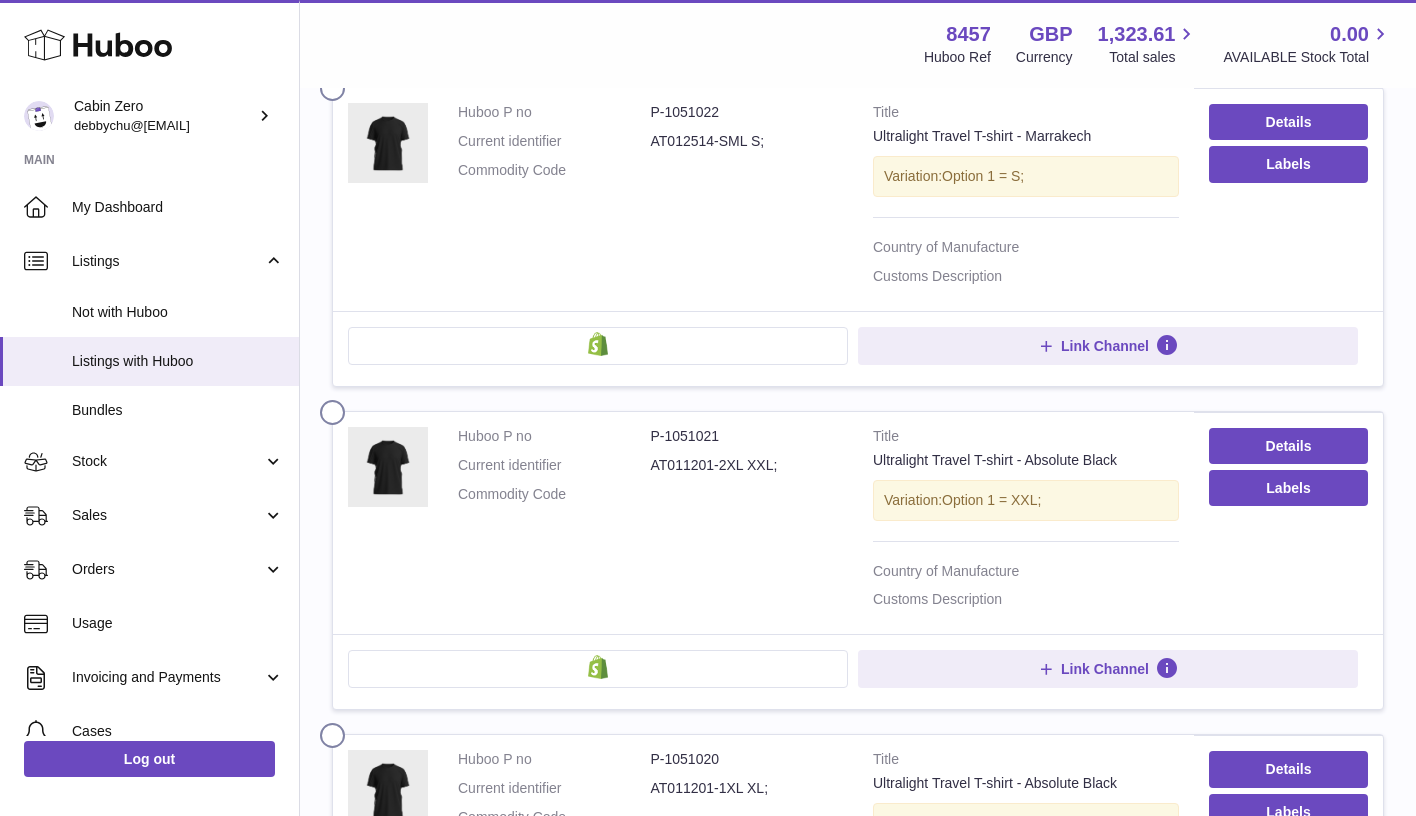 click at bounding box center [336, 731] 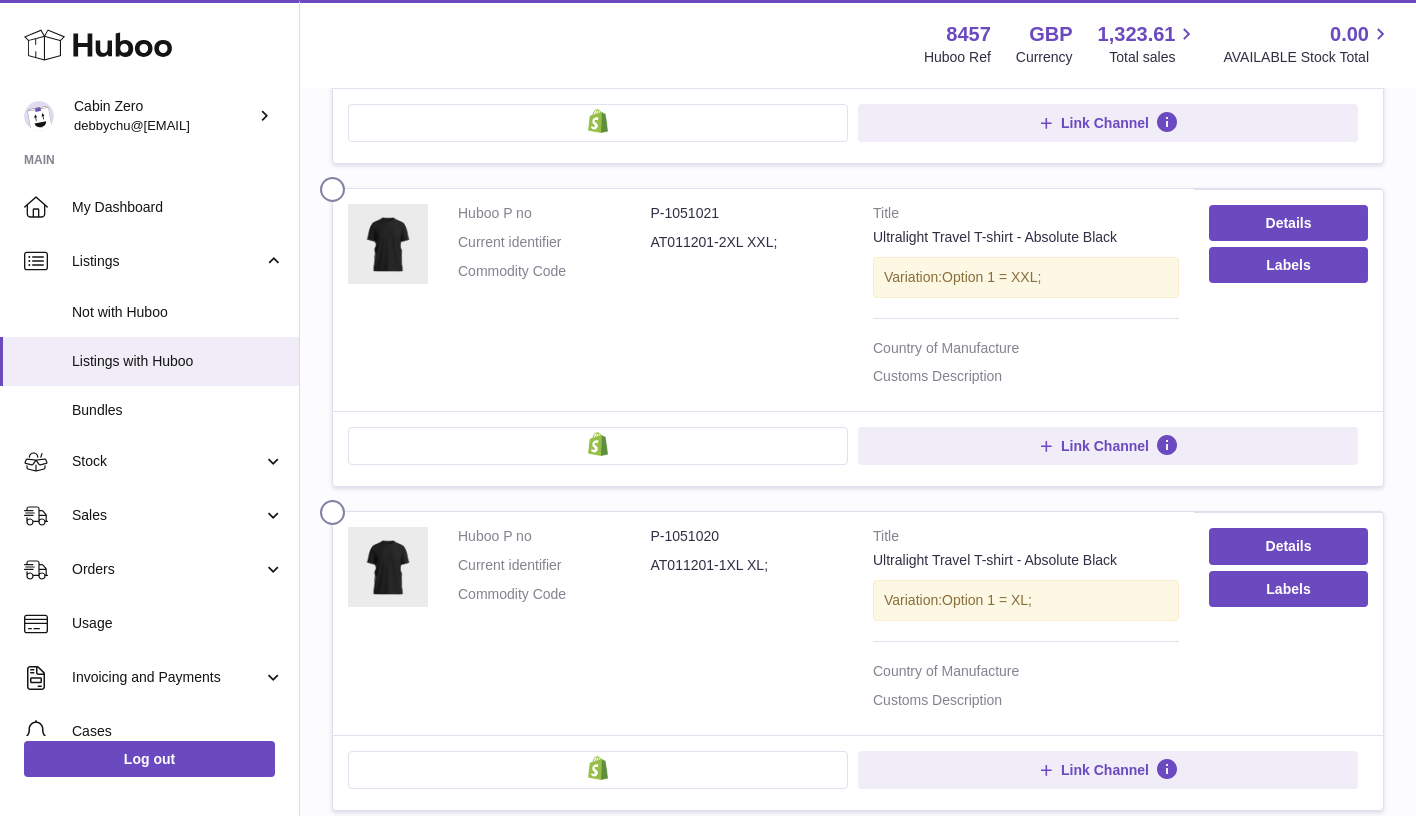 scroll, scrollTop: 5287, scrollLeft: 0, axis: vertical 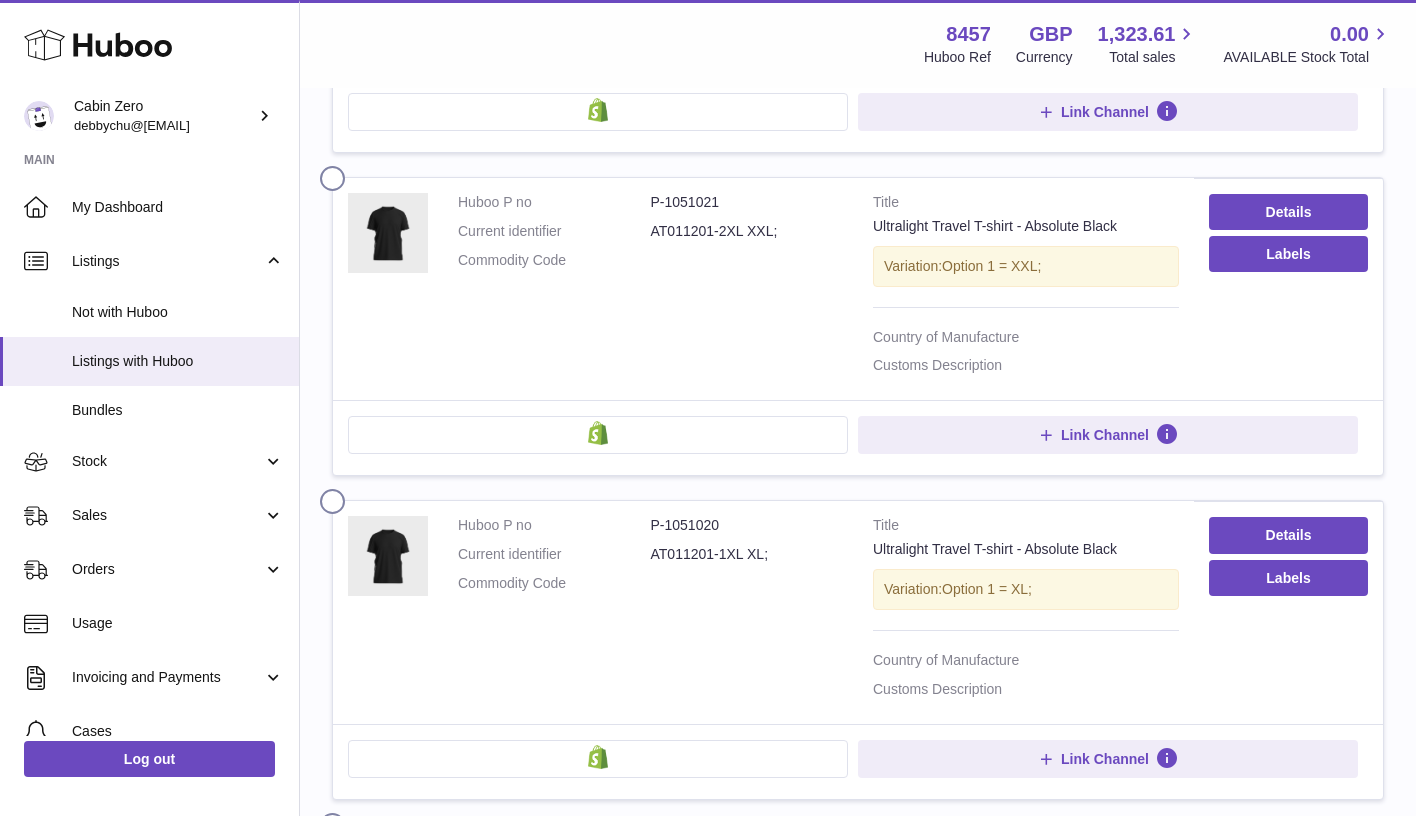 click at bounding box center (336, 821) 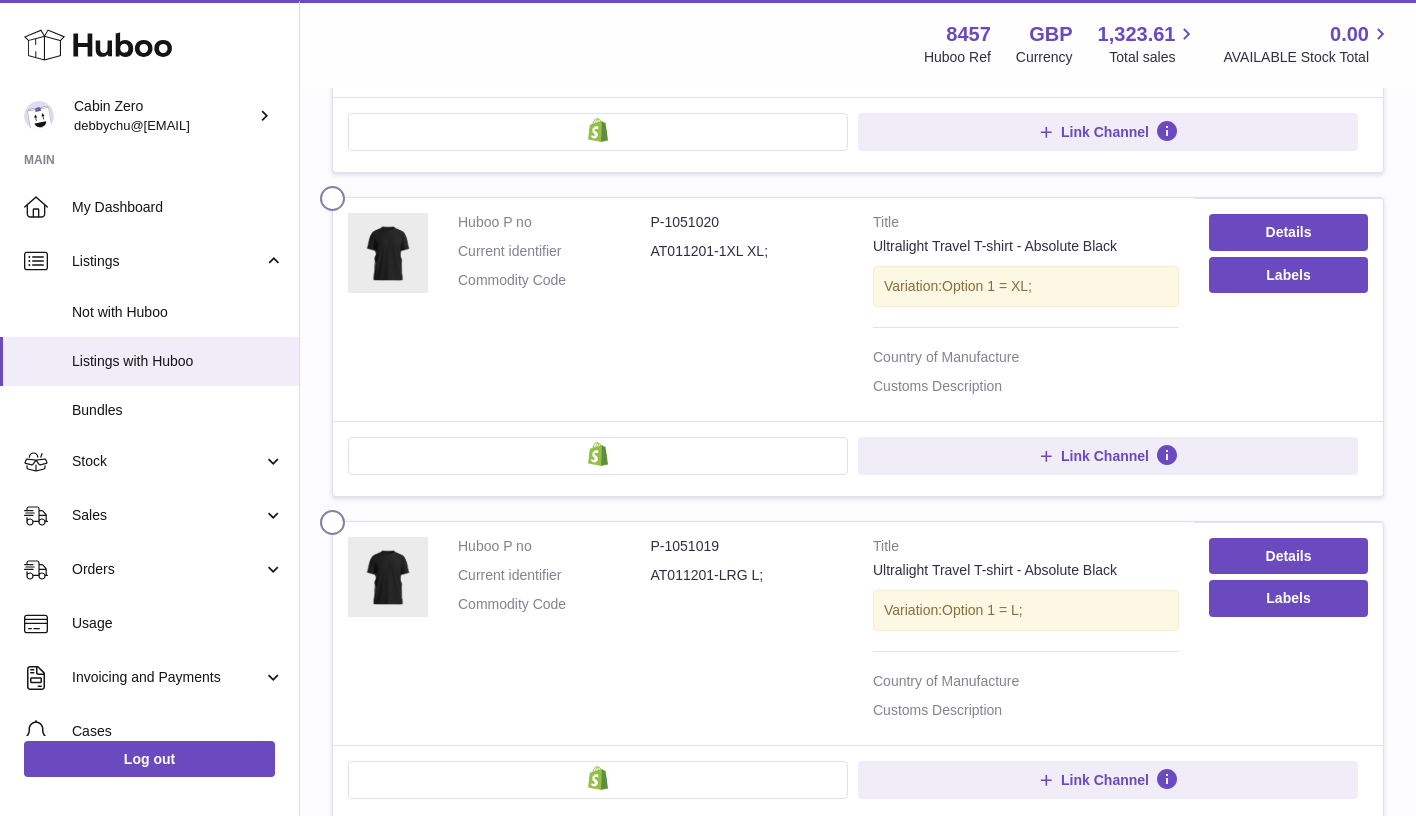 click at bounding box center [336, 842] 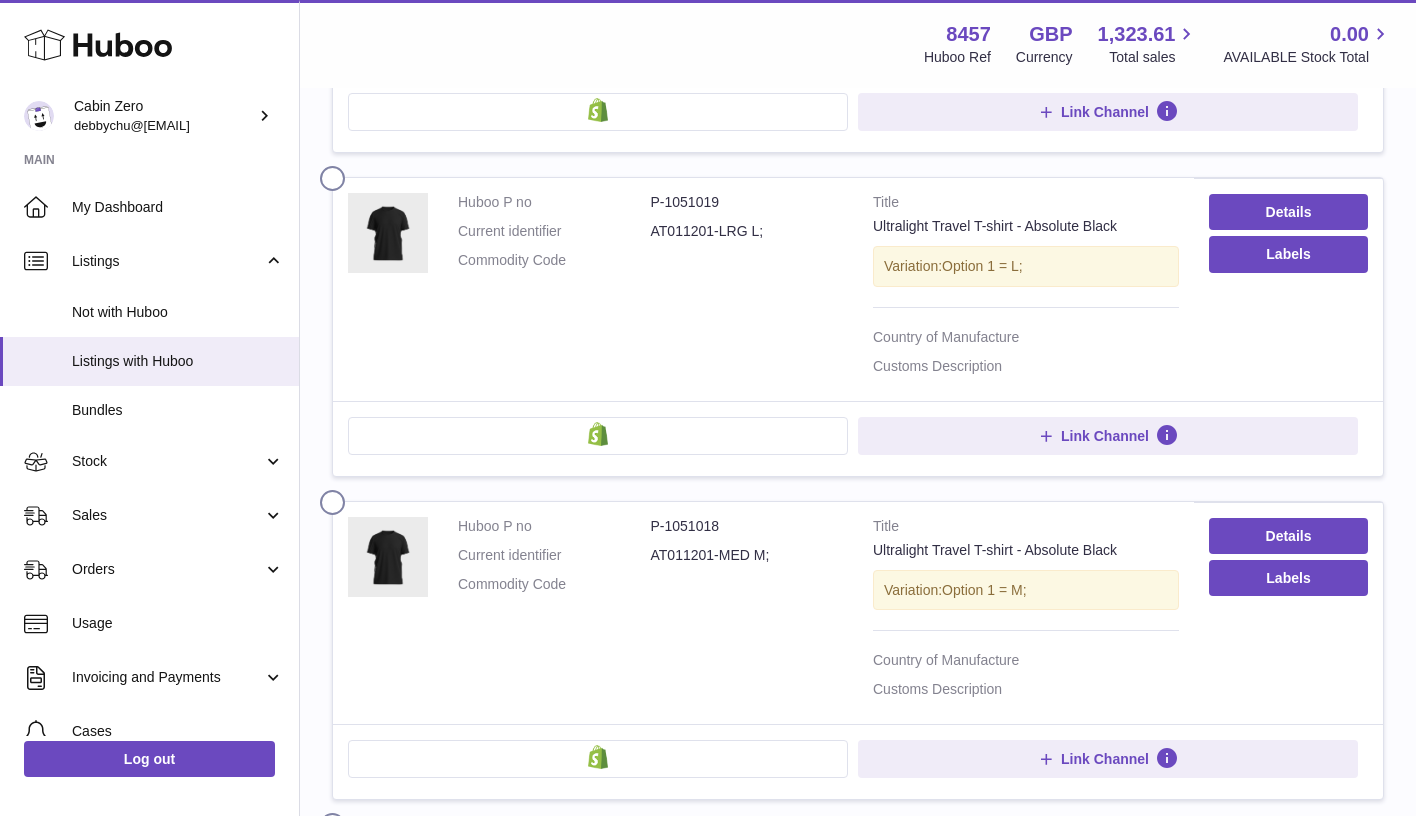scroll, scrollTop: 5936, scrollLeft: 1, axis: both 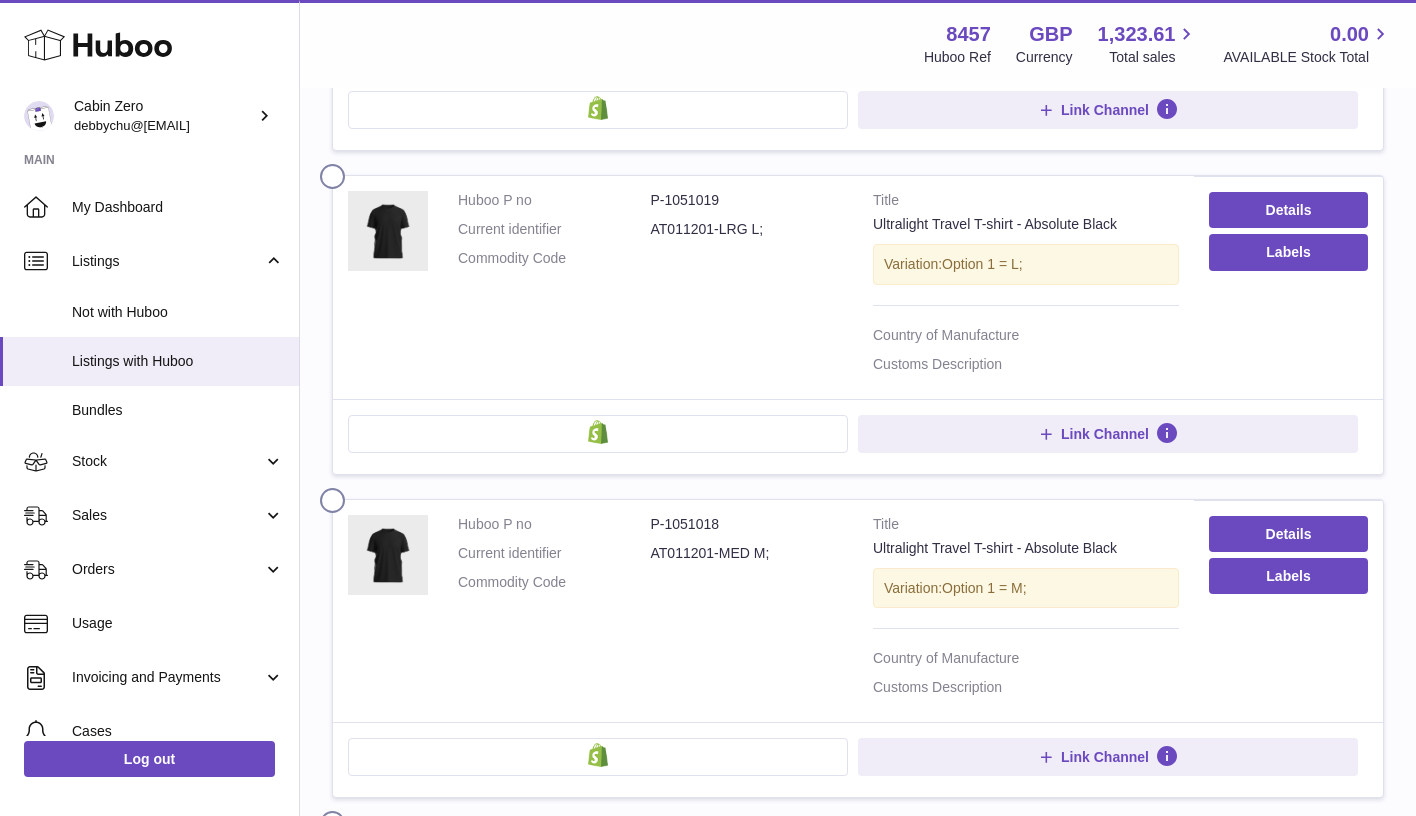 click at bounding box center [336, 819] 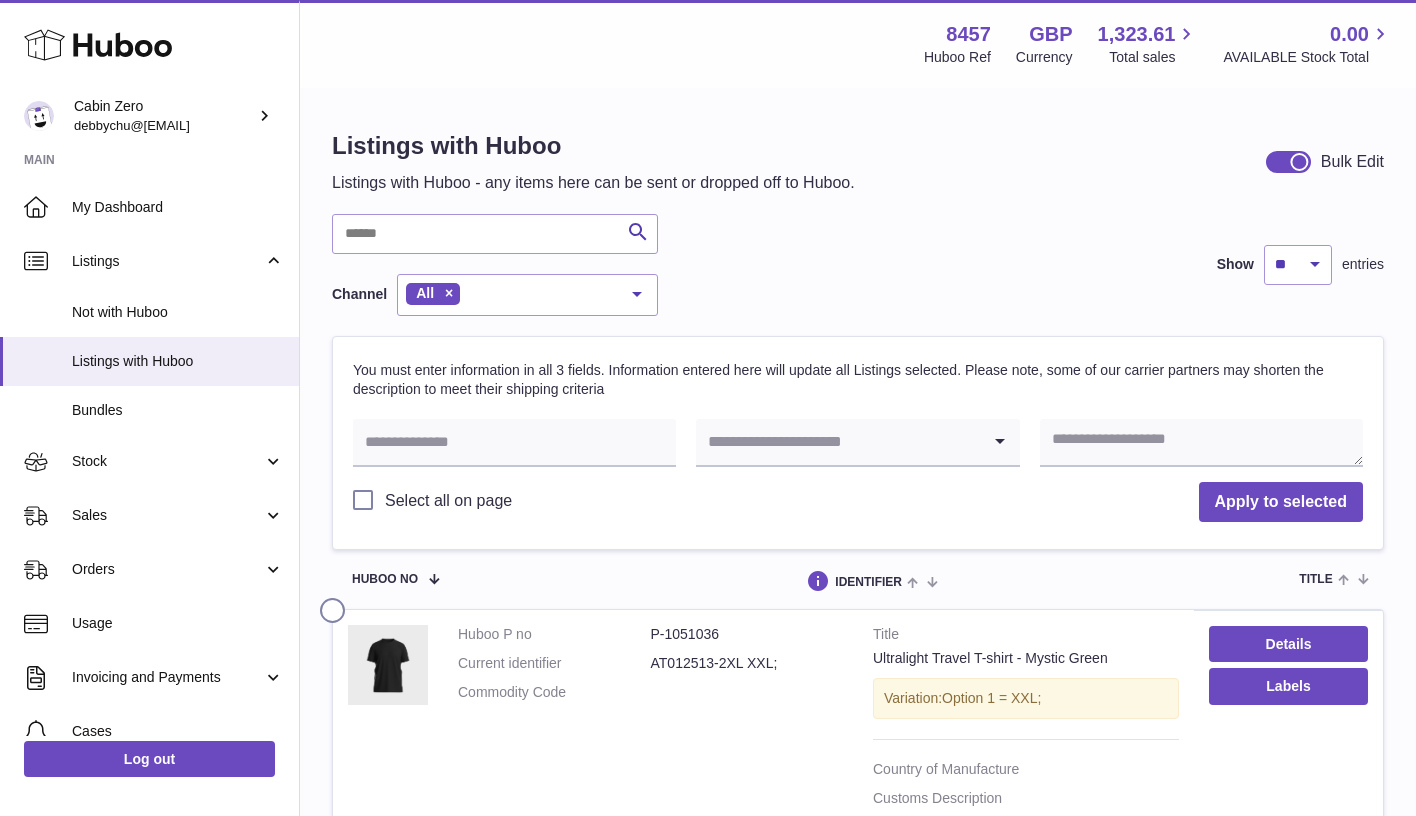 scroll, scrollTop: 0, scrollLeft: 0, axis: both 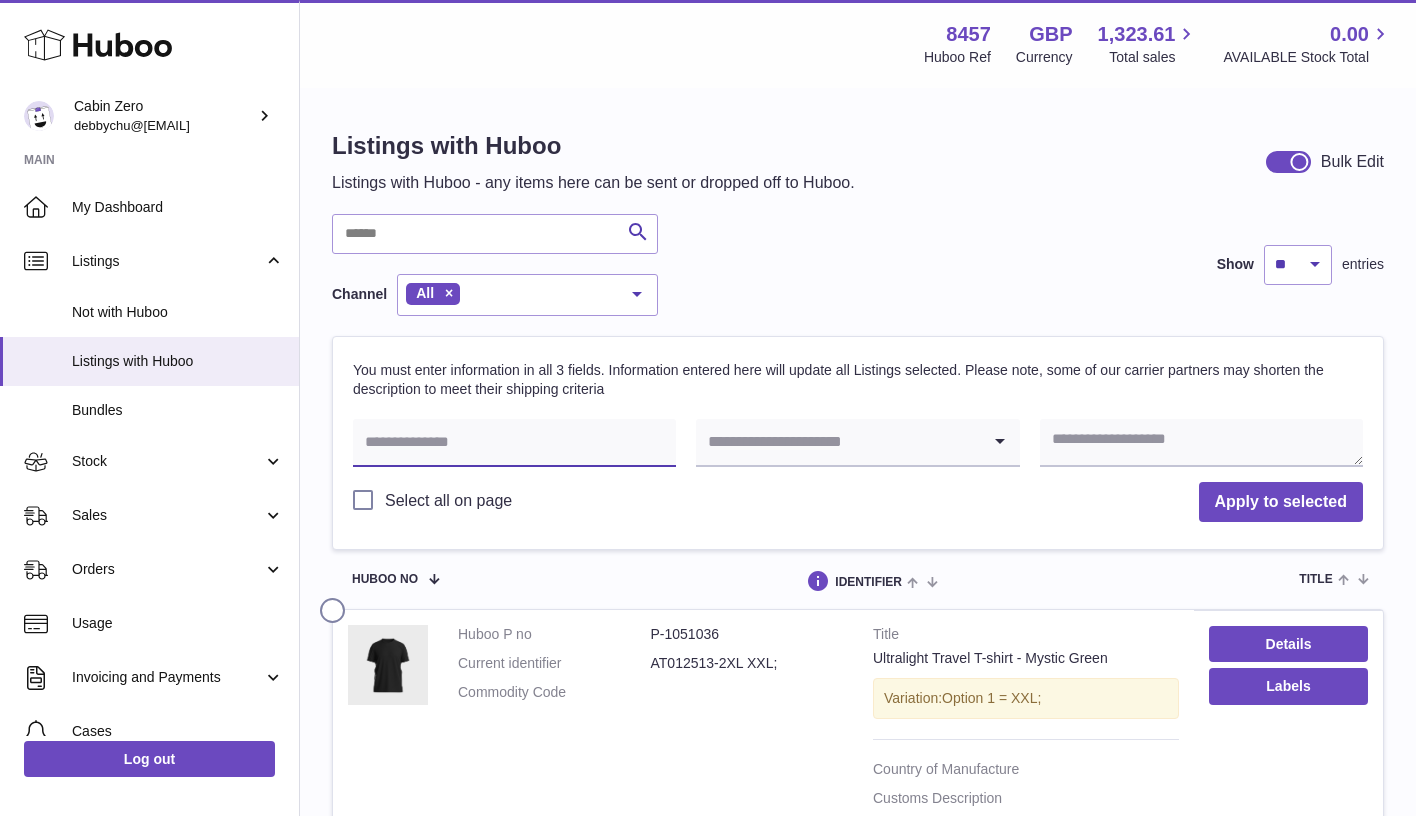 click at bounding box center [514, 443] 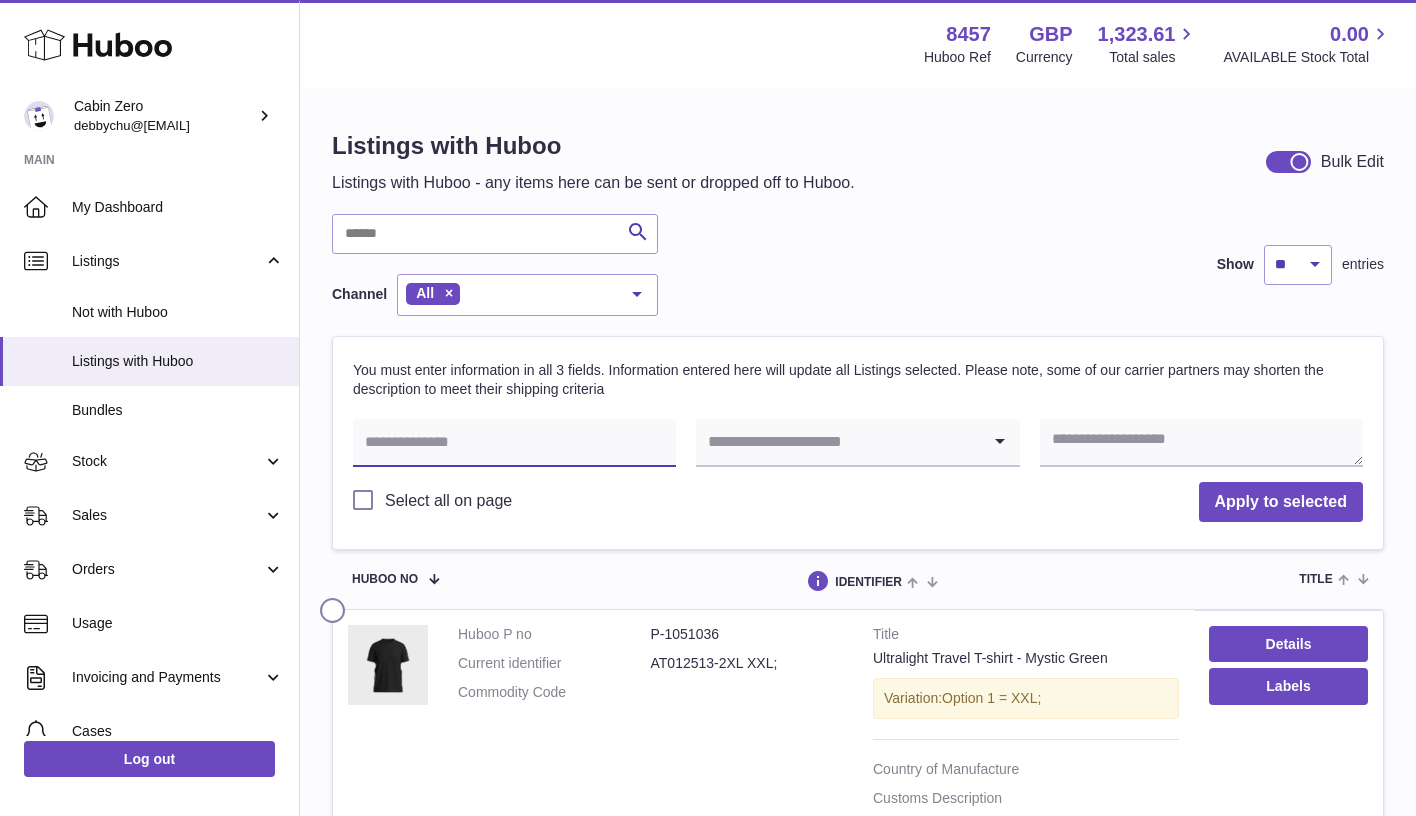 paste on "**********" 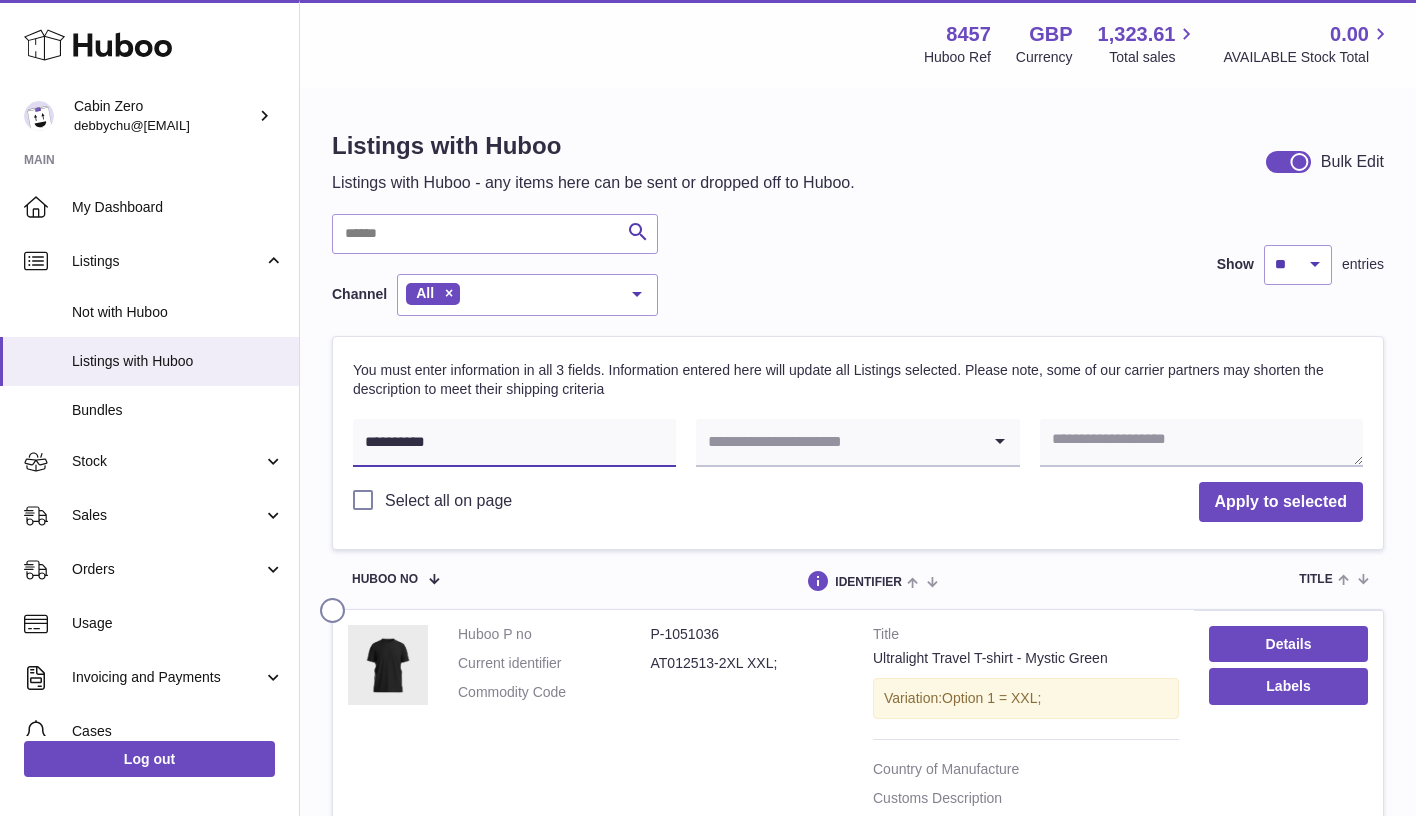 type on "**********" 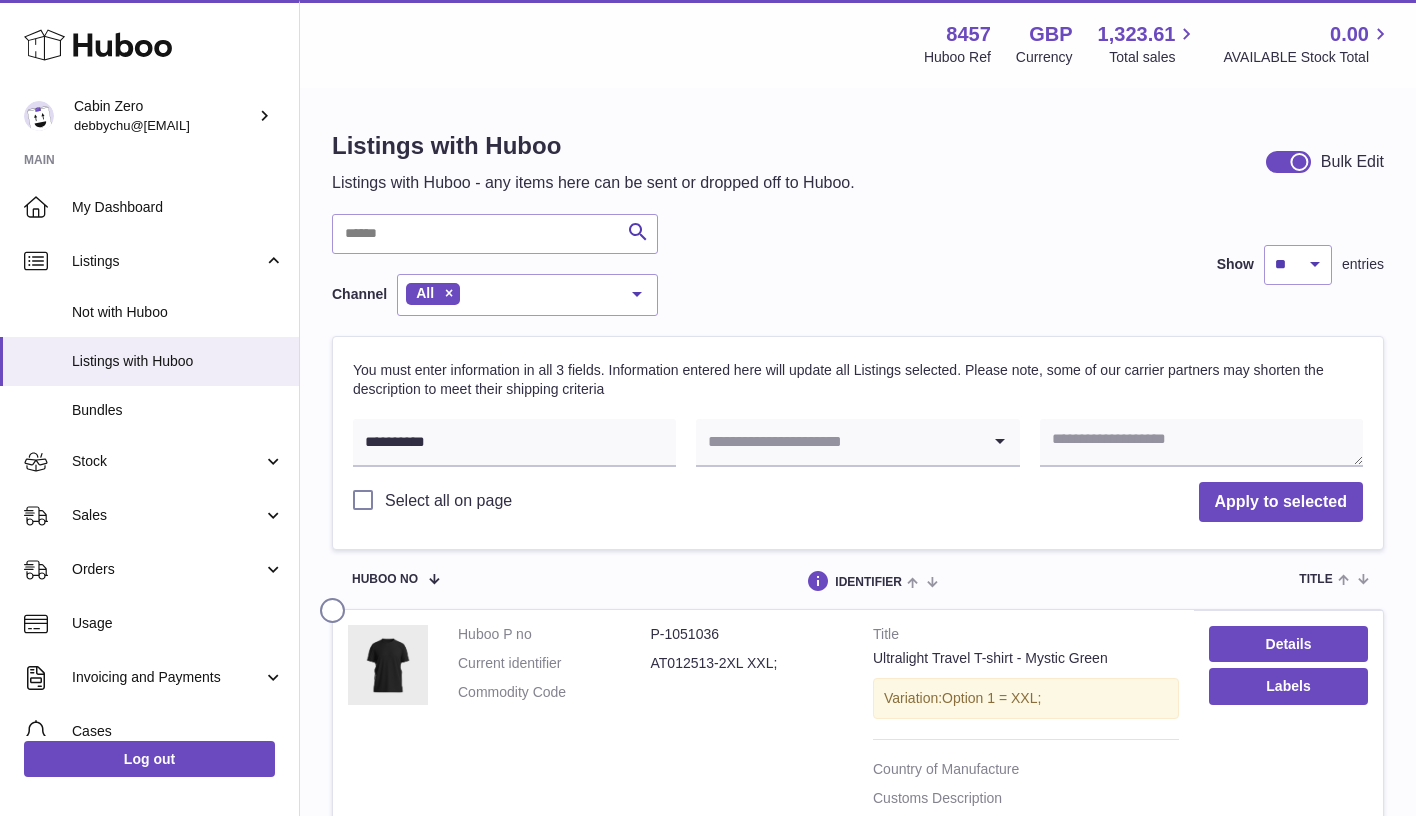 click at bounding box center (837, 442) 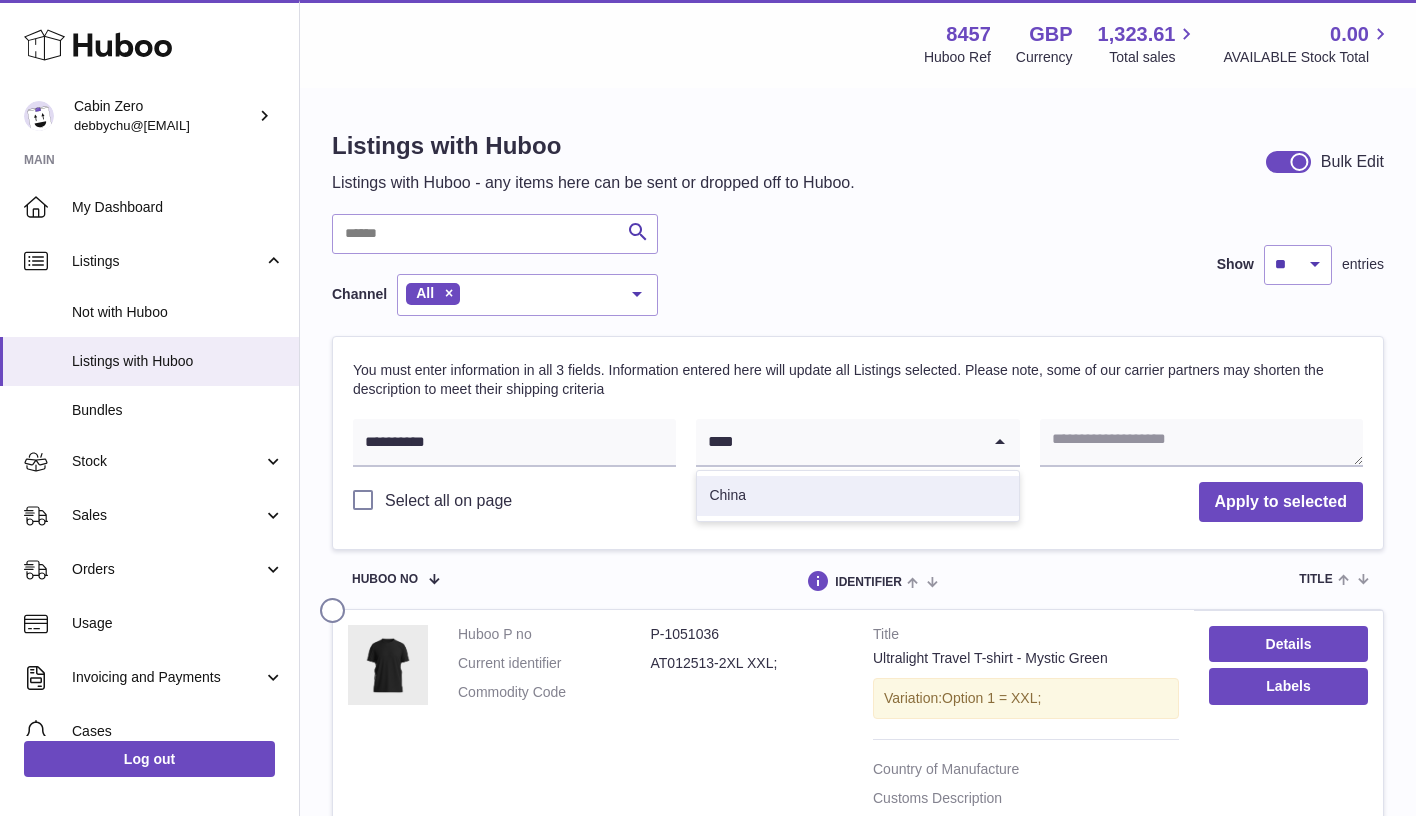 click on "China" at bounding box center (857, 496) 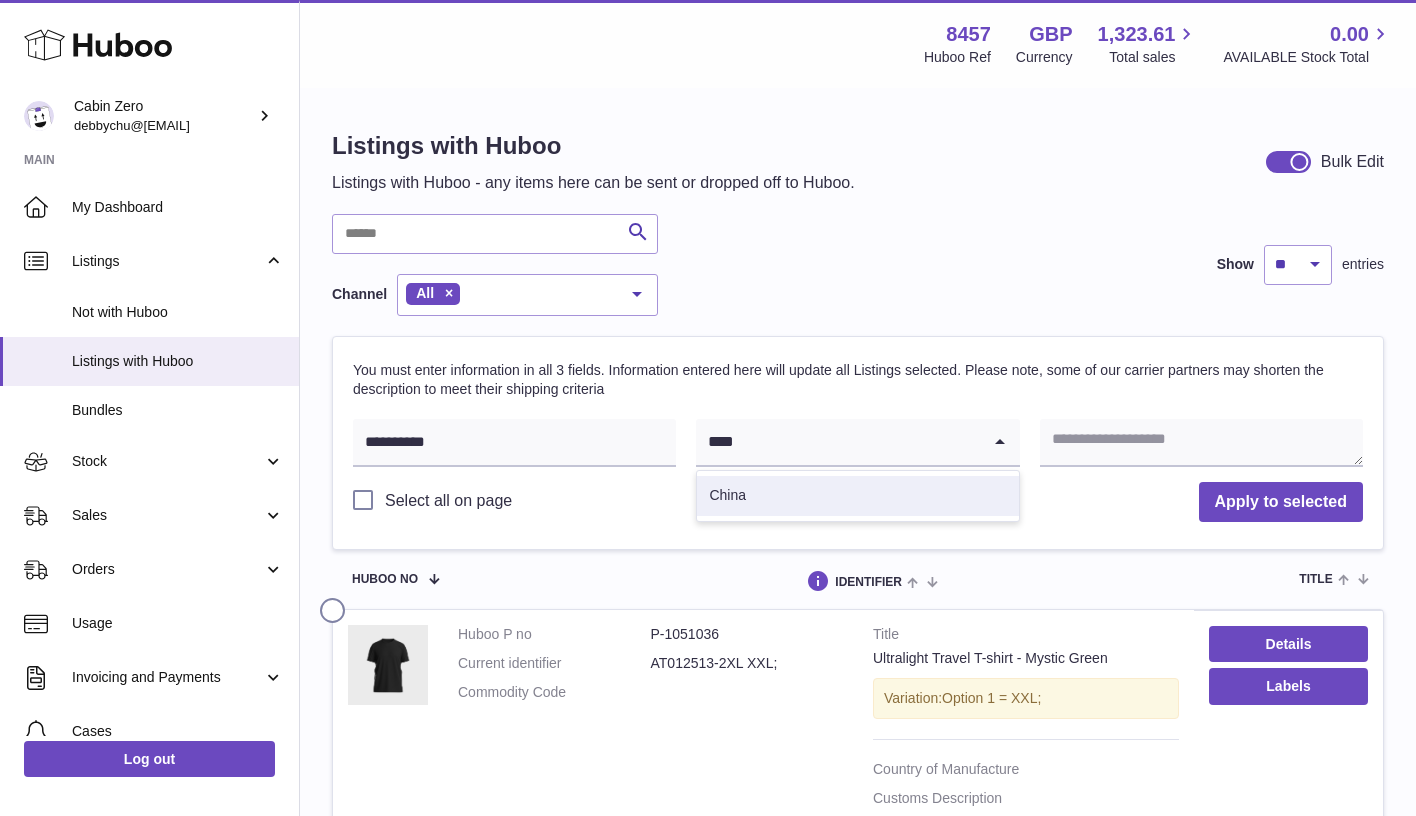 type on "****" 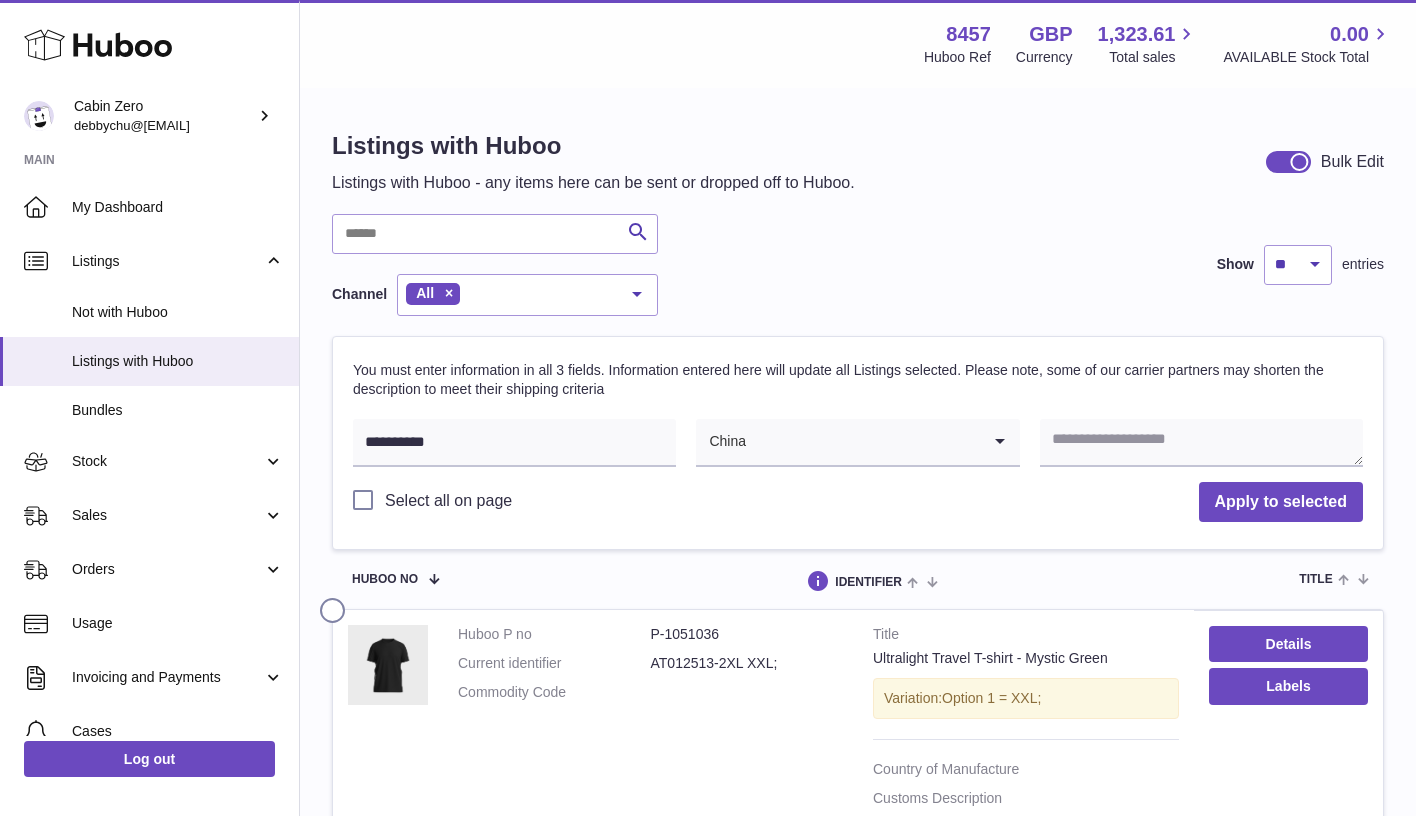 click on "You must enter information in all 3 fields. Information entered here will update all Listings selected. Please note, some of our carrier partners may shorten the description to meet their shipping criteria" at bounding box center [858, 390] 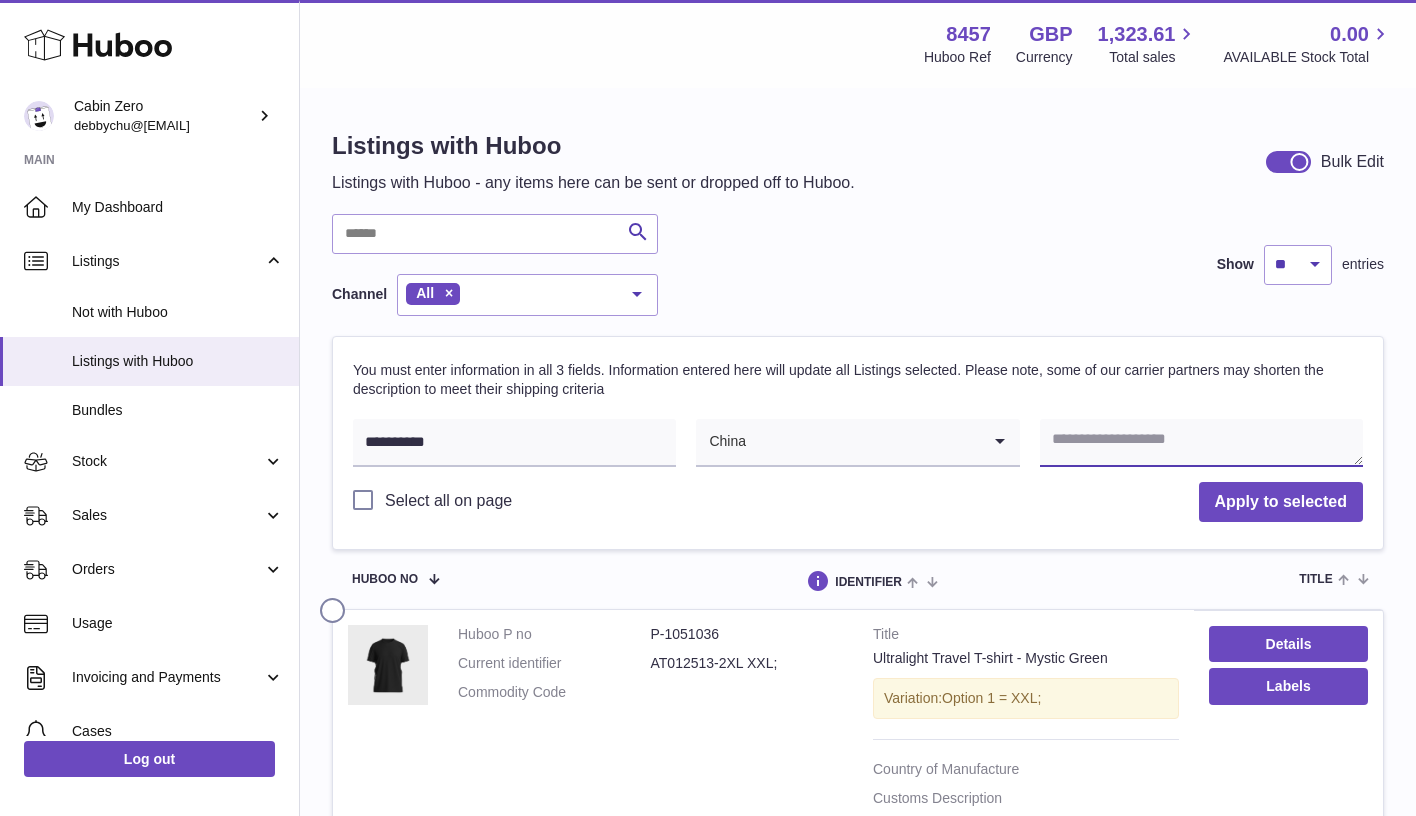 click at bounding box center (1201, 443) 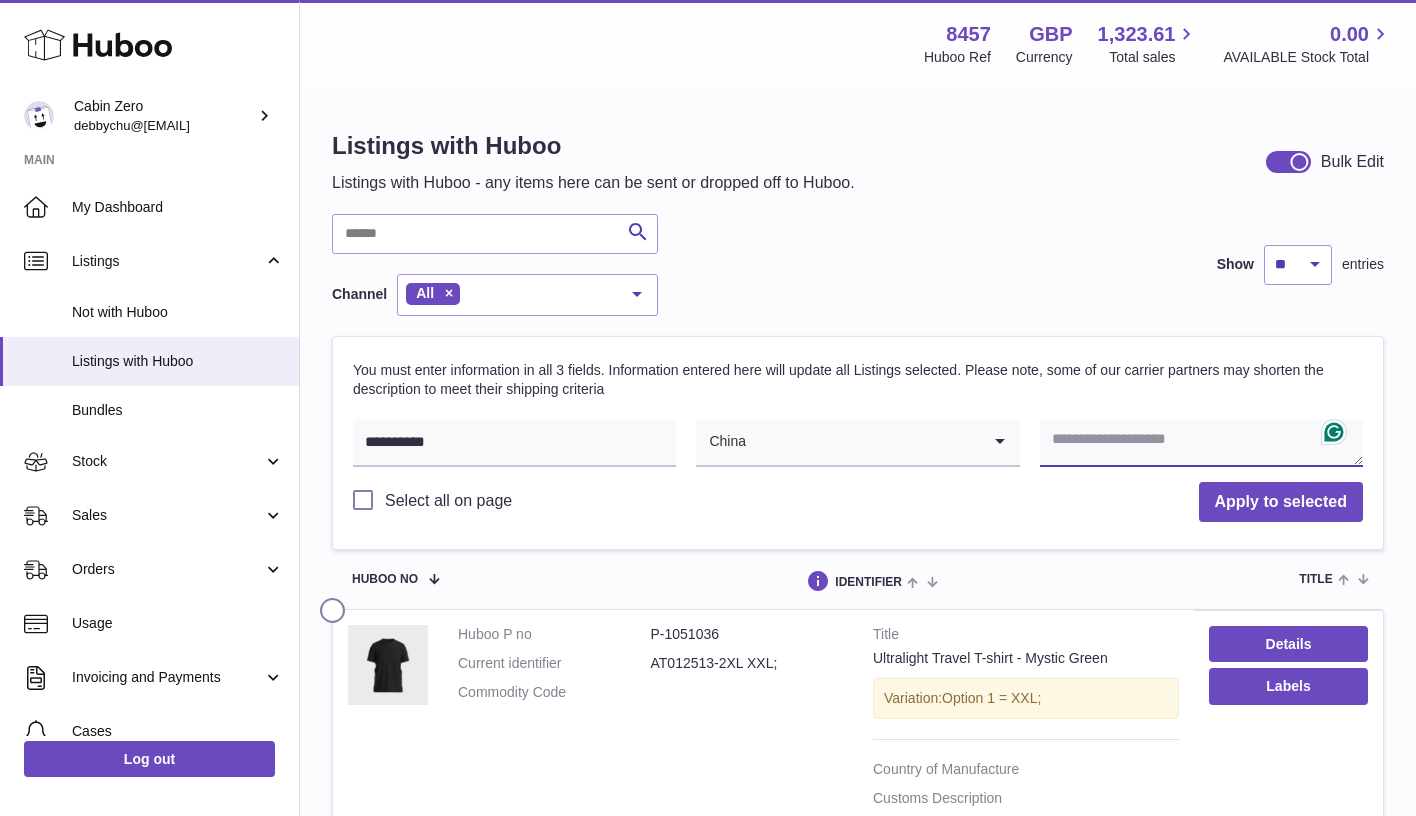 paste on "**********" 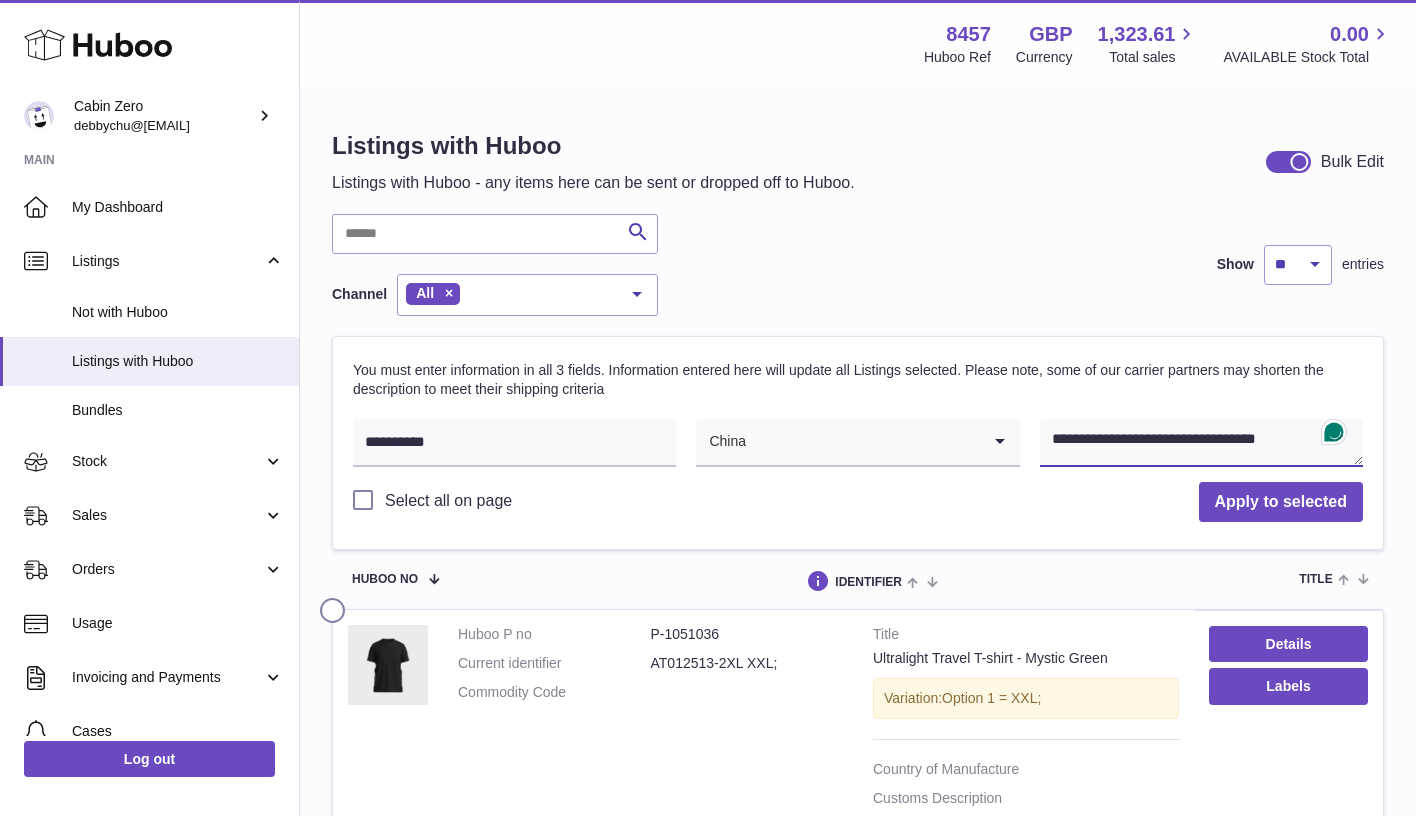 click on "**********" at bounding box center [1201, 443] 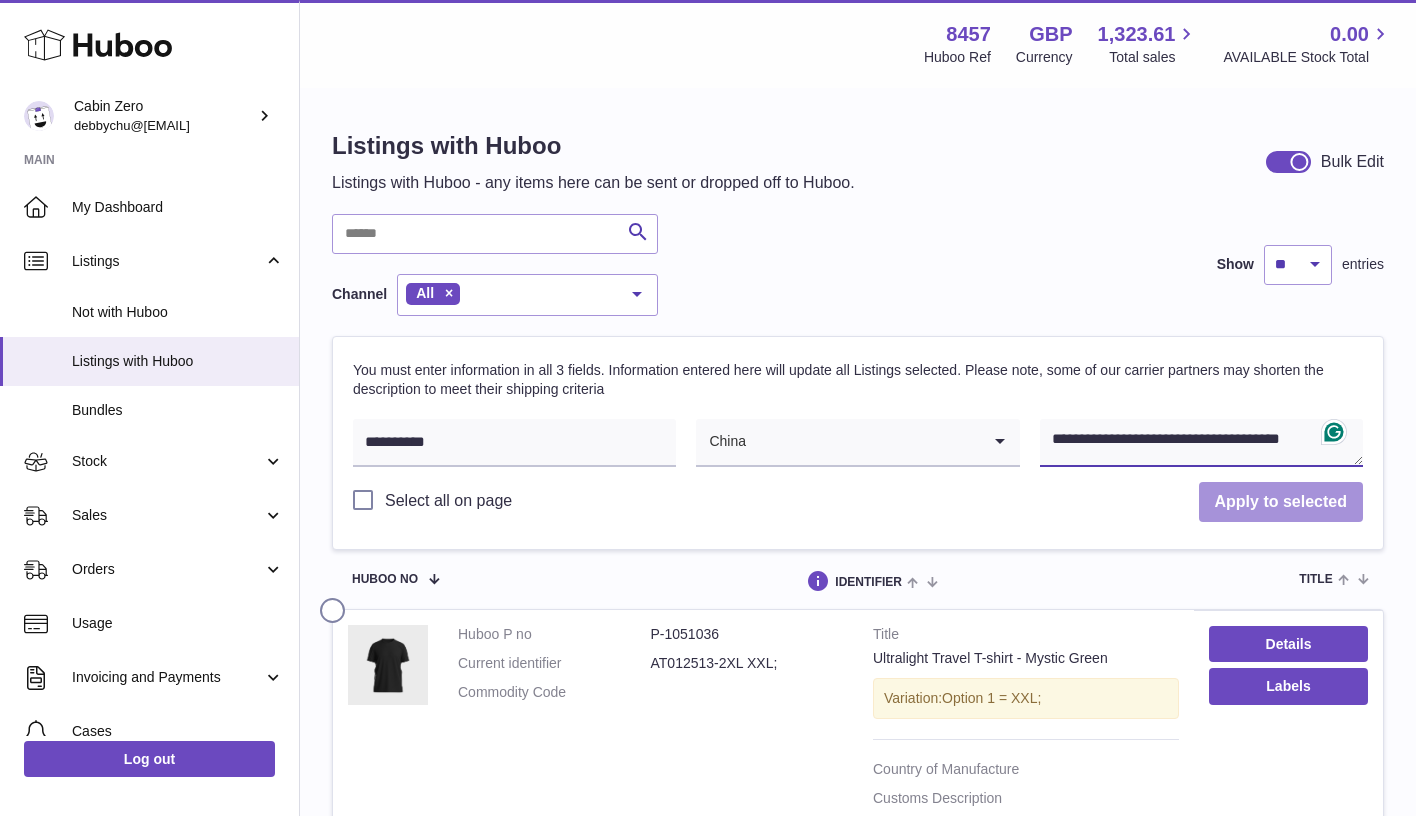 type on "**********" 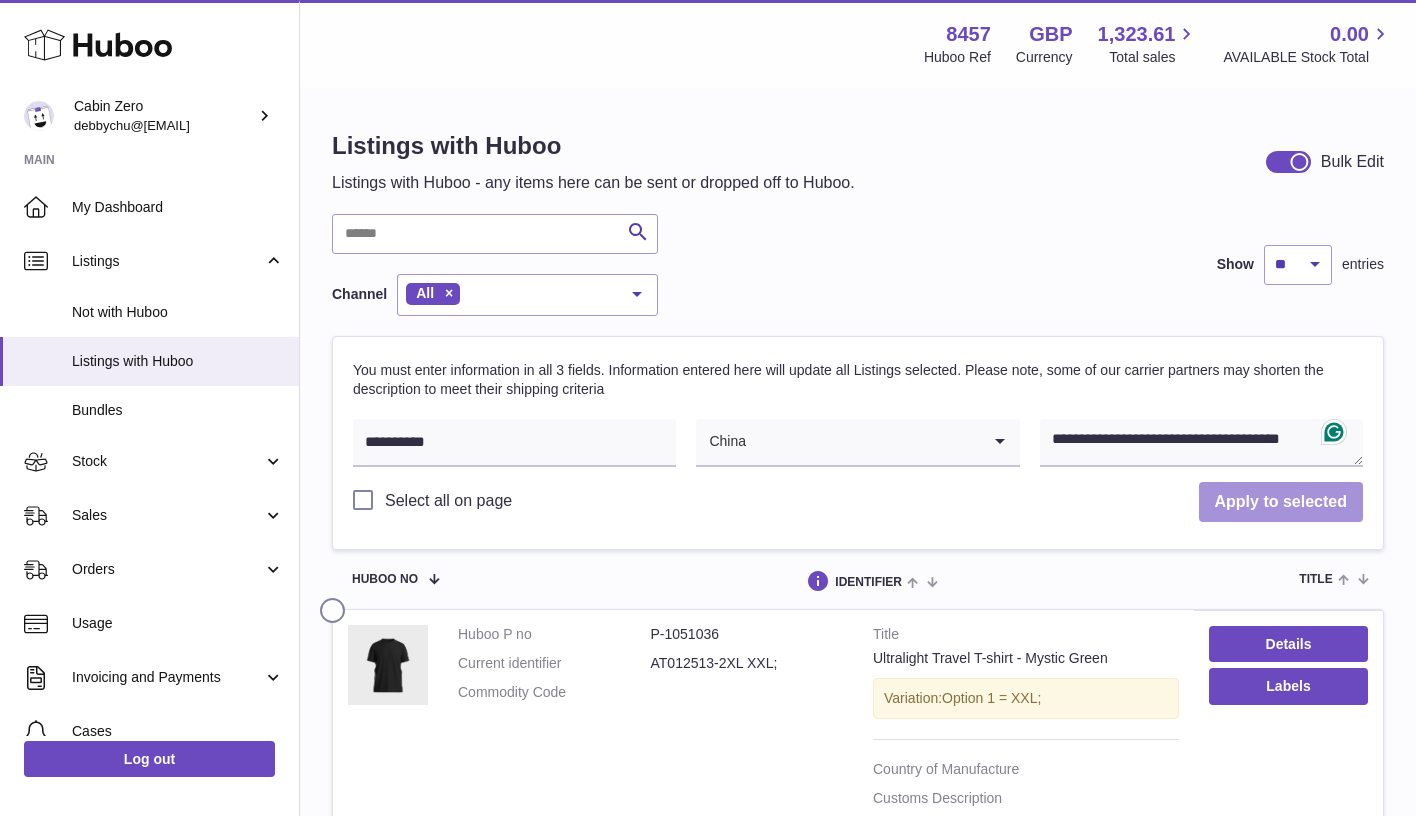 click on "Apply to selected" at bounding box center (1281, 502) 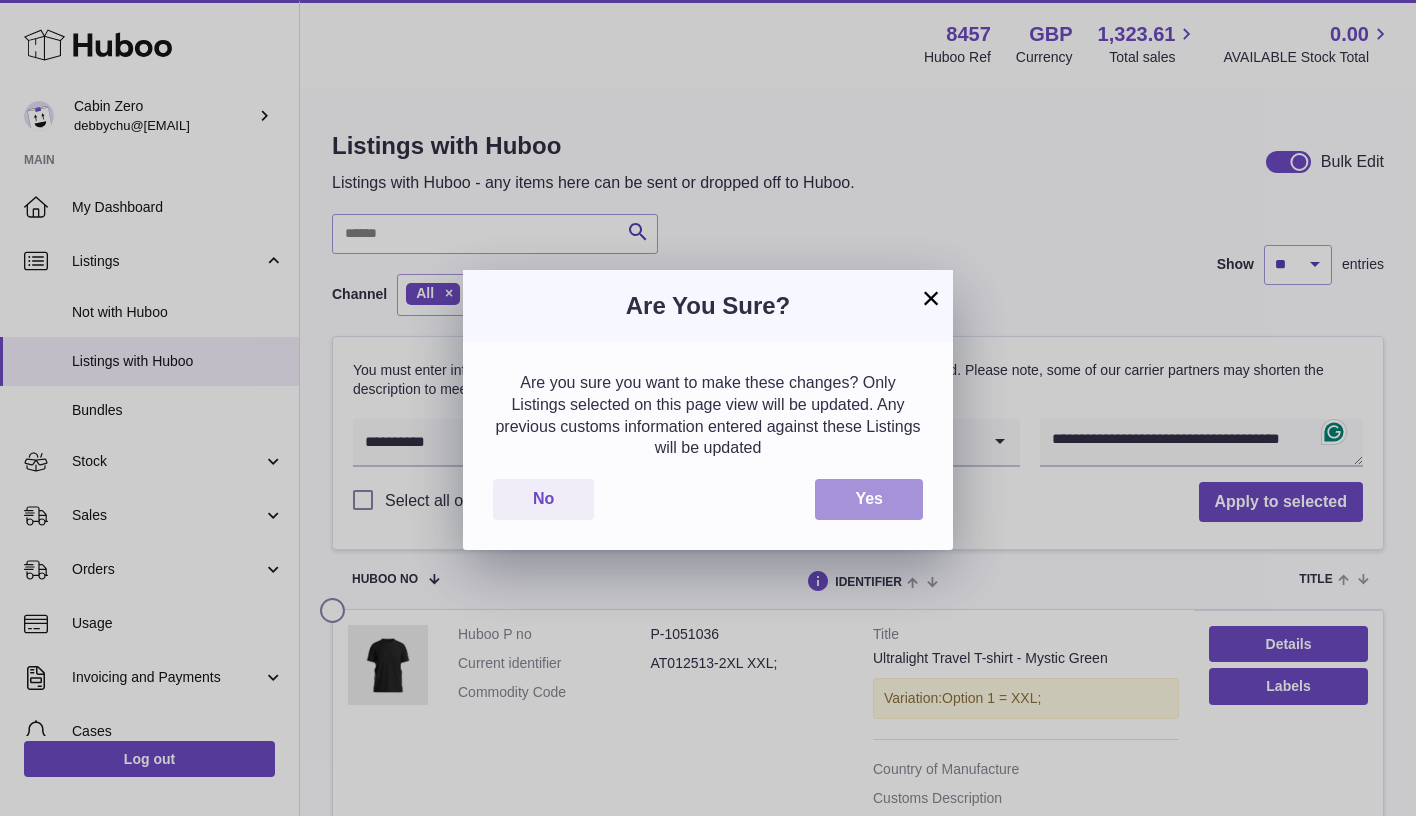 click on "Yes" at bounding box center (869, 499) 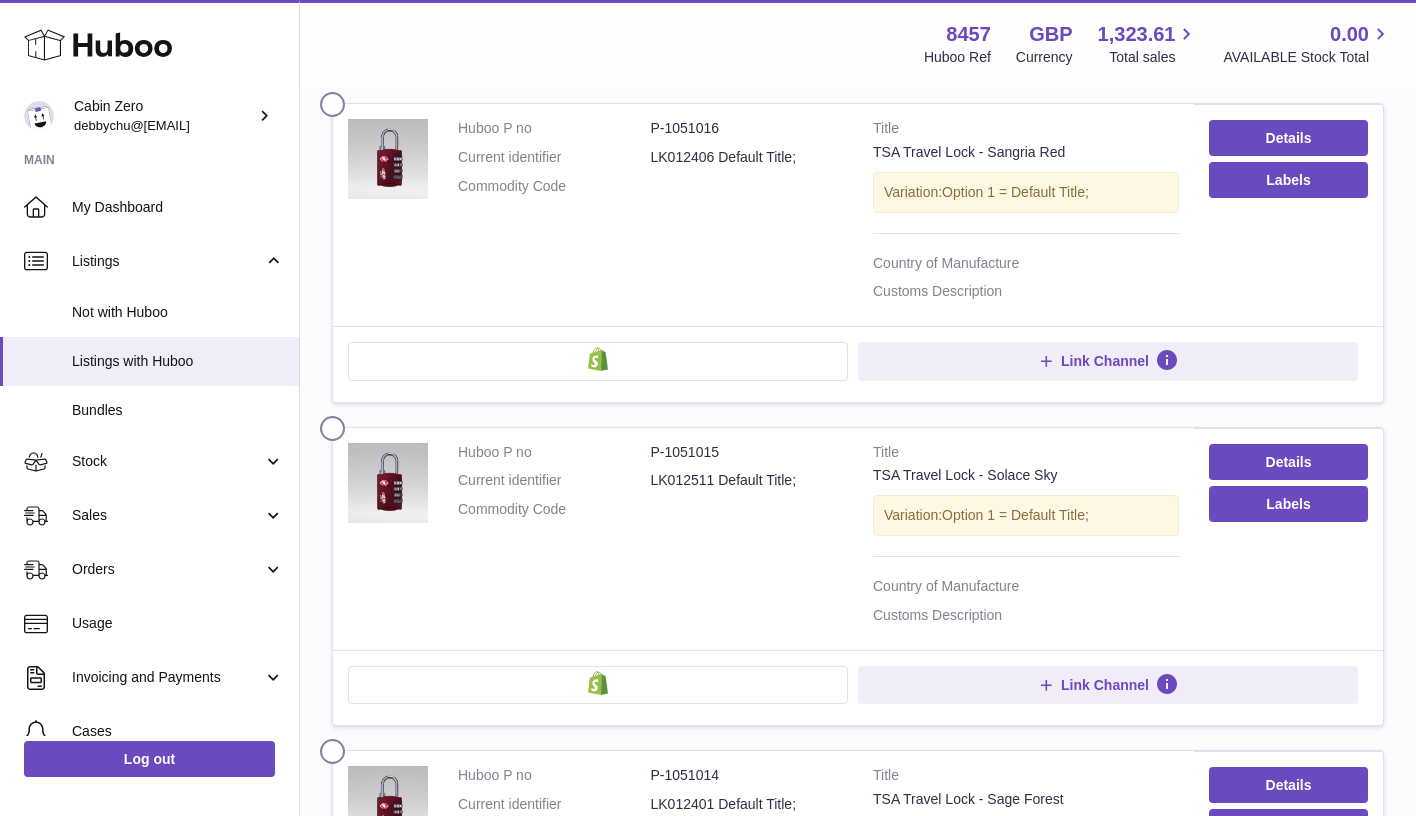 scroll, scrollTop: 7358, scrollLeft: 0, axis: vertical 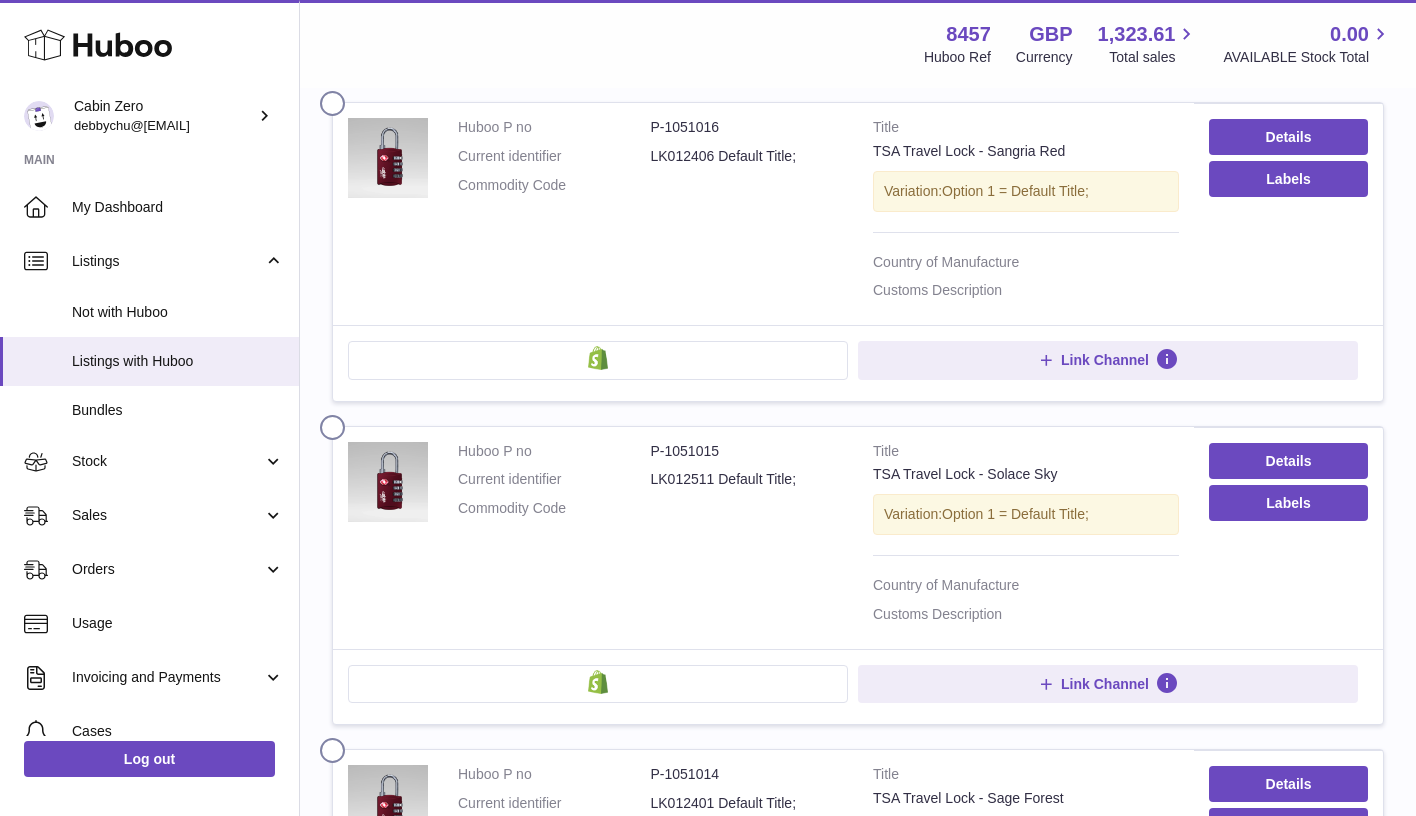 click at bounding box center (336, 423) 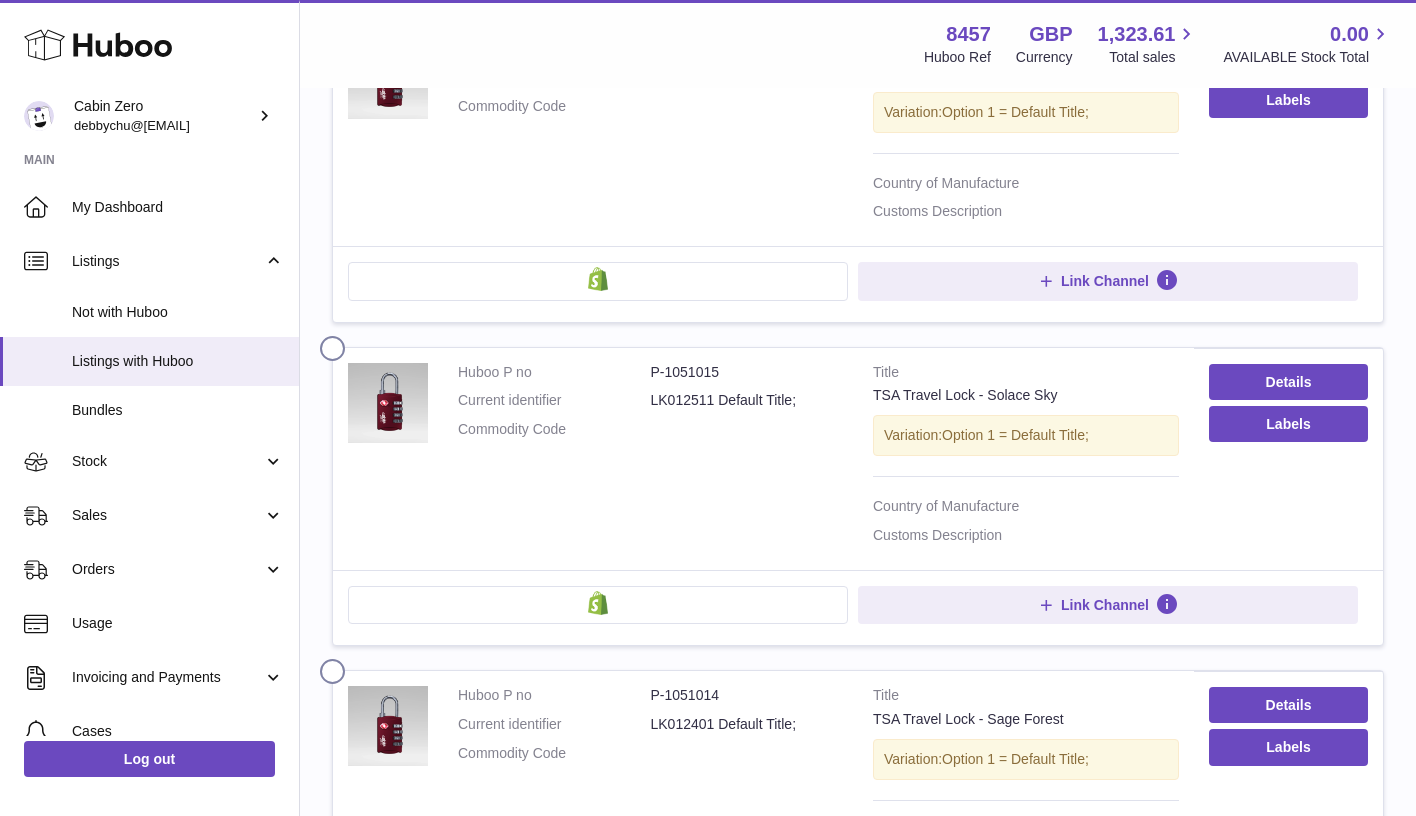 click at bounding box center [336, 667] 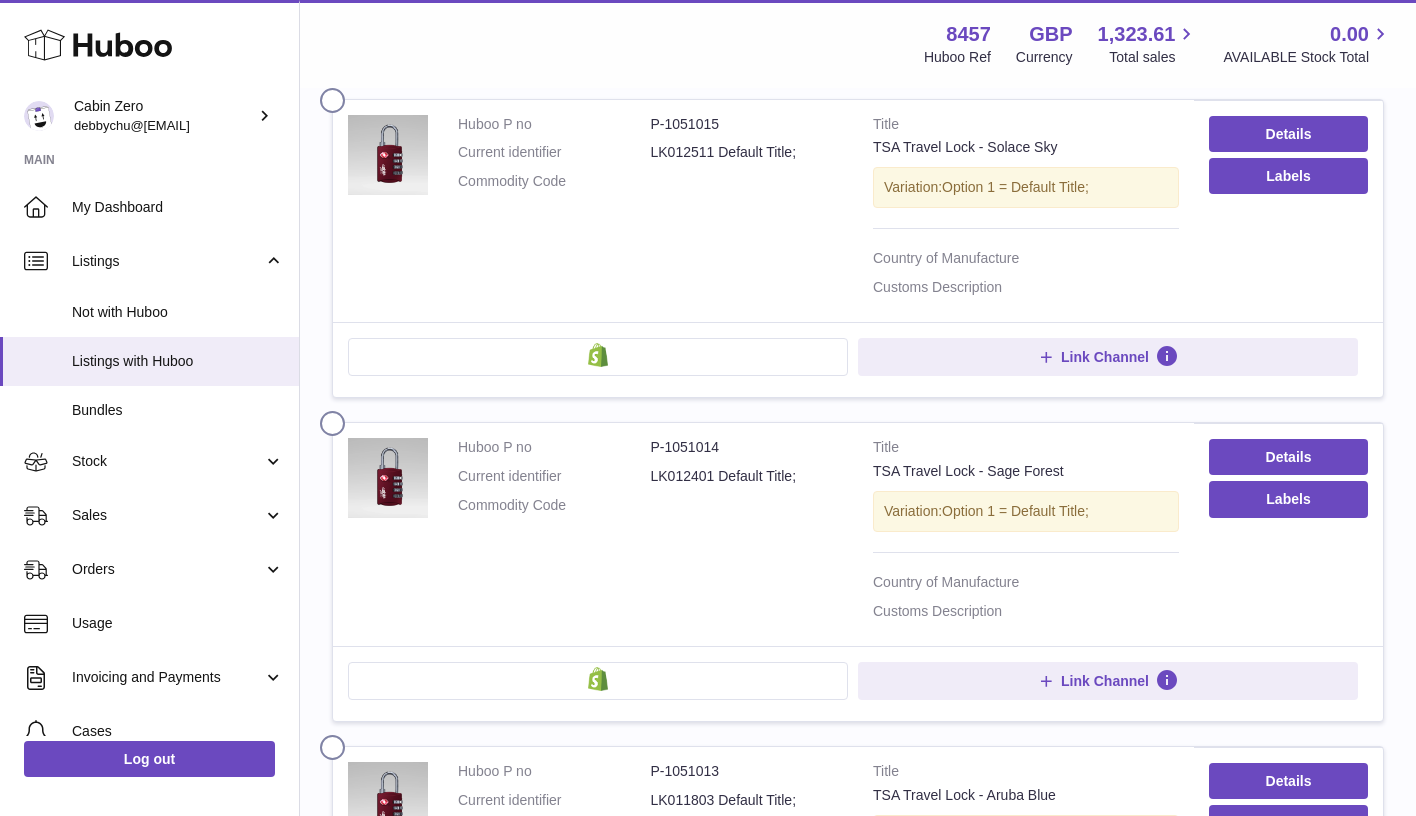 click at bounding box center (336, 743) 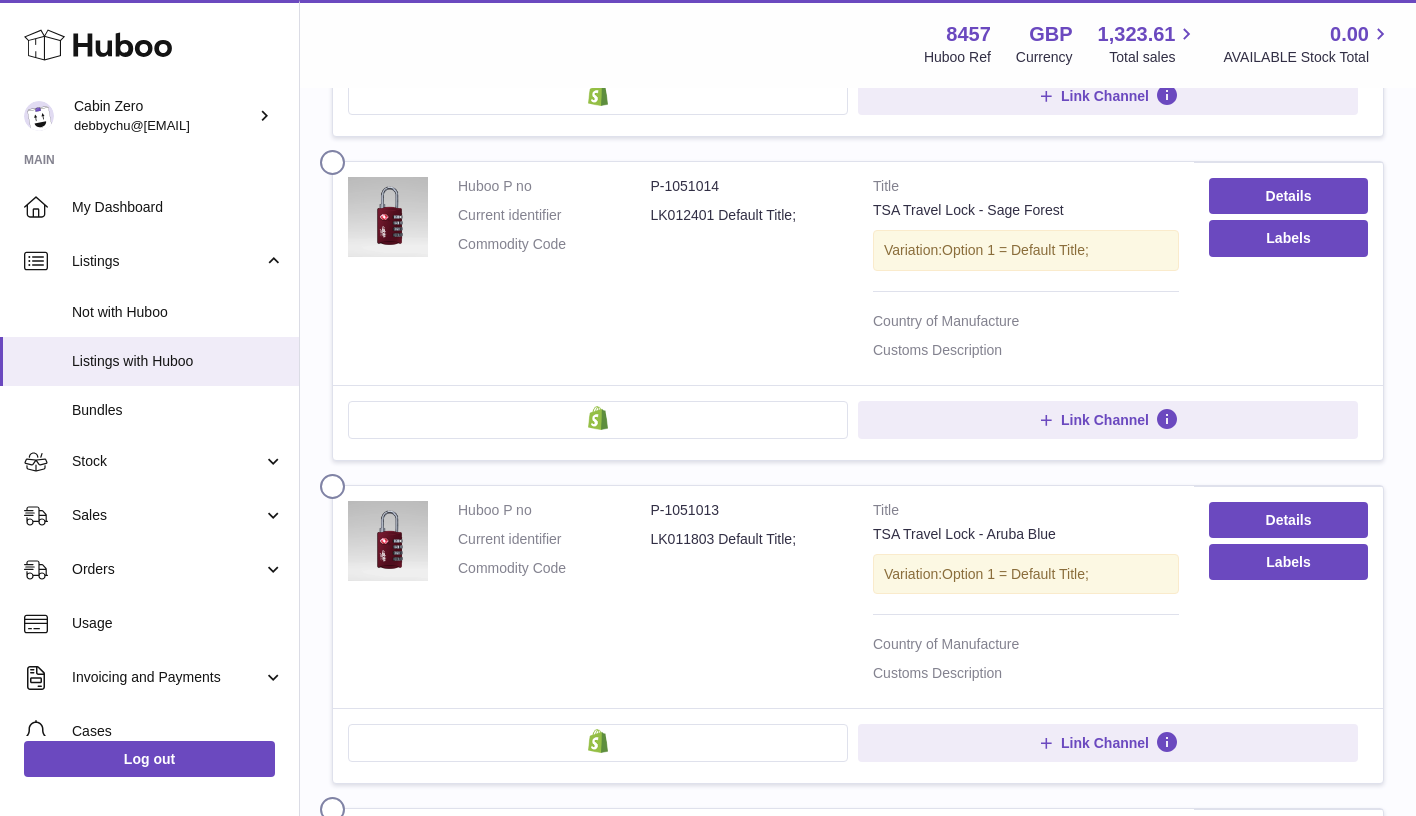 click at bounding box center [336, 805] 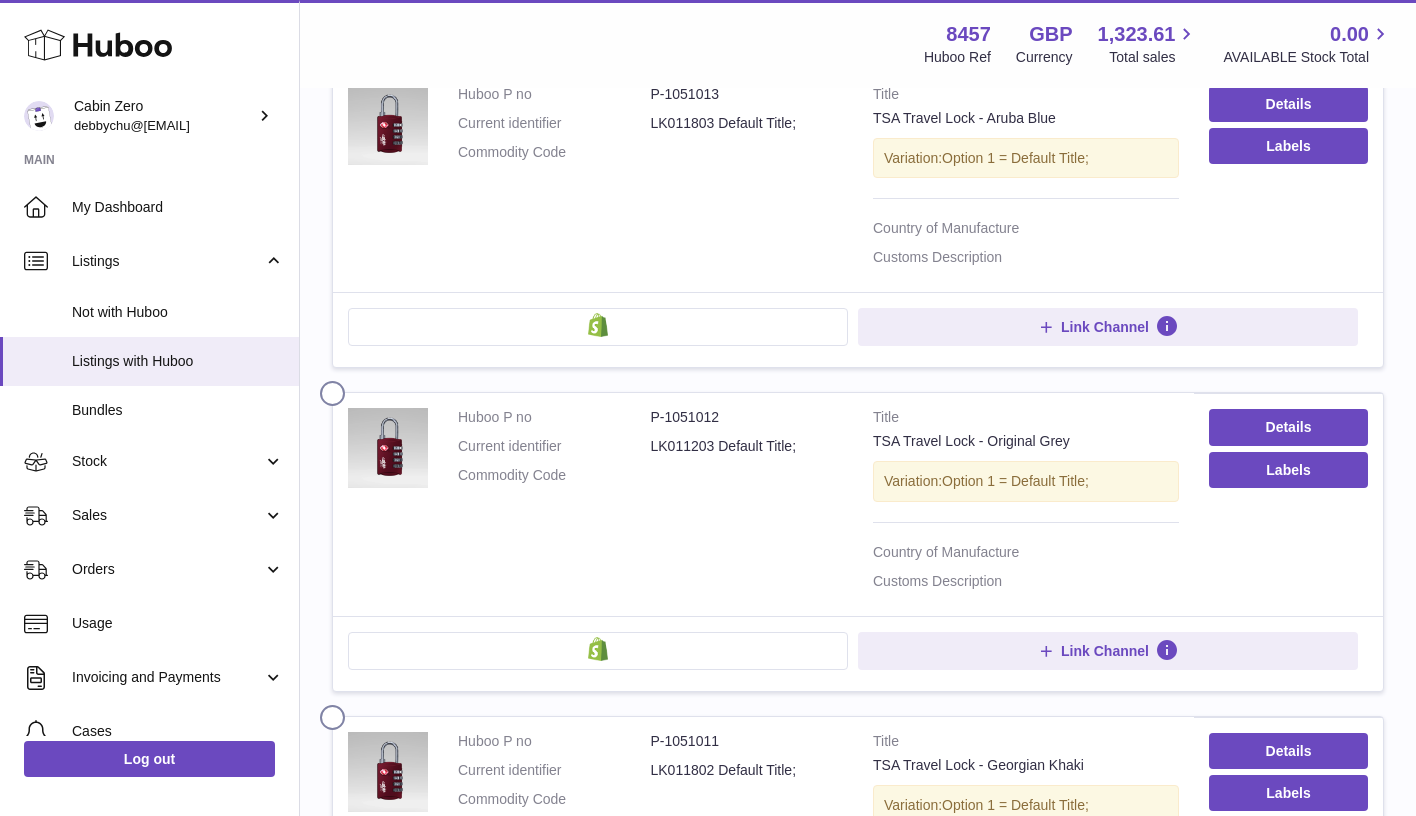 click at bounding box center [336, 713] 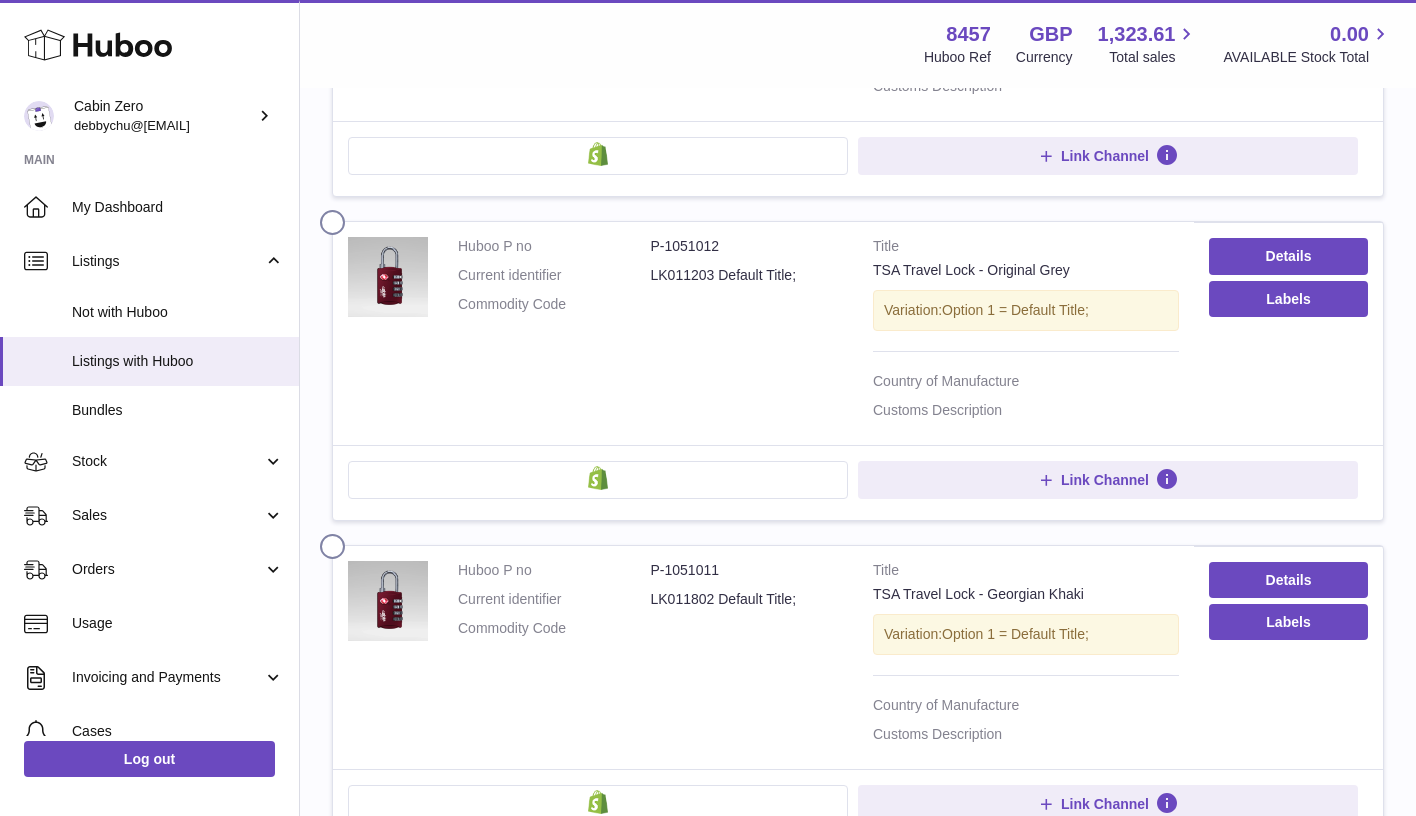 scroll, scrollTop: 8545, scrollLeft: 0, axis: vertical 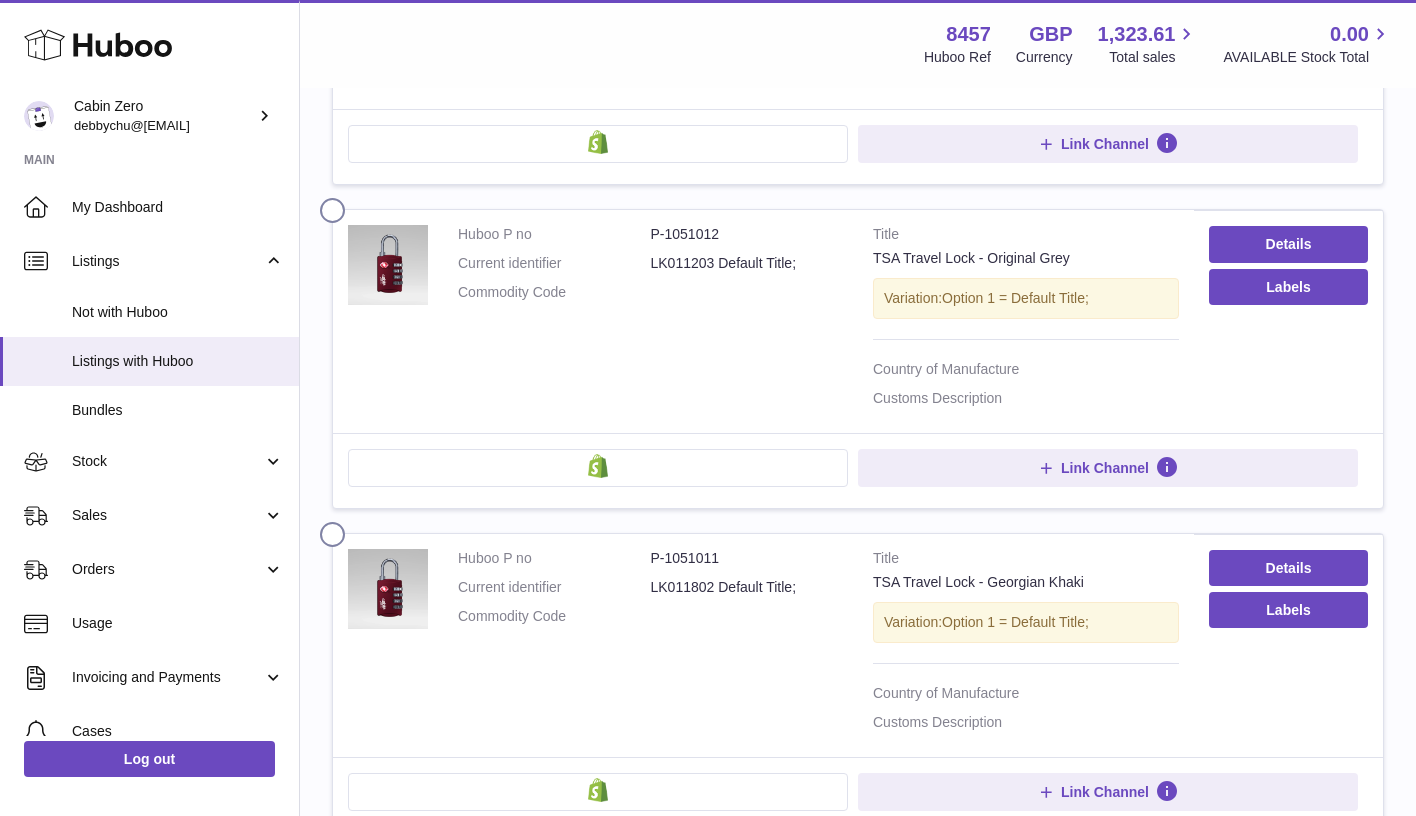 click at bounding box center (336, 854) 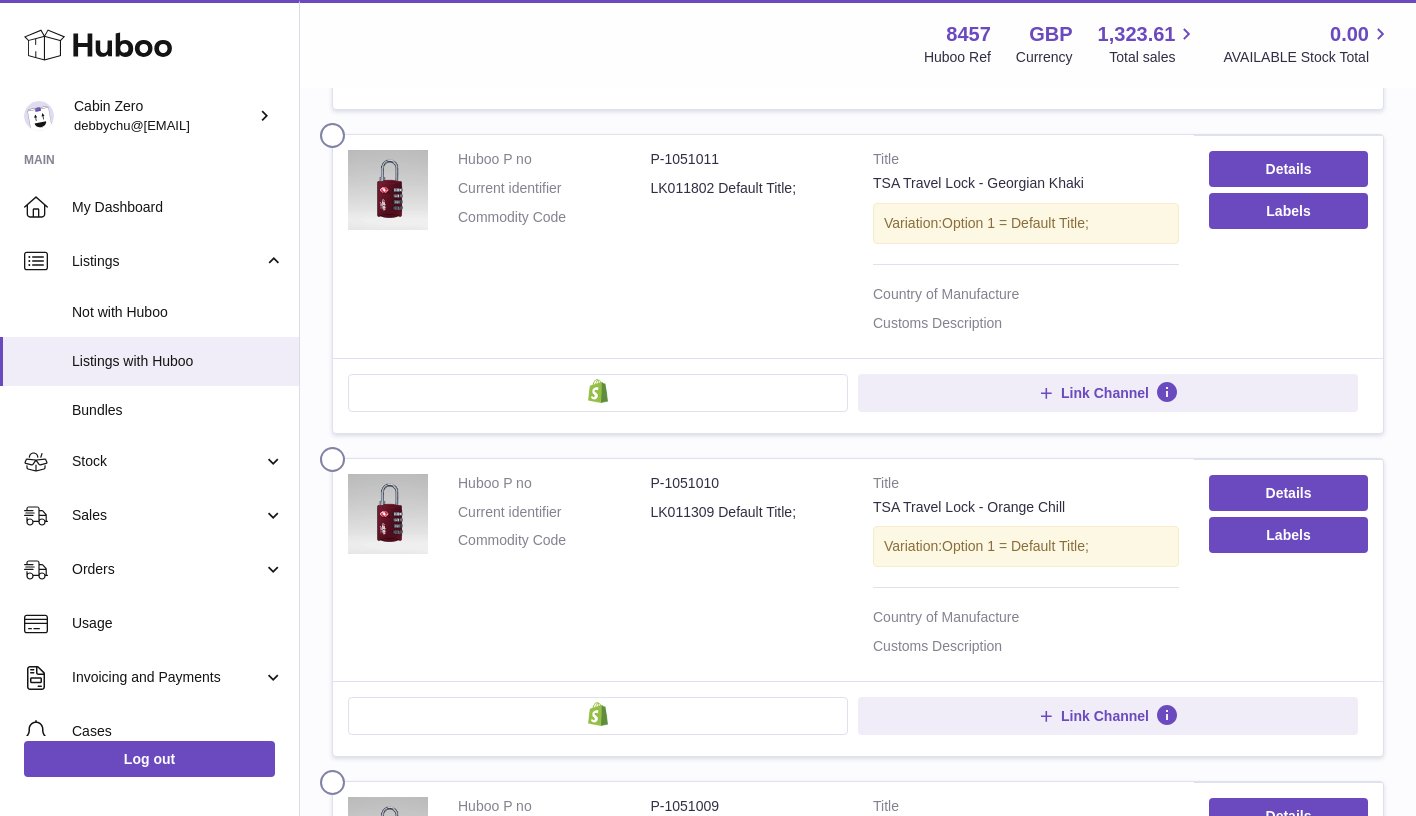scroll, scrollTop: 8947, scrollLeft: 0, axis: vertical 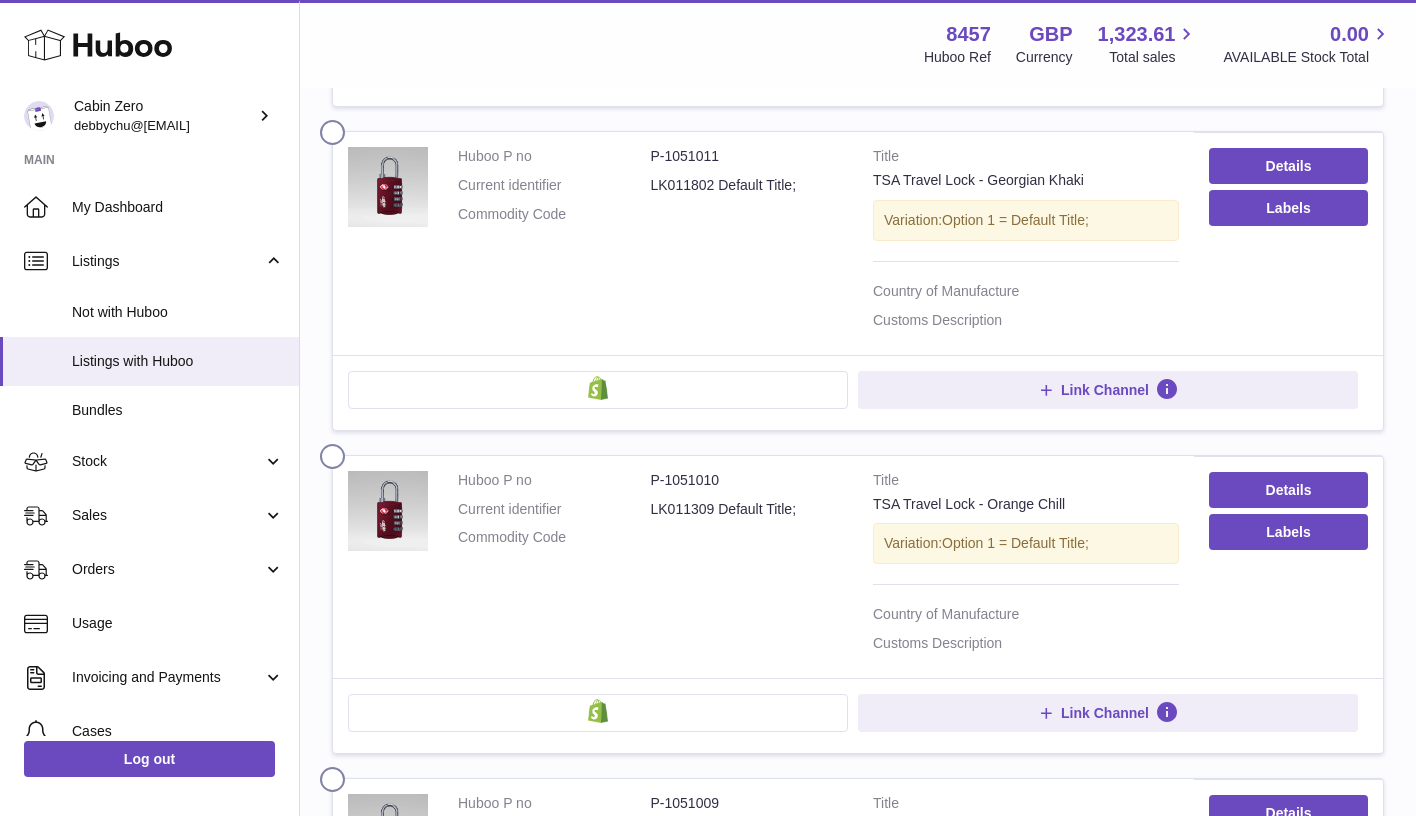 click at bounding box center (336, 775) 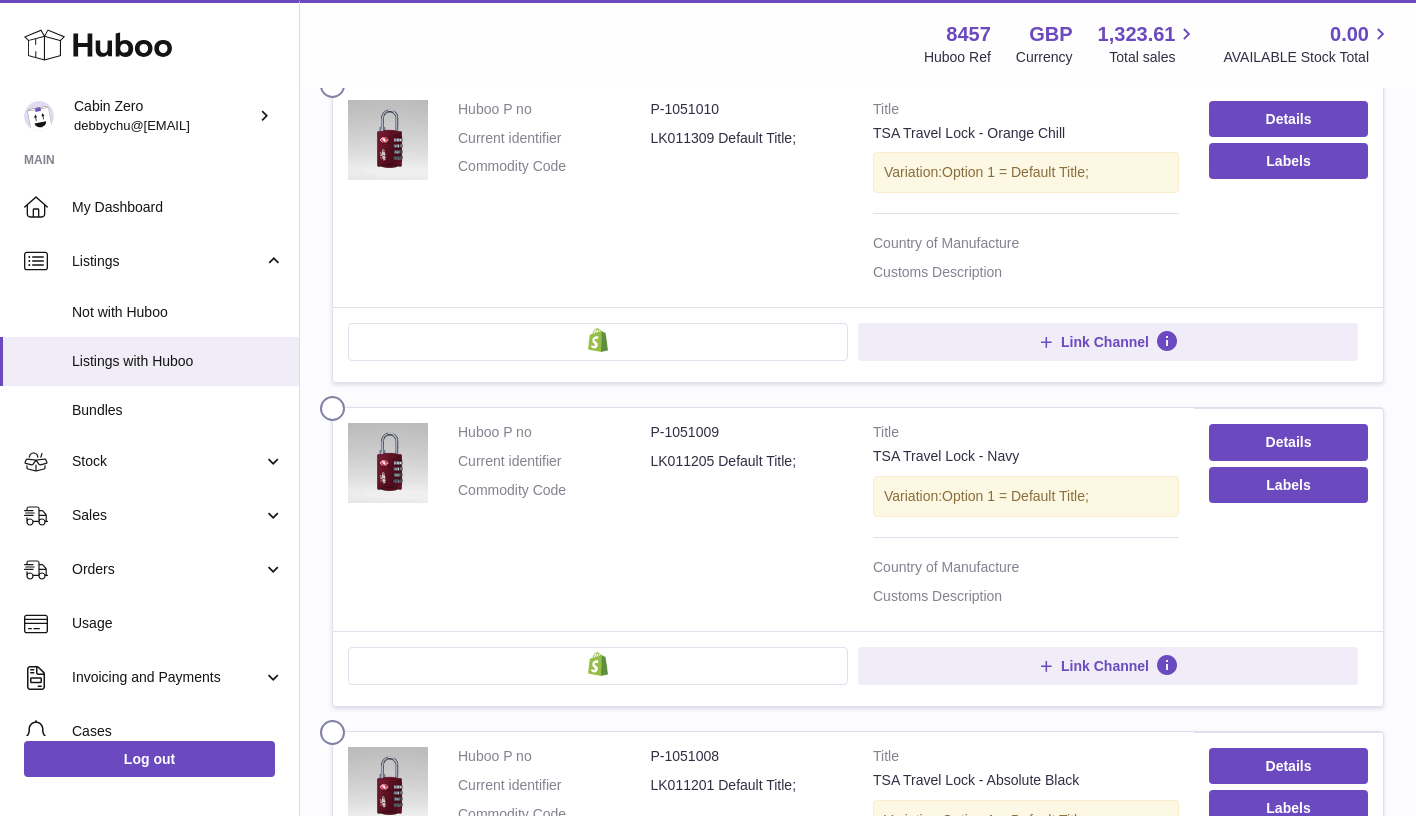 scroll, scrollTop: 9322, scrollLeft: 0, axis: vertical 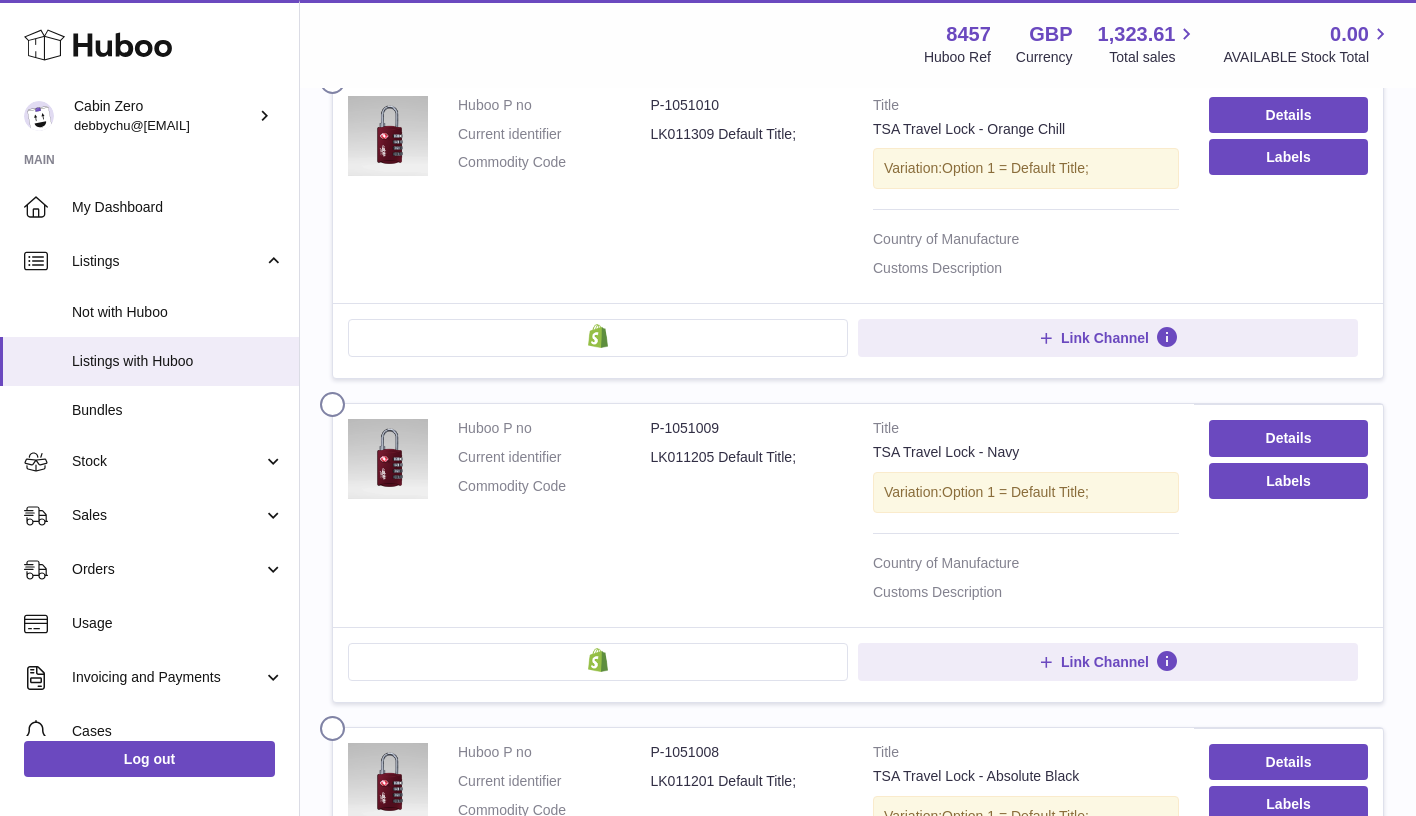 click at bounding box center (336, 724) 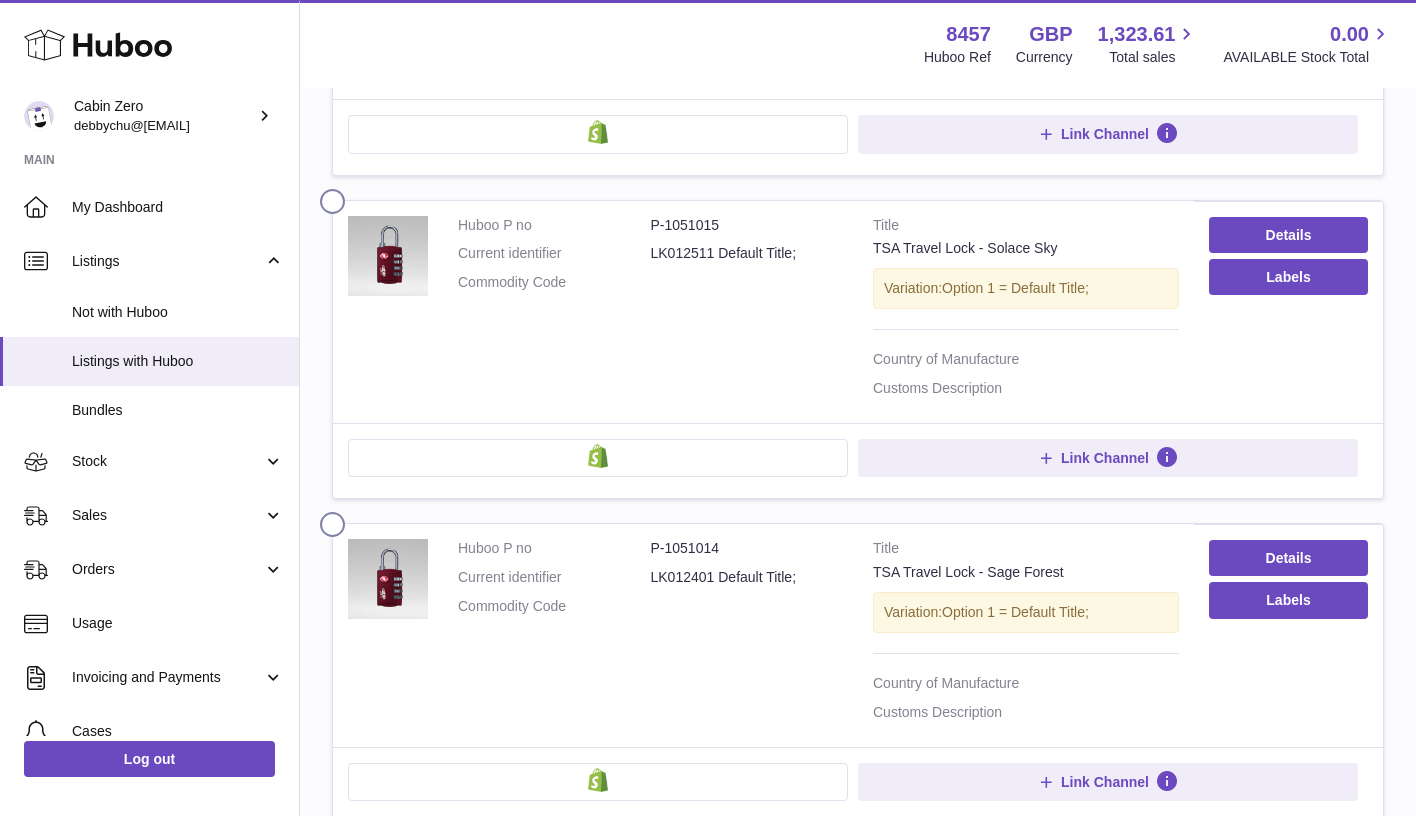 scroll, scrollTop: 6965, scrollLeft: 0, axis: vertical 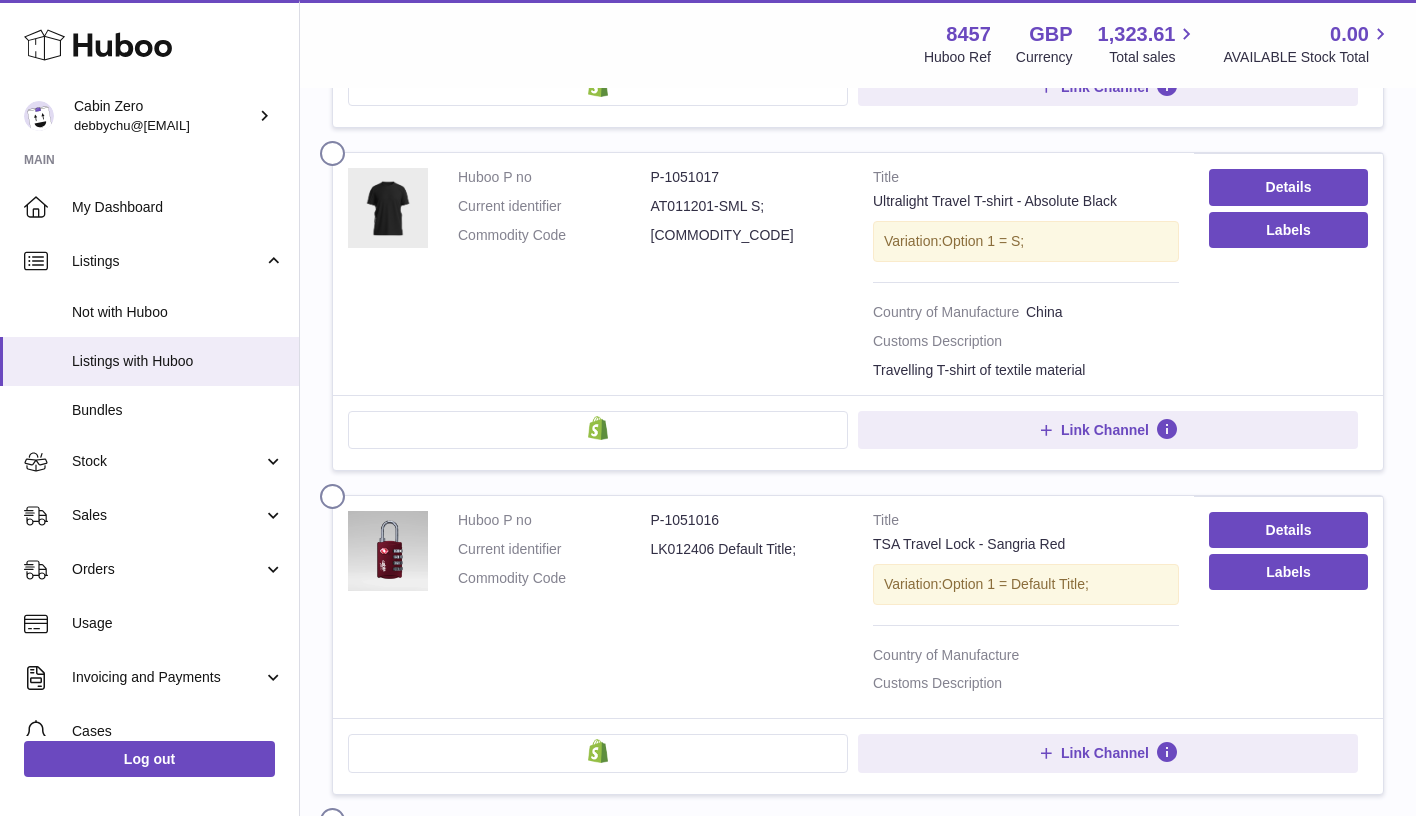 click at bounding box center [336, 492] 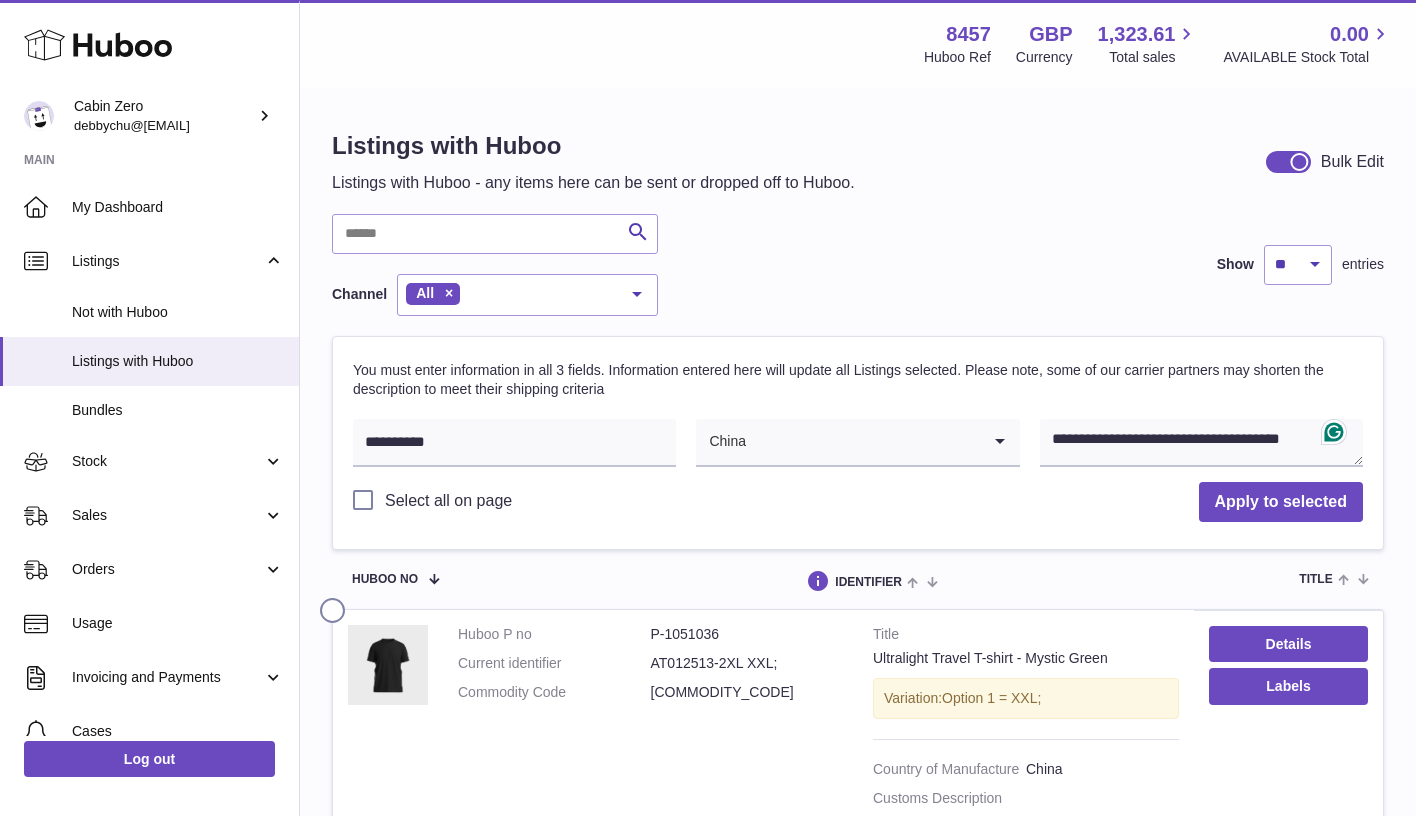 scroll, scrollTop: 0, scrollLeft: 0, axis: both 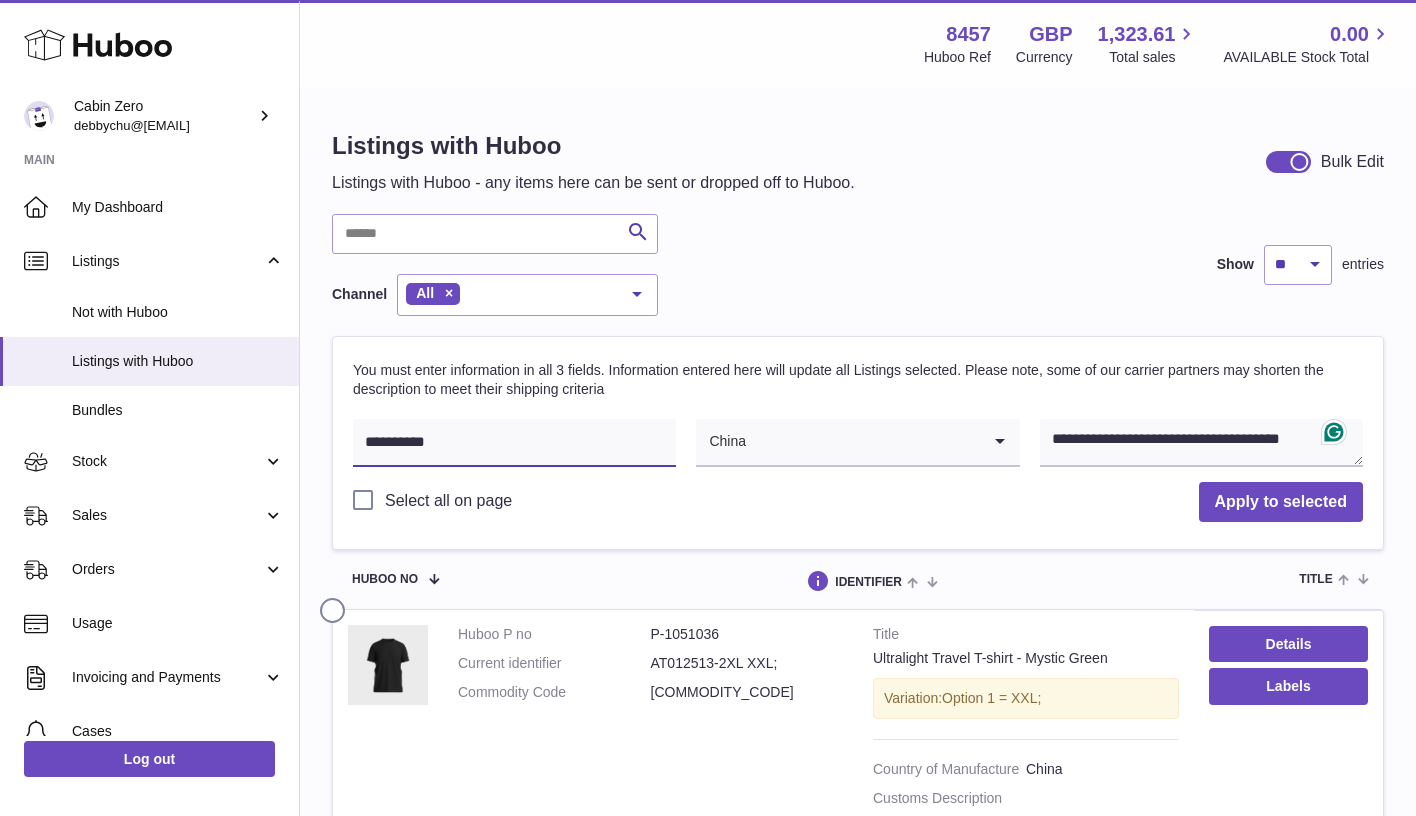drag, startPoint x: 543, startPoint y: 444, endPoint x: 329, endPoint y: 440, distance: 214.03738 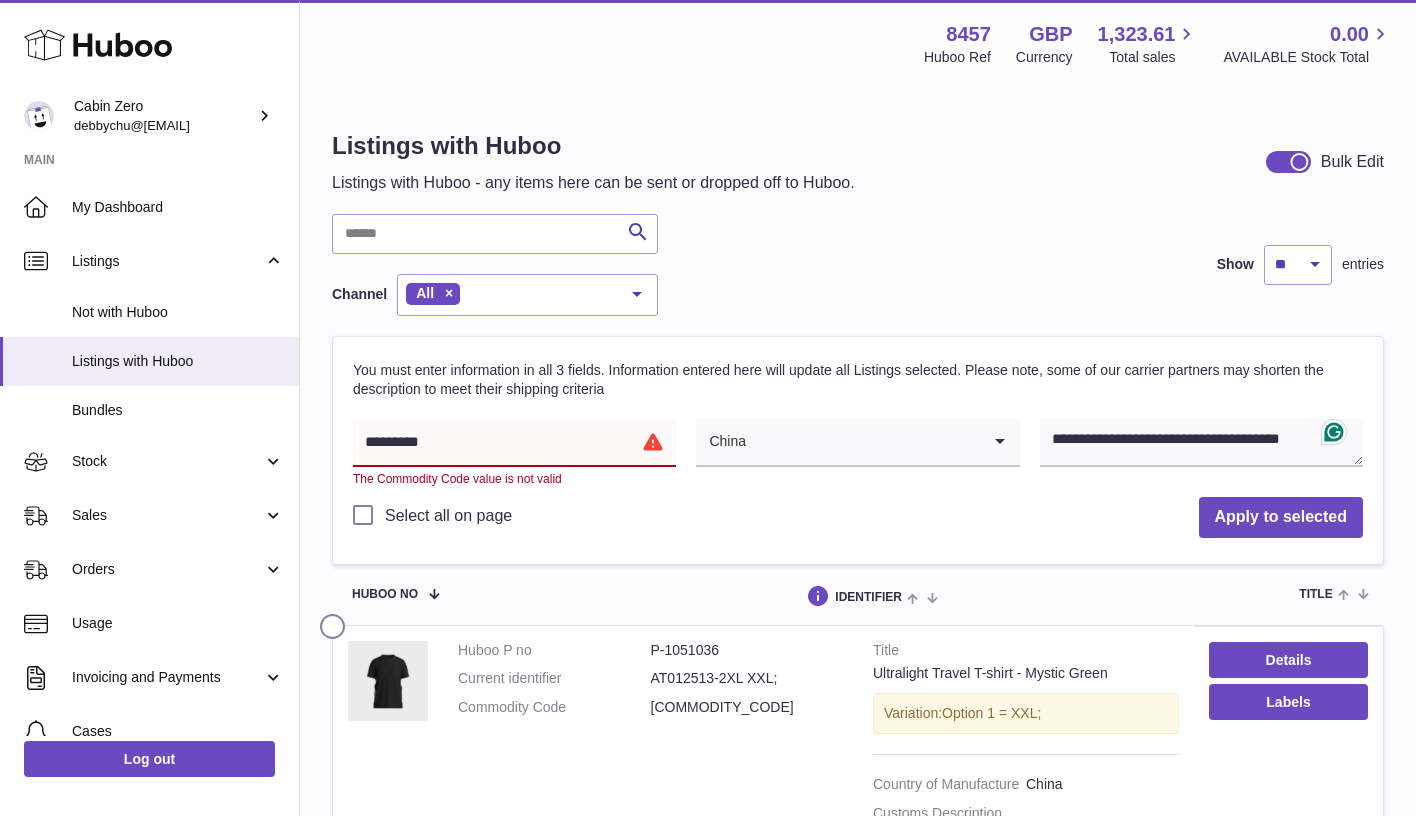 click on "*********" at bounding box center [514, 443] 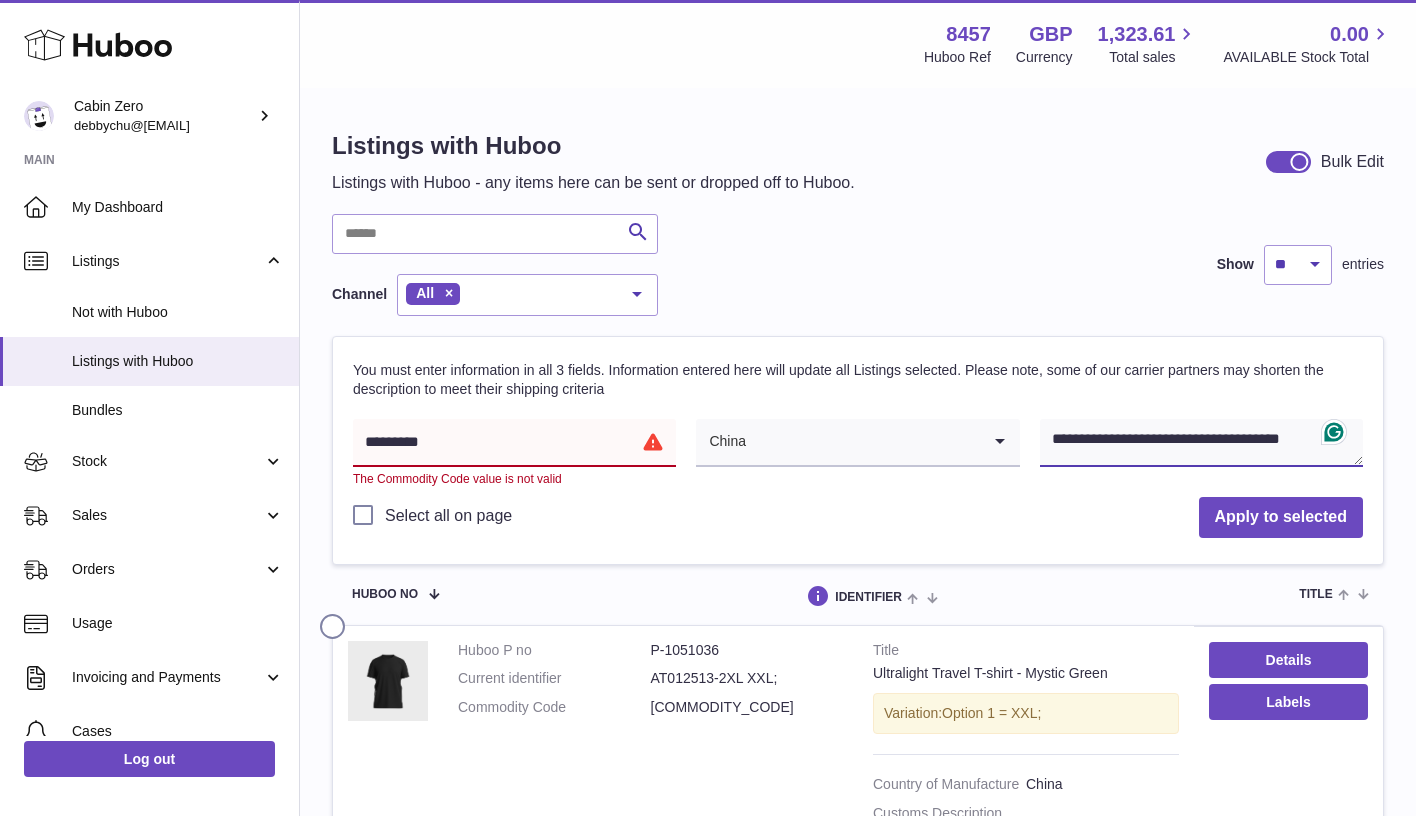 drag, startPoint x: 1286, startPoint y: 436, endPoint x: 966, endPoint y: 427, distance: 320.12653 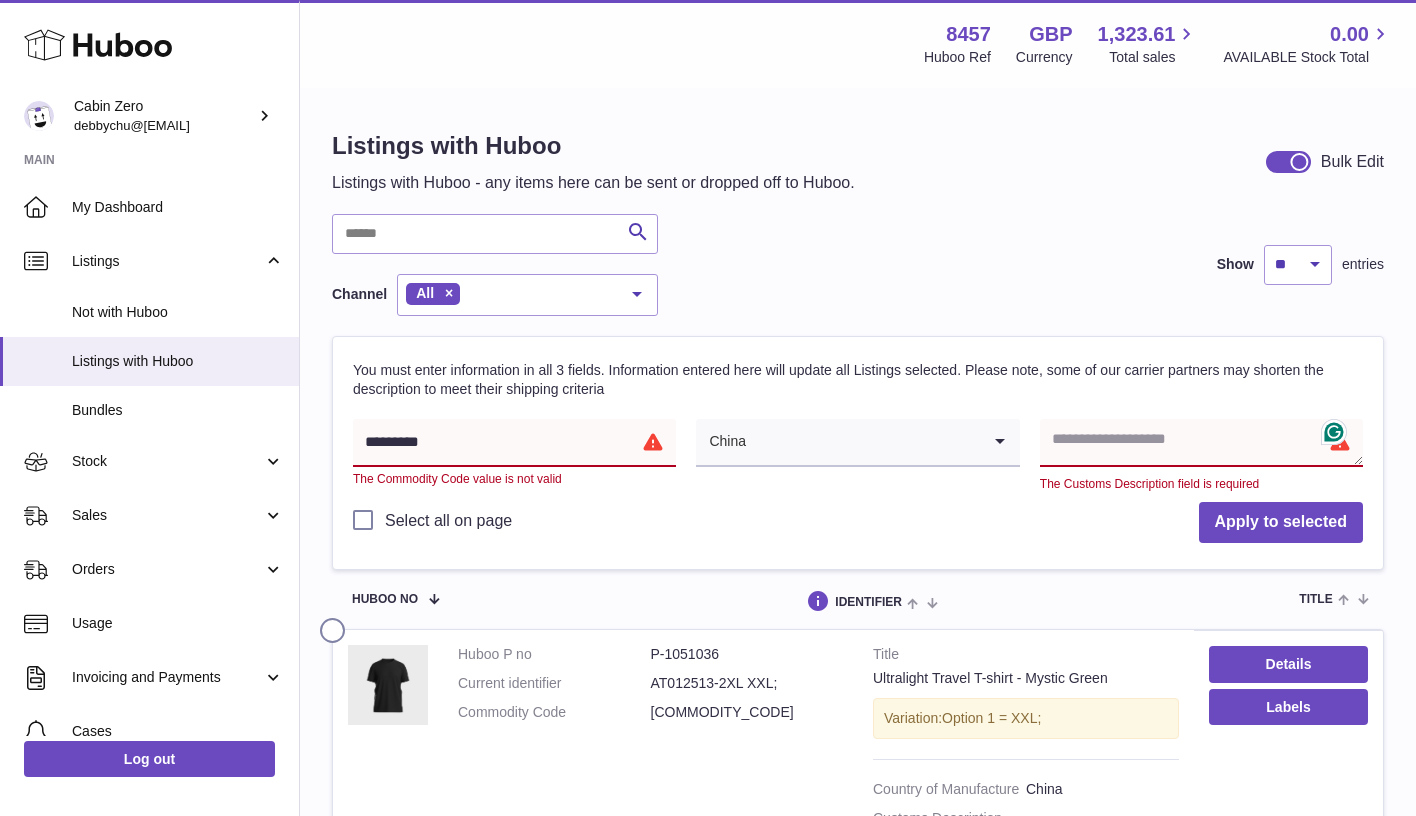 click on "Select all on page
Apply to selected" at bounding box center (858, 523) 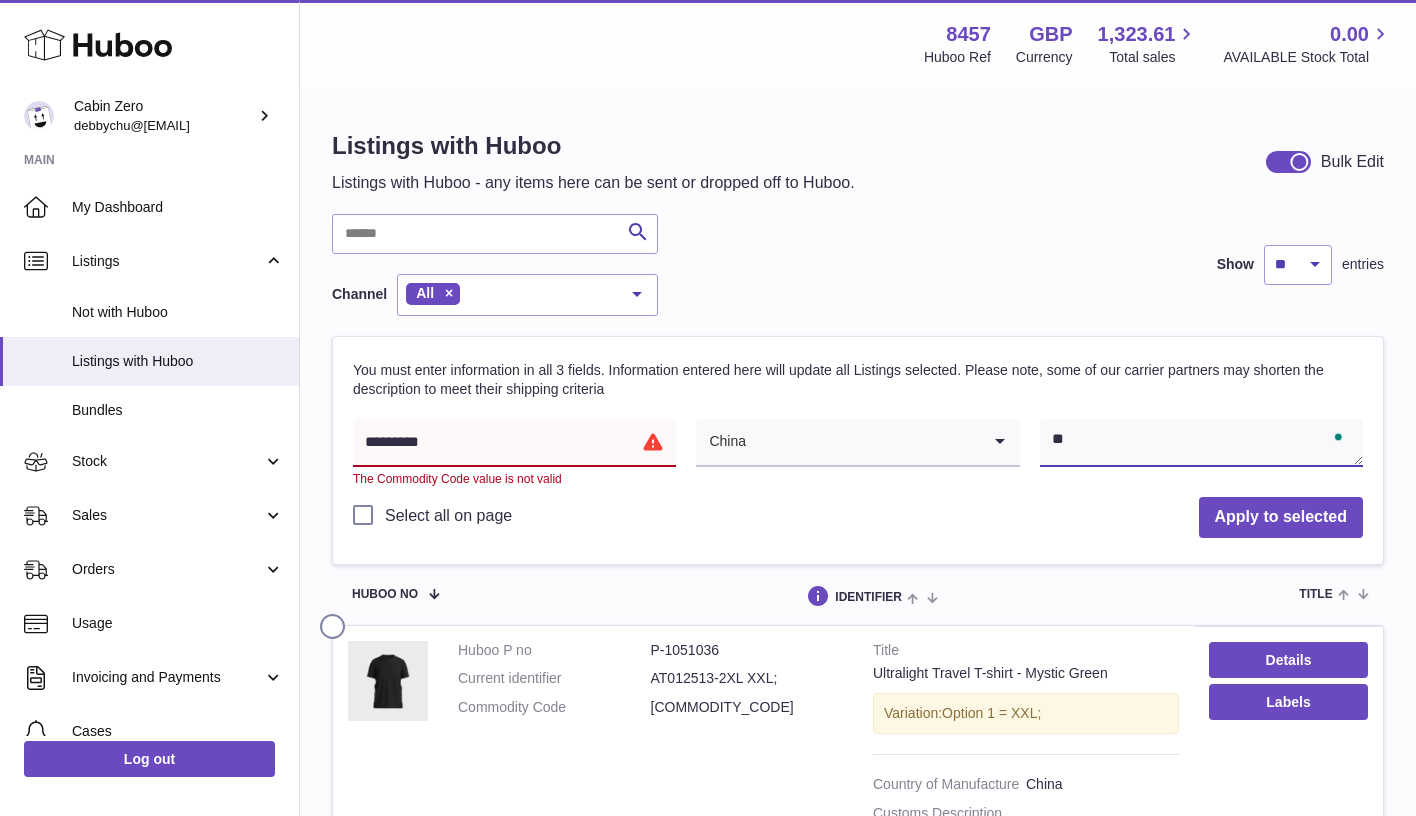 type on "*" 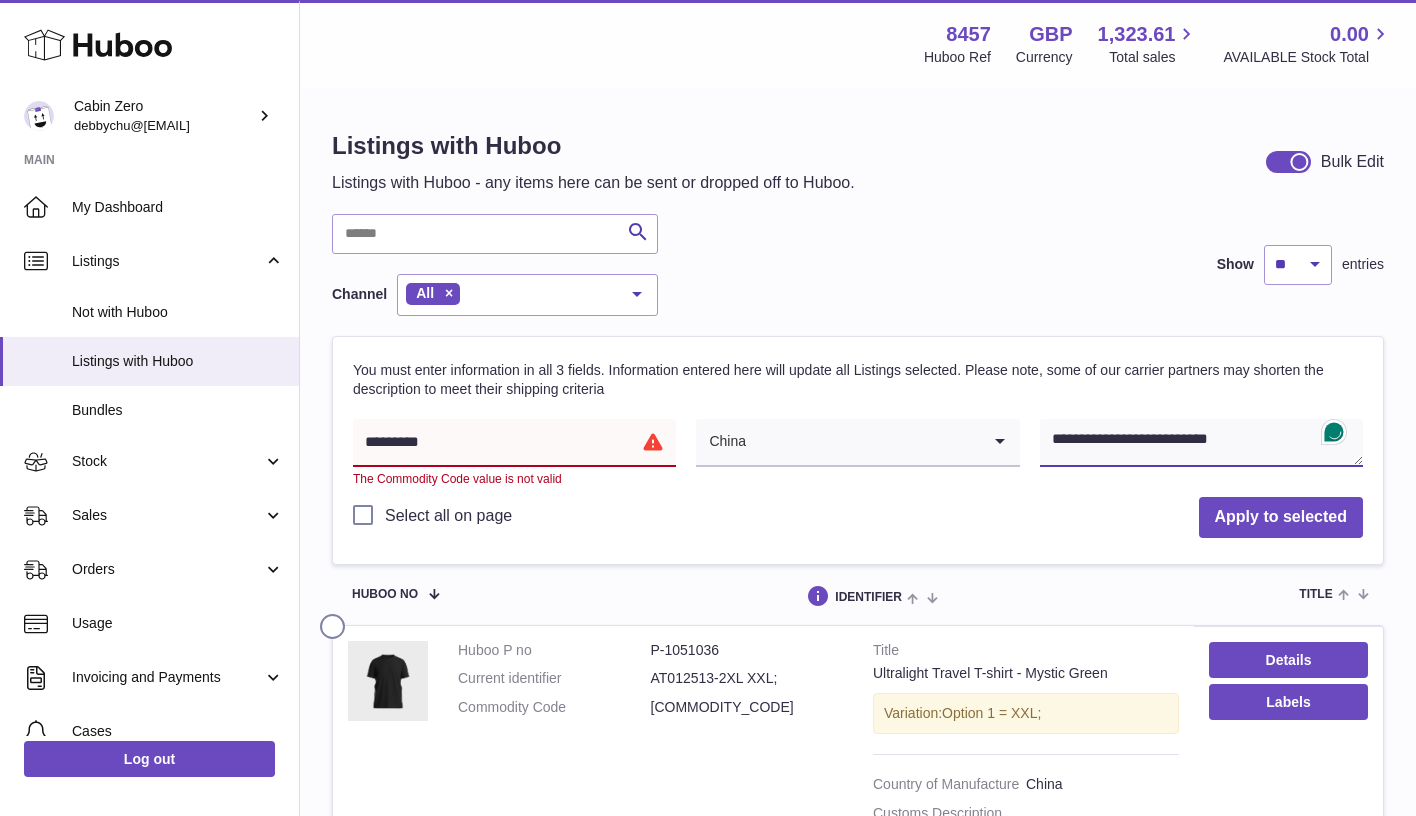 drag, startPoint x: 1254, startPoint y: 440, endPoint x: 990, endPoint y: 435, distance: 264.04733 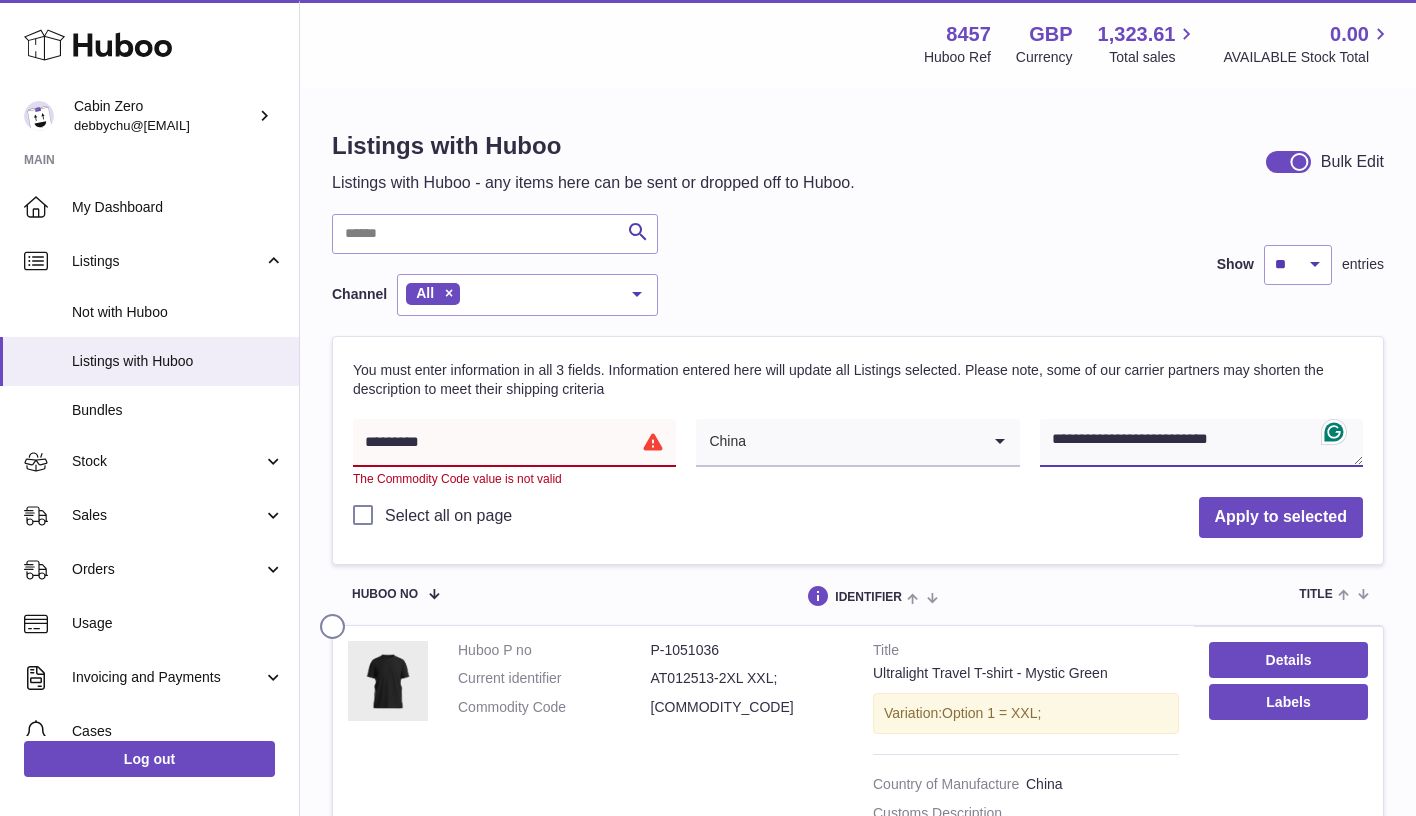 type on "**********" 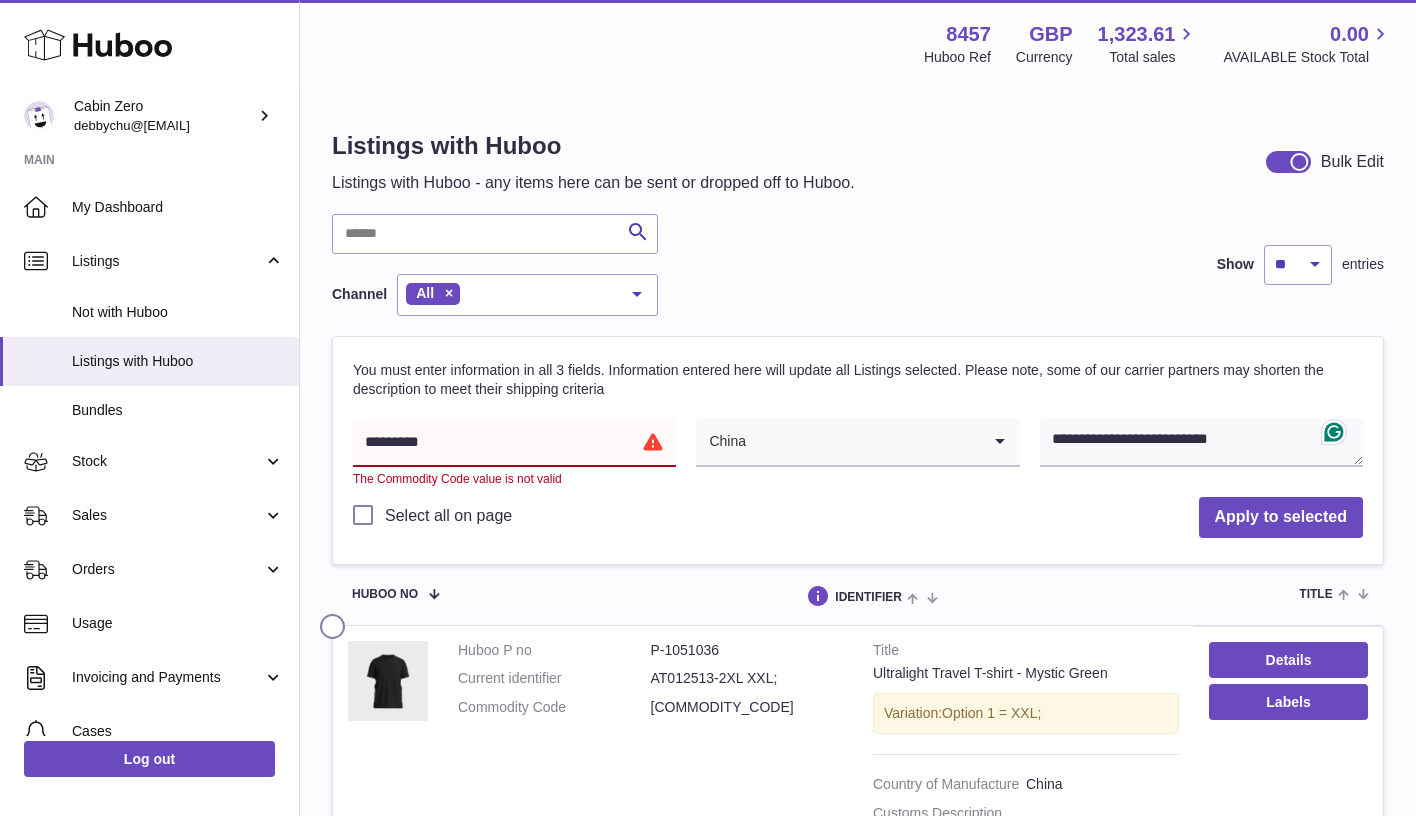 click on "*********" at bounding box center (514, 443) 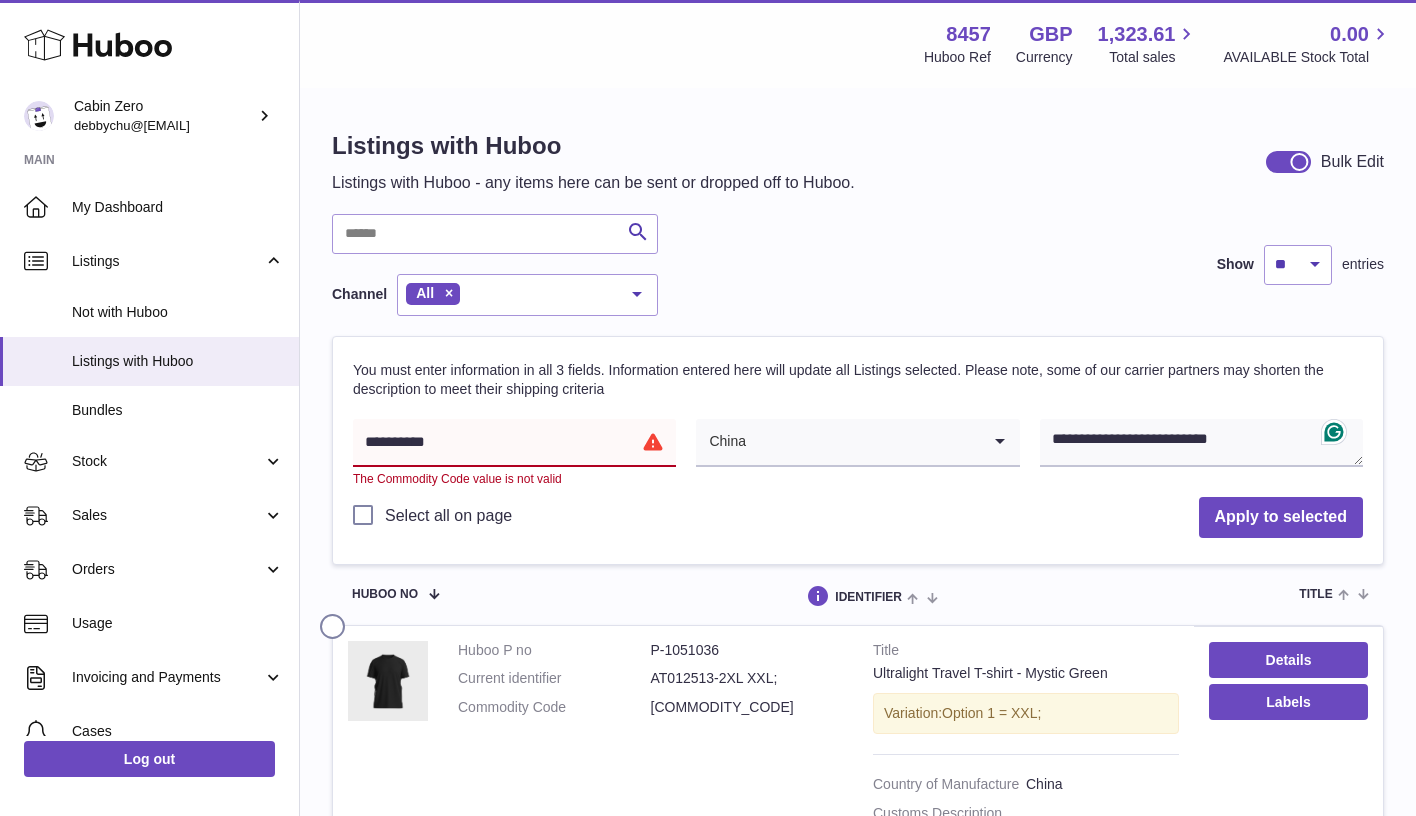 click on "Select all on page
Apply to selected" at bounding box center [858, 518] 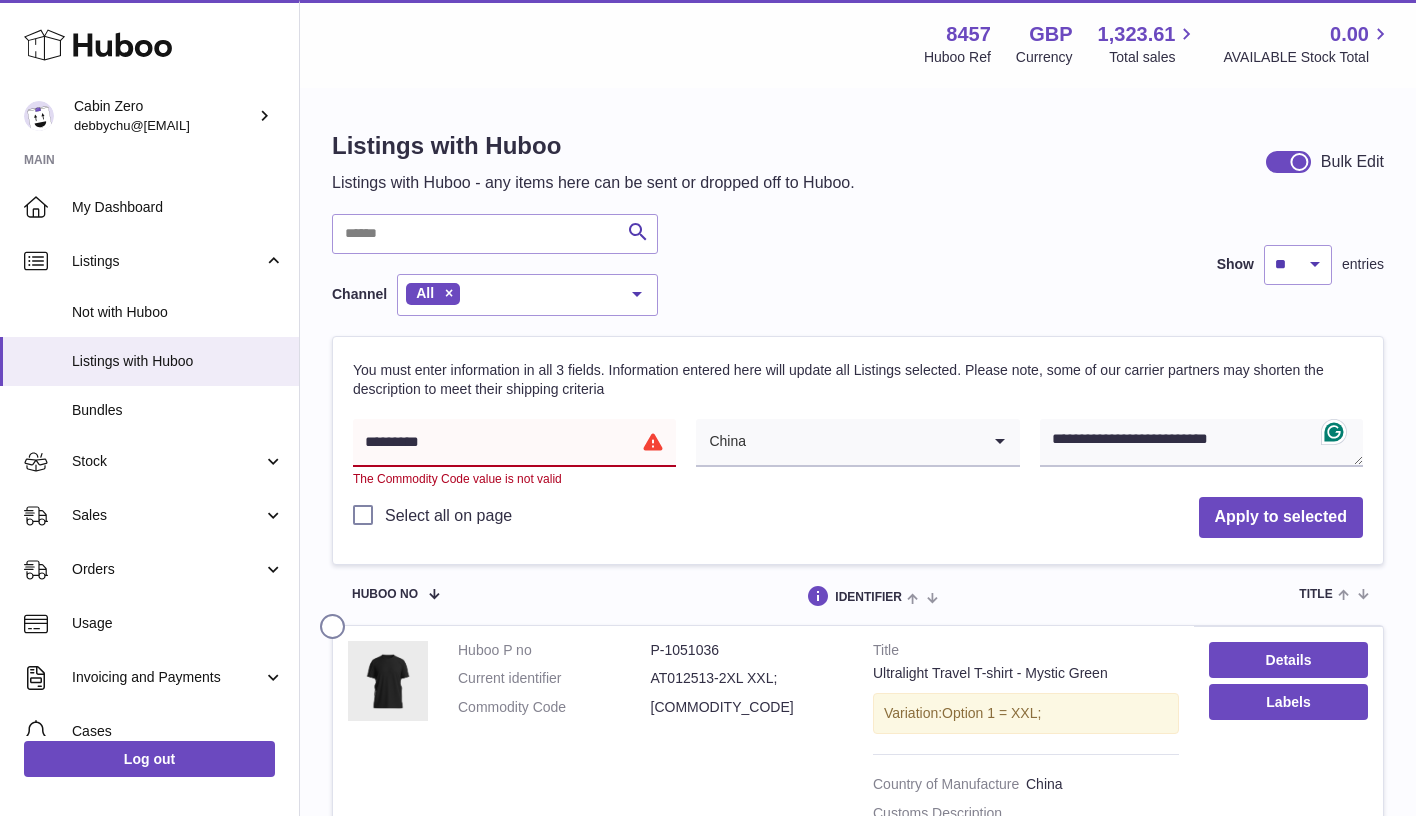 type on "*********" 